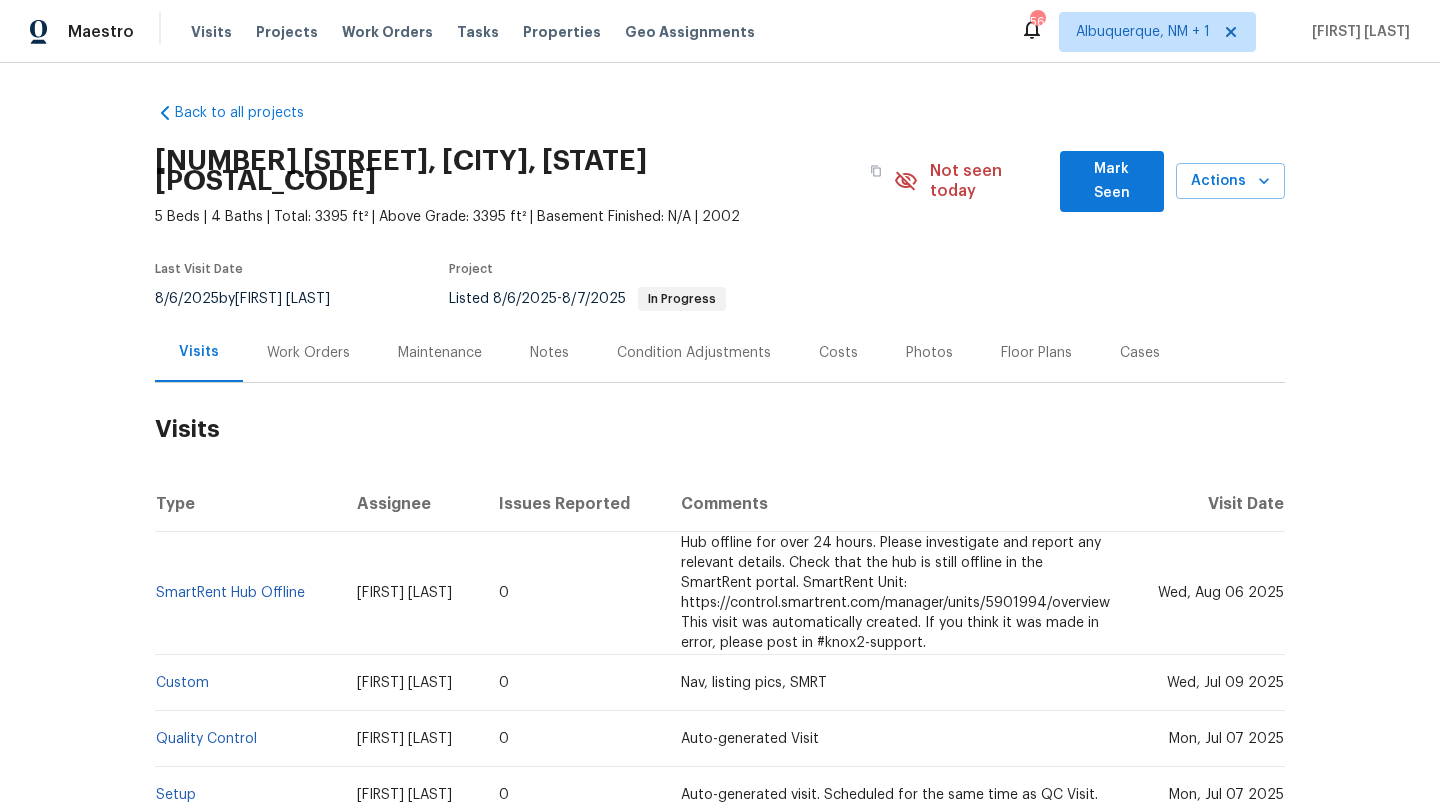 scroll, scrollTop: 0, scrollLeft: 0, axis: both 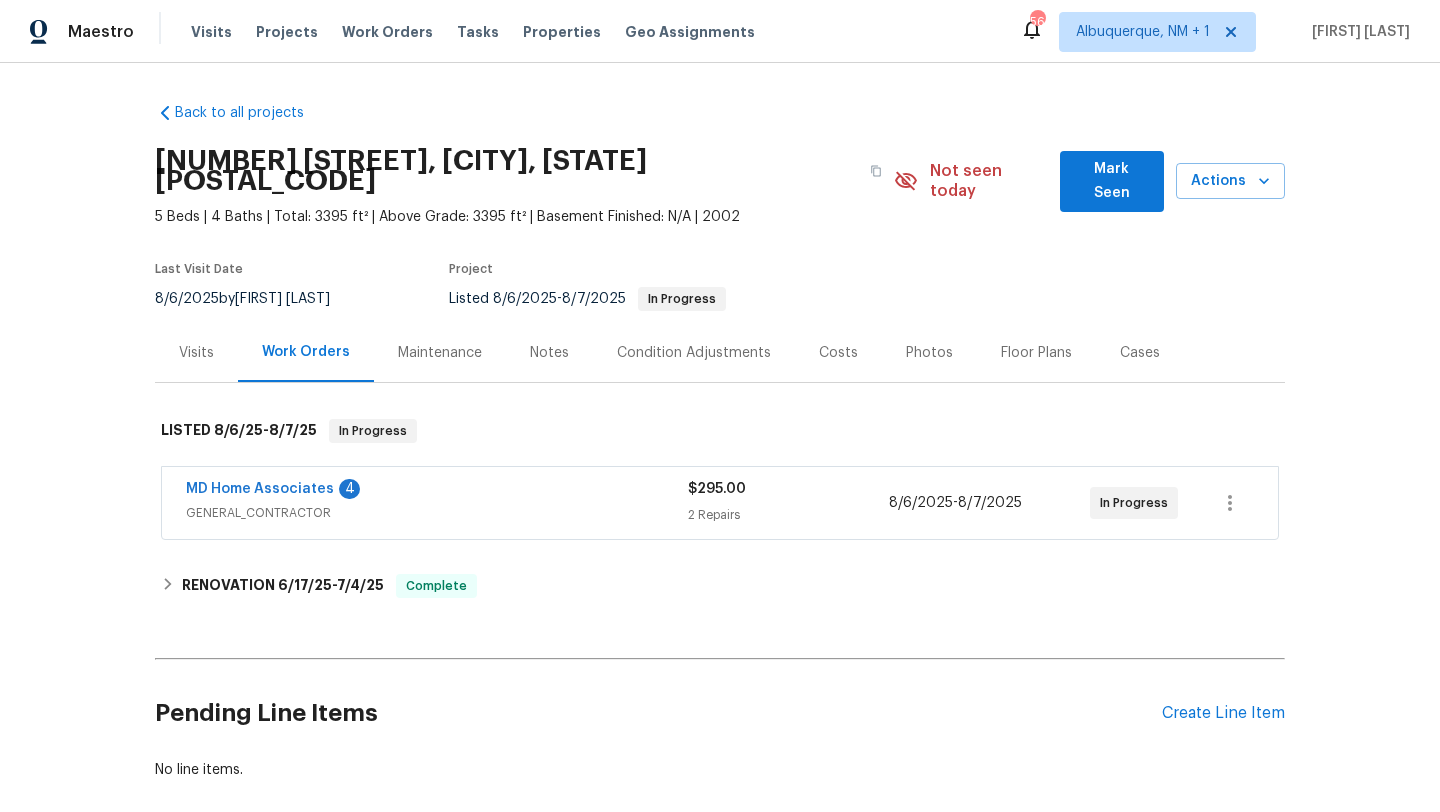 click on "GENERAL_CONTRACTOR" at bounding box center (437, 513) 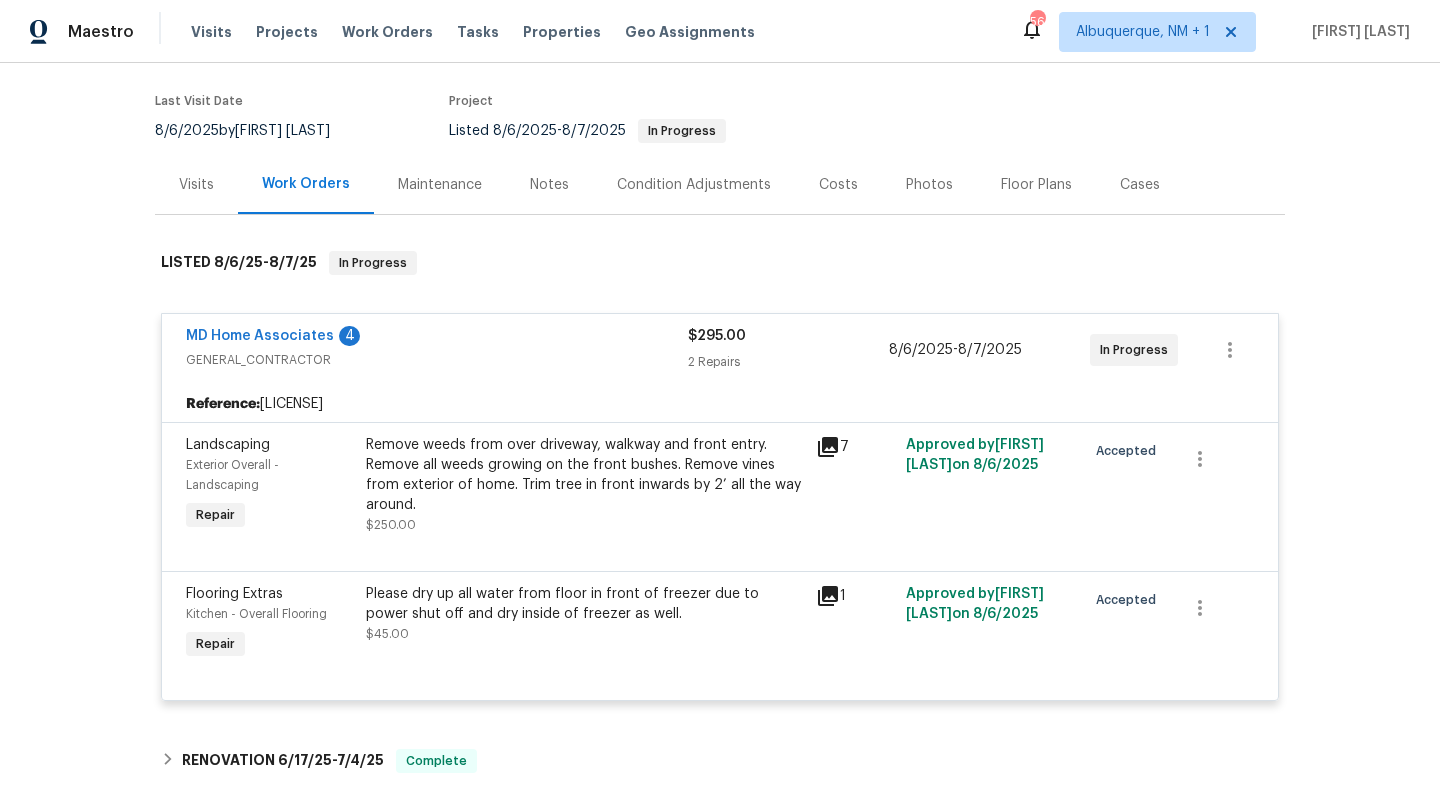 scroll, scrollTop: 173, scrollLeft: 0, axis: vertical 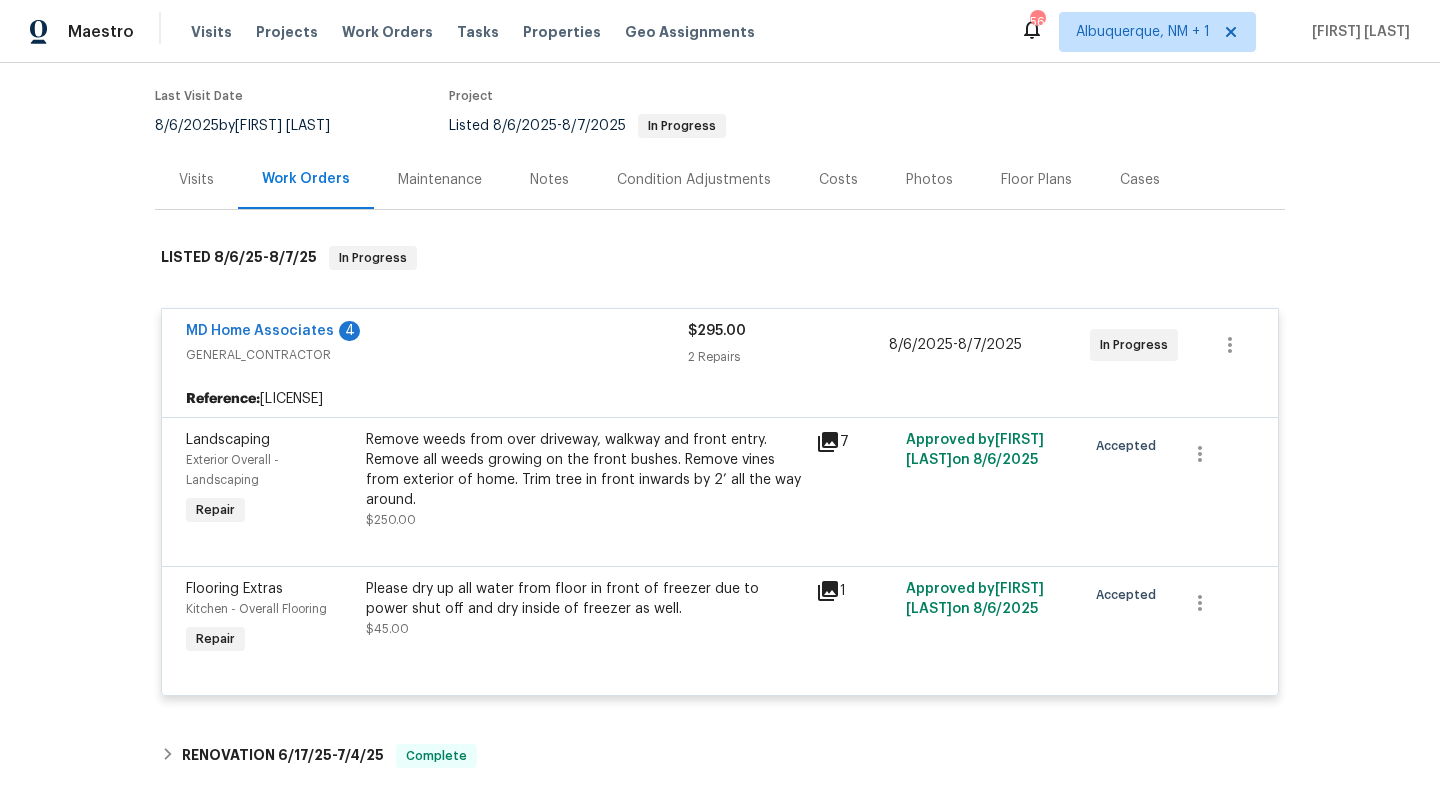 click 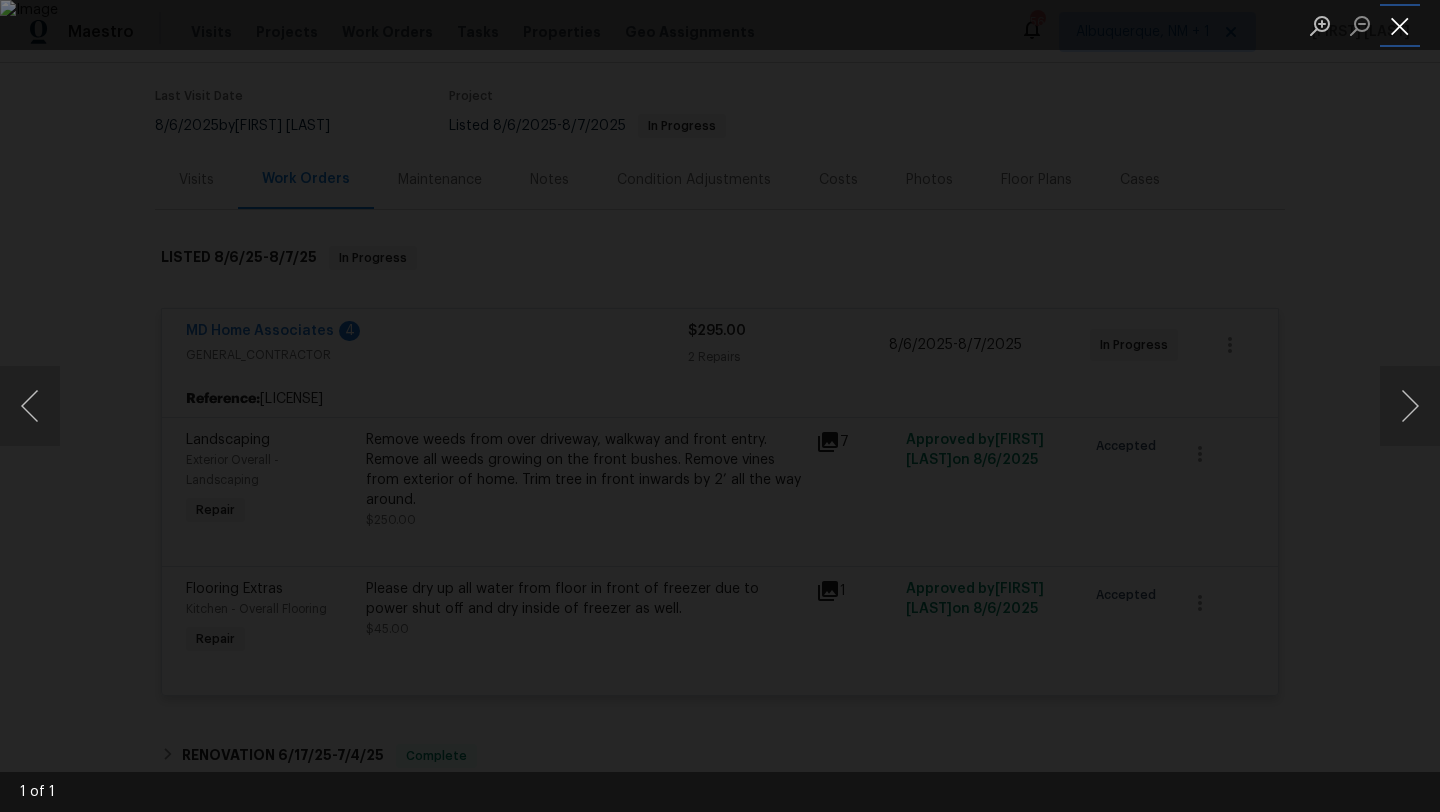 click at bounding box center [1400, 25] 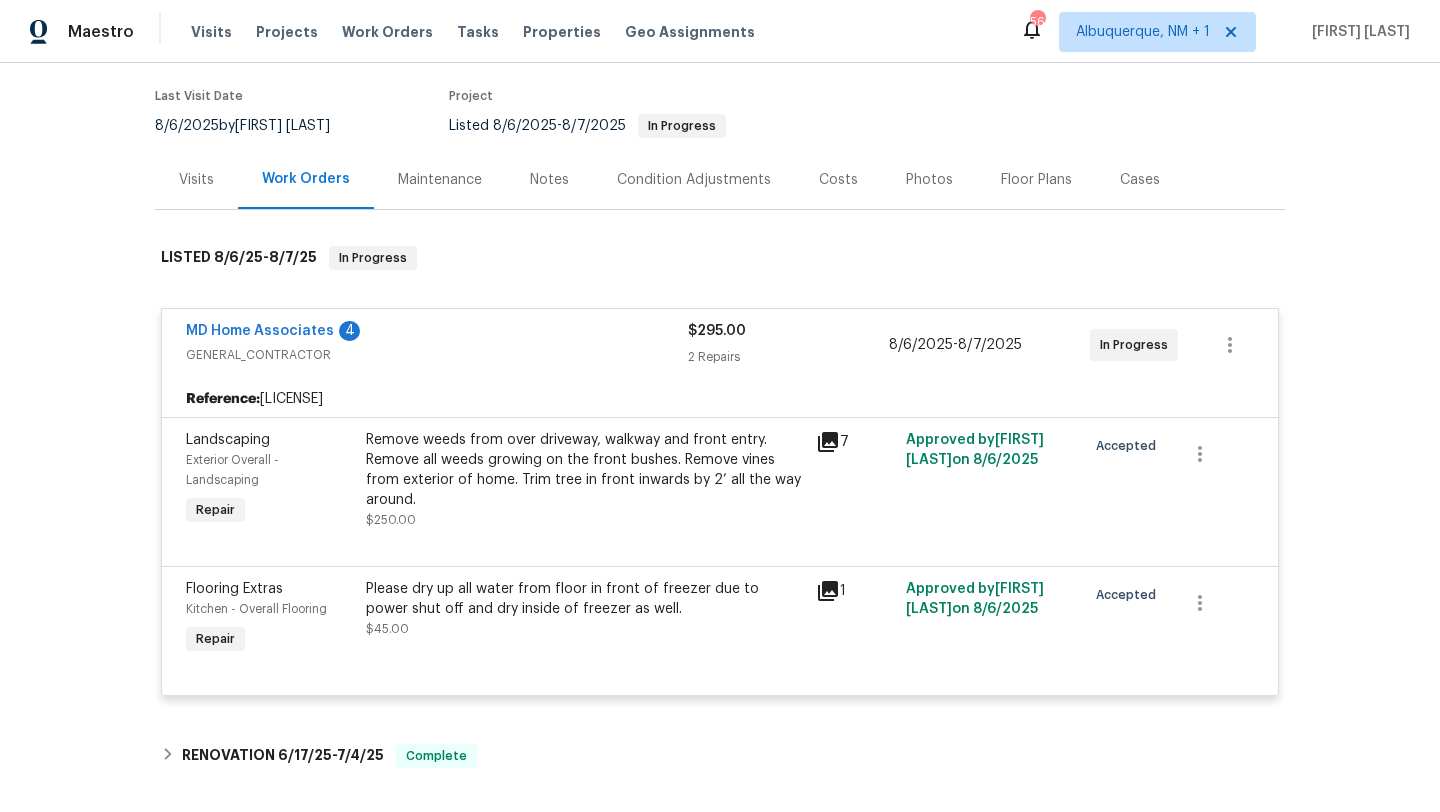 click on "Visits" at bounding box center (196, 180) 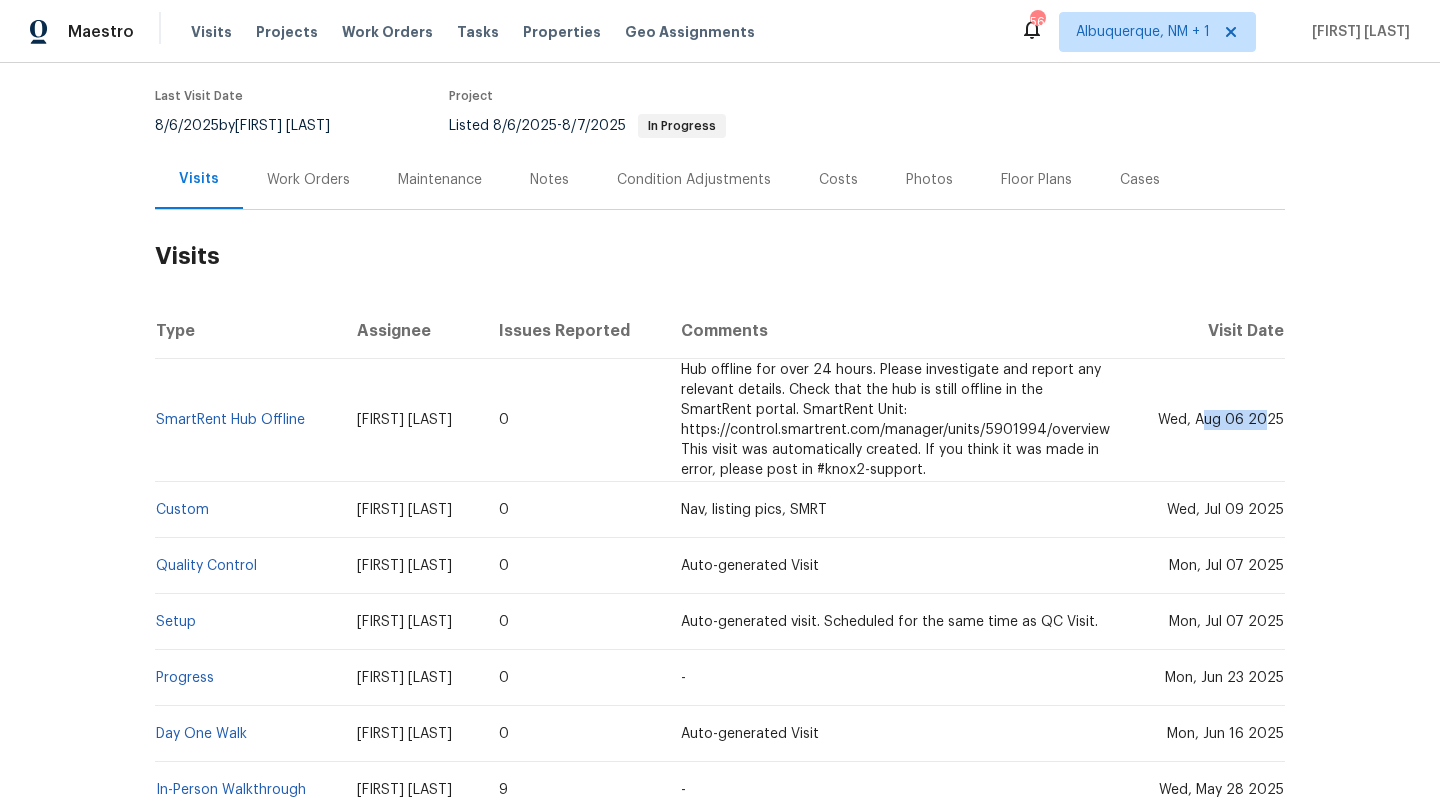 drag, startPoint x: 1204, startPoint y: 404, endPoint x: 1271, endPoint y: 410, distance: 67.26812 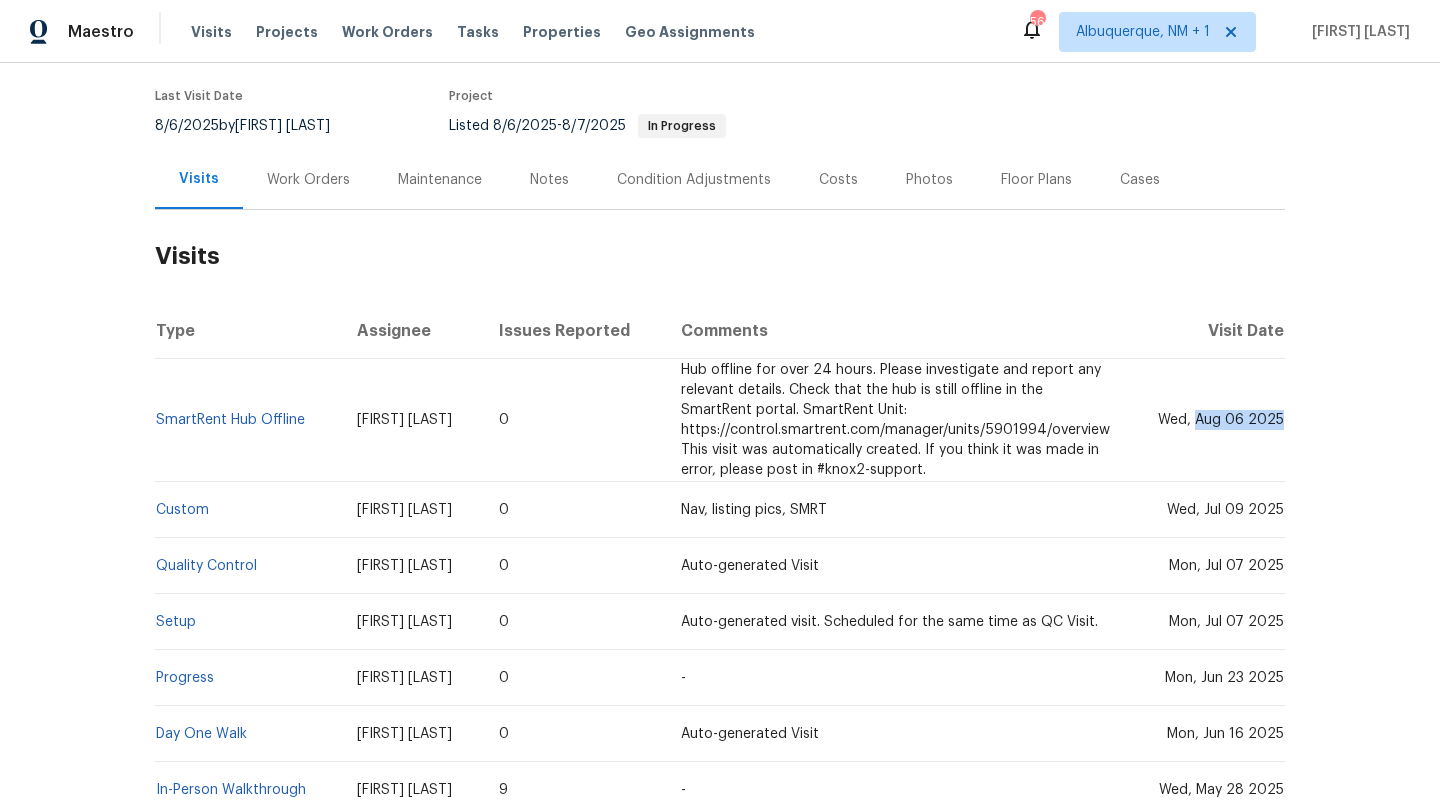 drag, startPoint x: 1198, startPoint y: 399, endPoint x: 1283, endPoint y: 414, distance: 86.313385 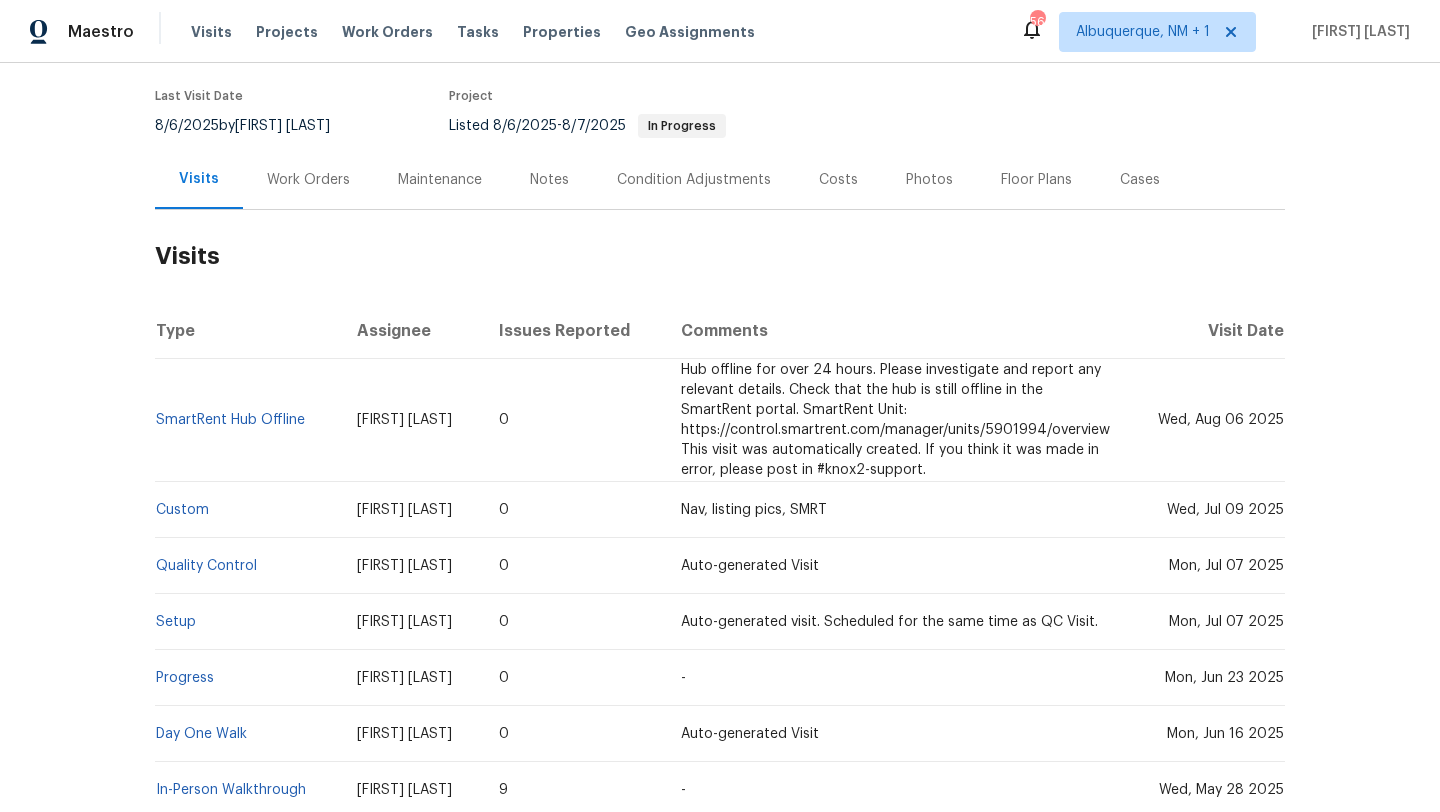 click on "Work Orders" at bounding box center (308, 179) 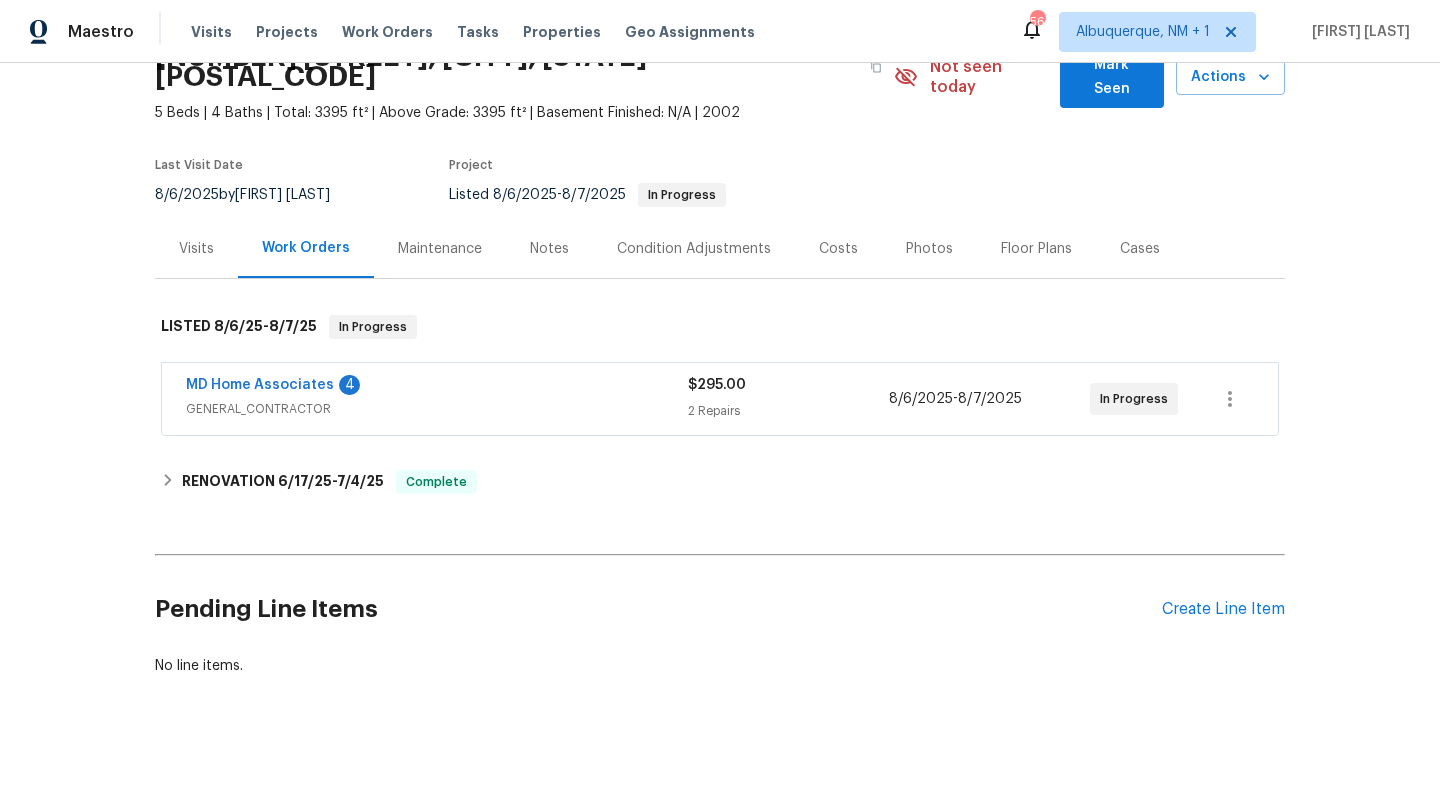 scroll, scrollTop: 84, scrollLeft: 0, axis: vertical 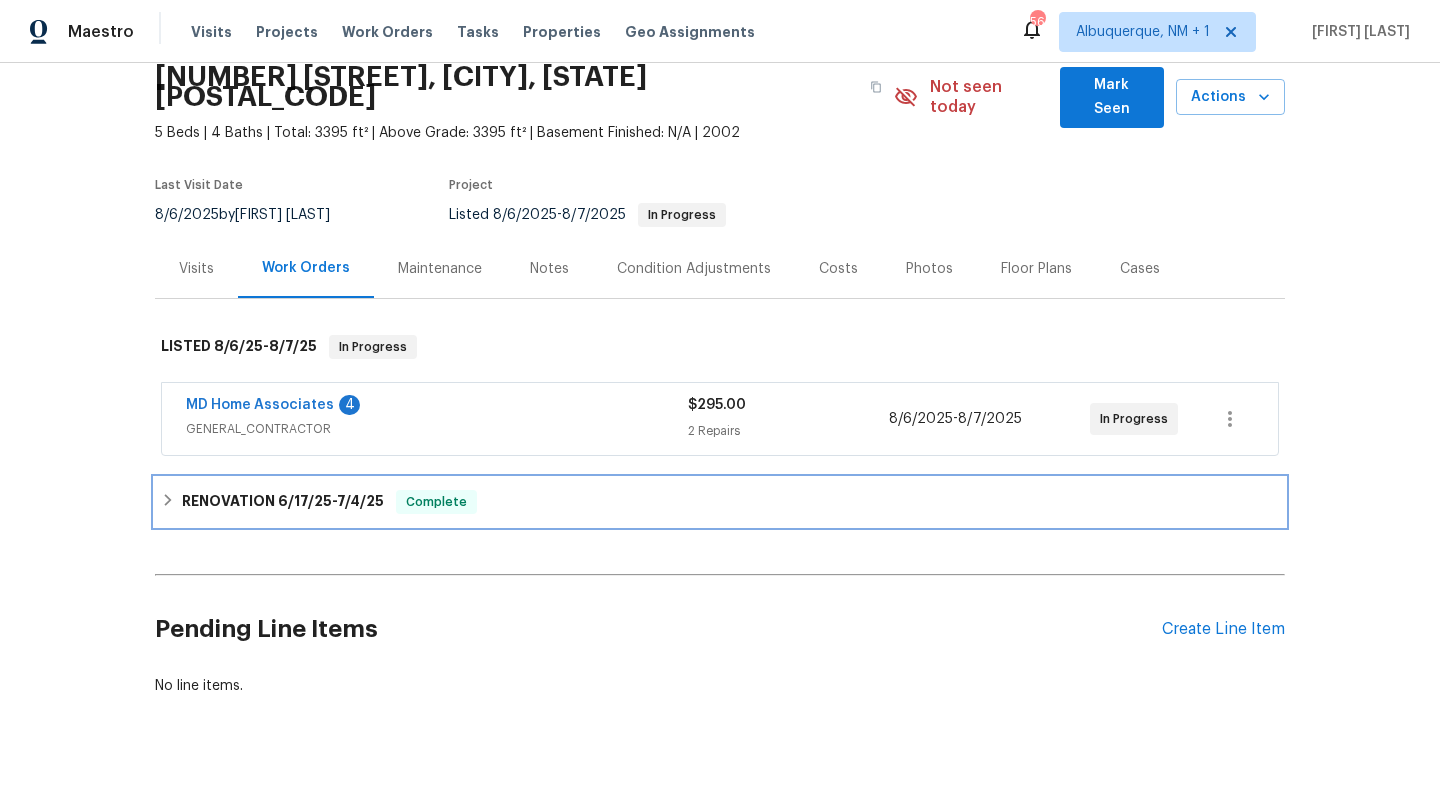 click on "Complete" at bounding box center [436, 502] 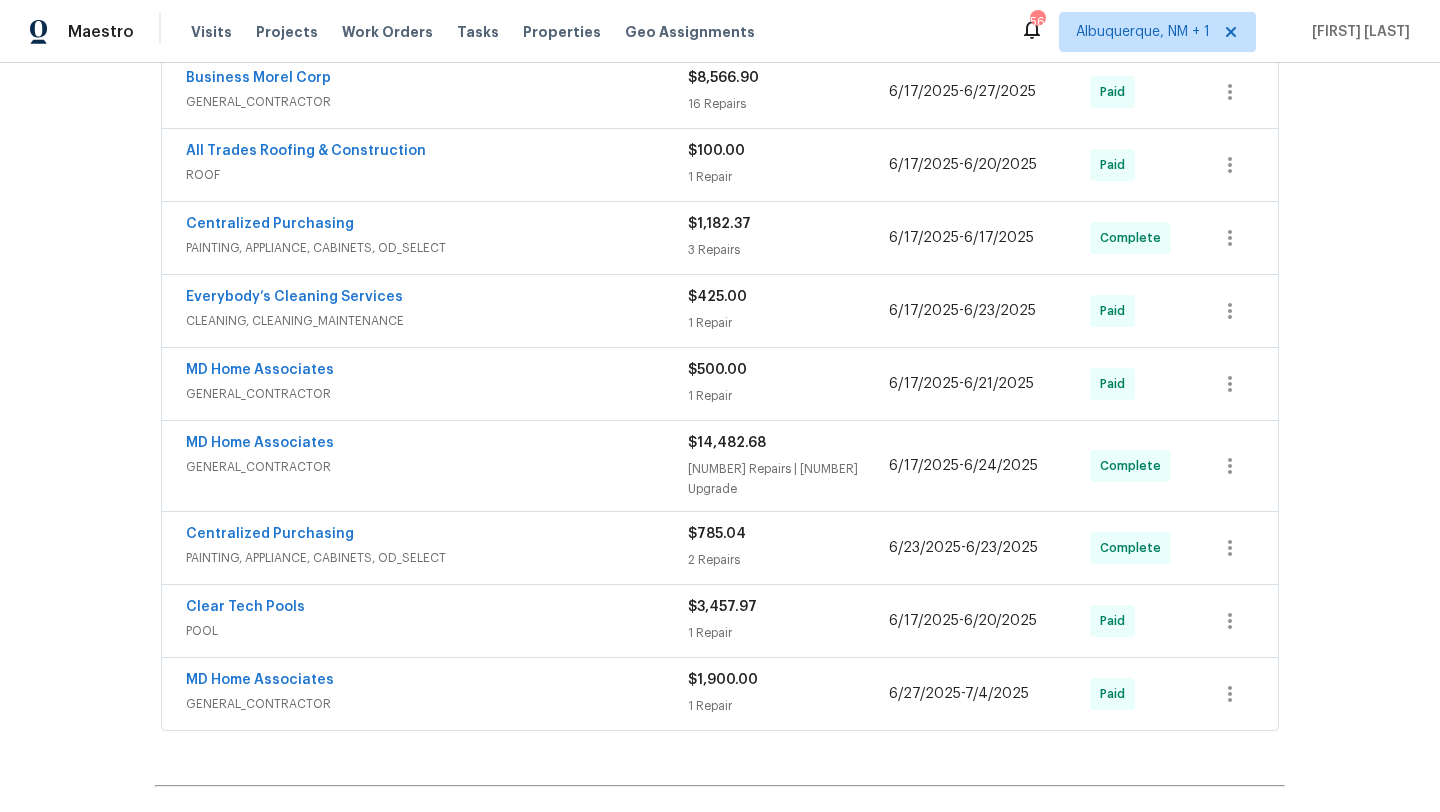 scroll, scrollTop: 823, scrollLeft: 0, axis: vertical 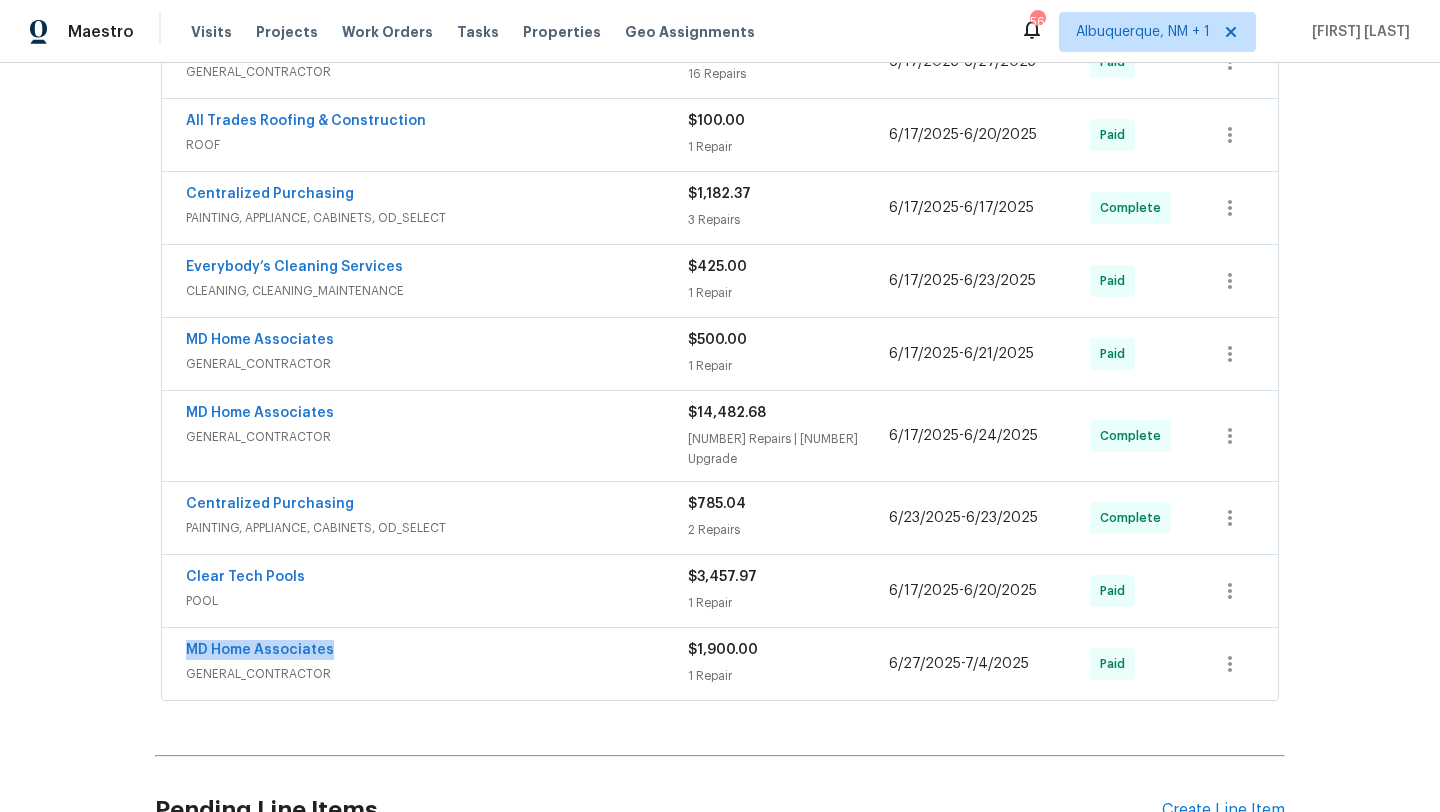 drag, startPoint x: 351, startPoint y: 621, endPoint x: 182, endPoint y: 617, distance: 169.04733 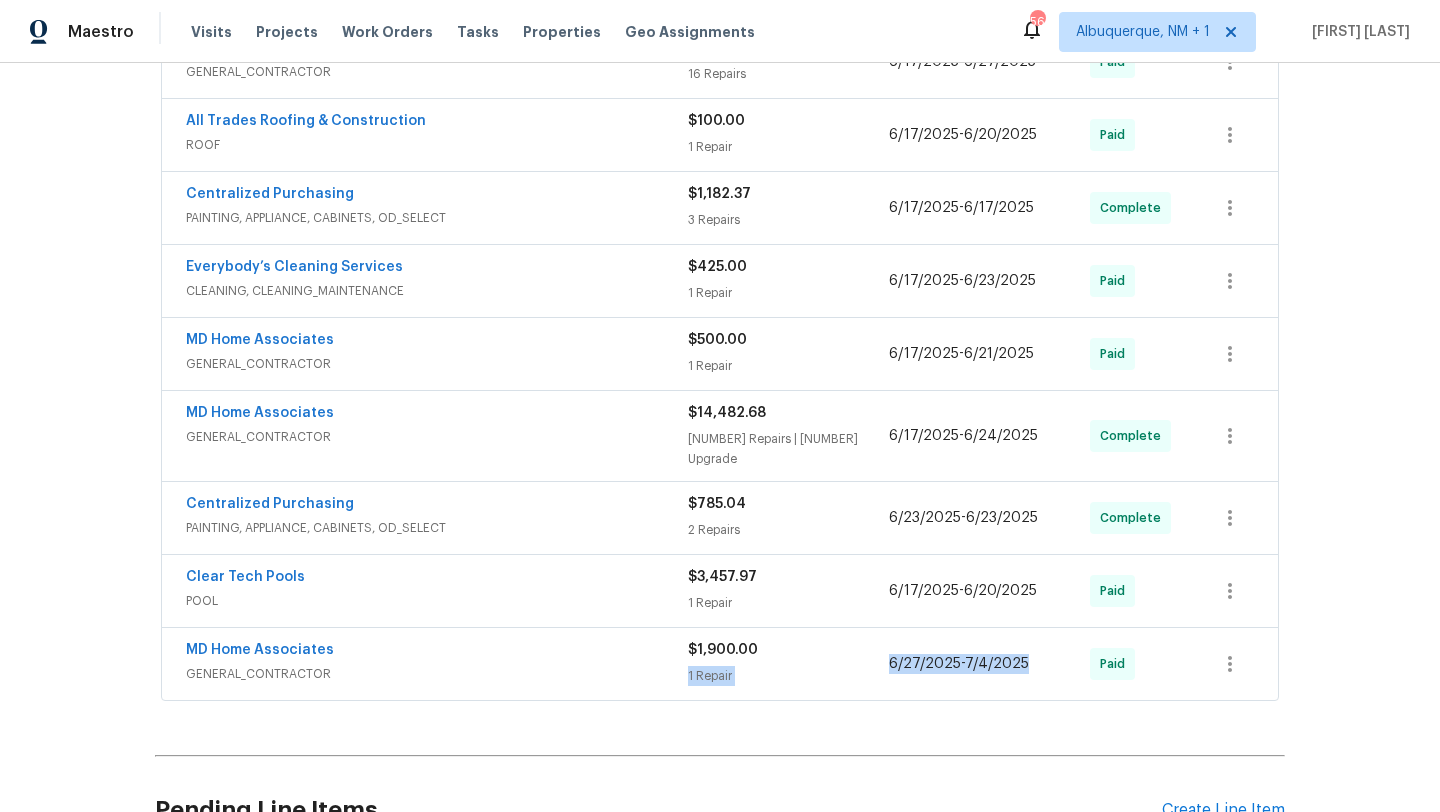 drag, startPoint x: 1038, startPoint y: 625, endPoint x: 884, endPoint y: 625, distance: 154 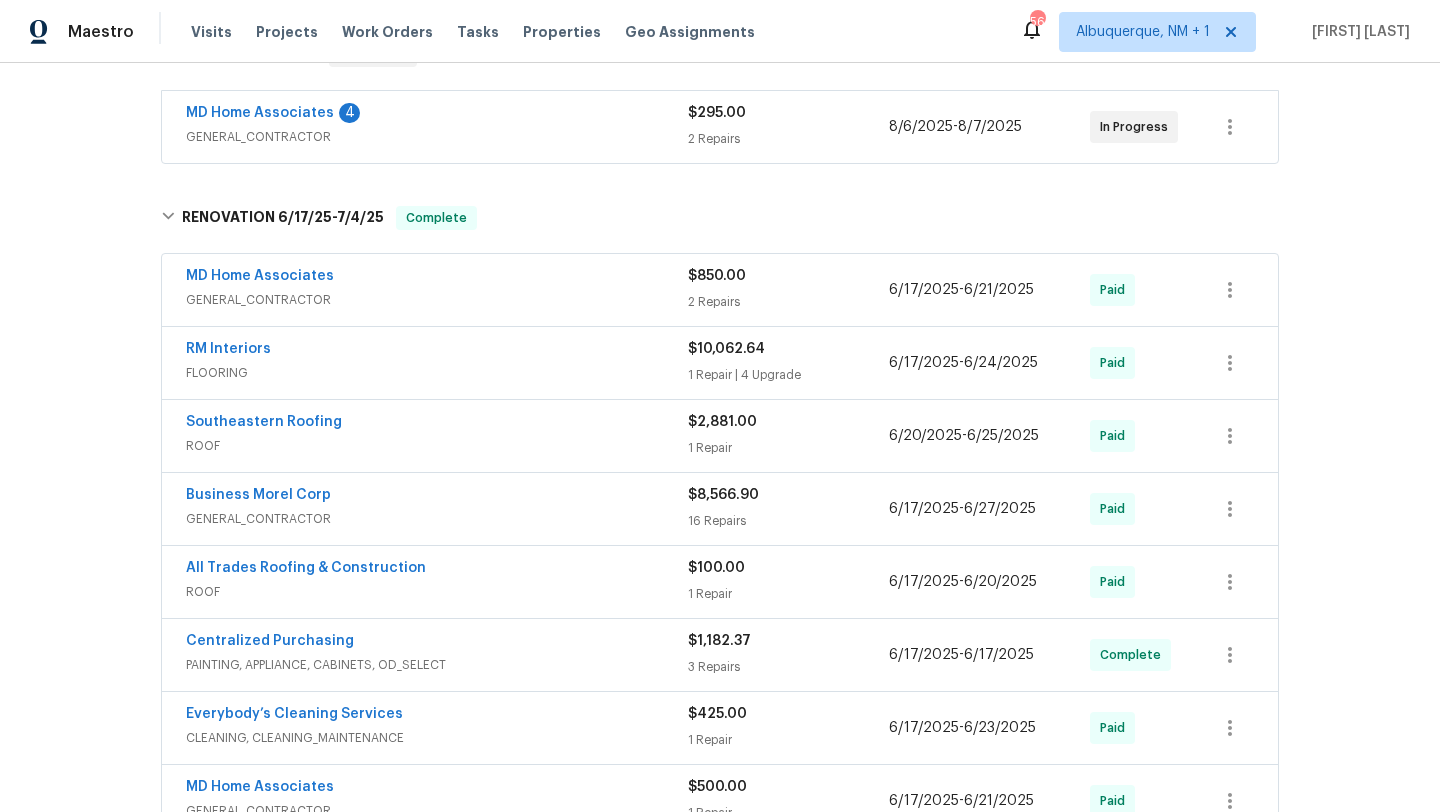 scroll, scrollTop: 0, scrollLeft: 0, axis: both 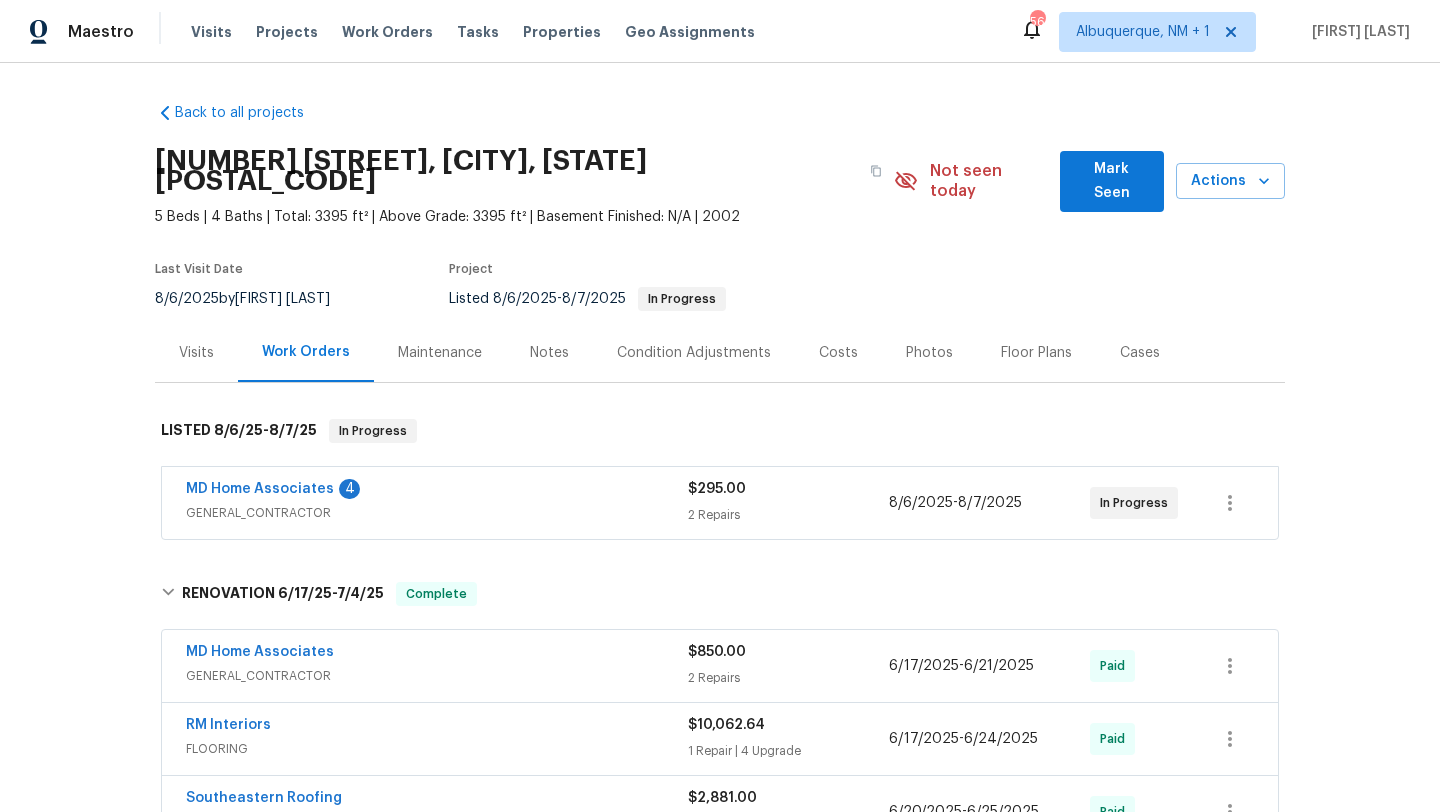 click on "GENERAL_CONTRACTOR" at bounding box center [437, 513] 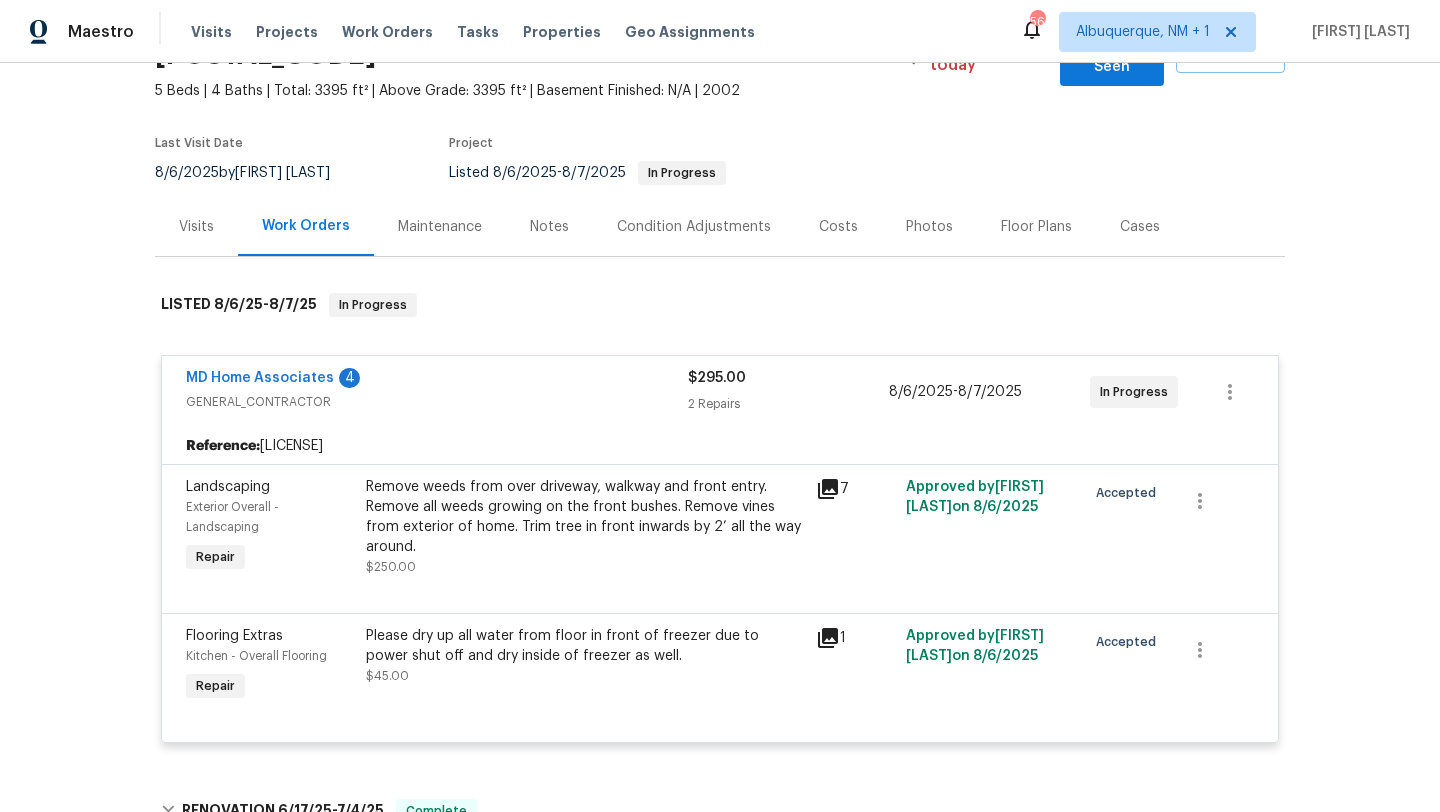 scroll, scrollTop: 178, scrollLeft: 0, axis: vertical 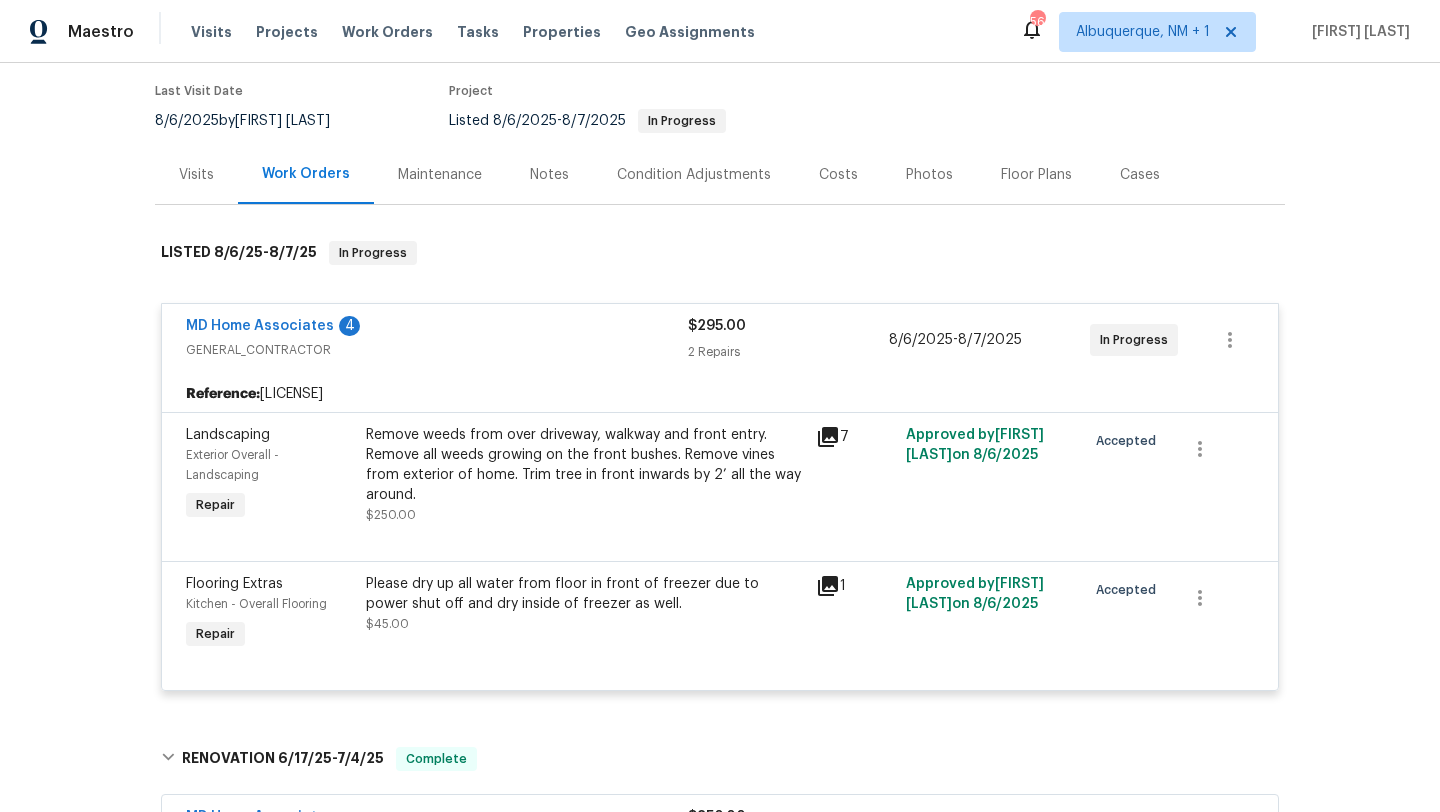 click on "1" at bounding box center [855, 586] 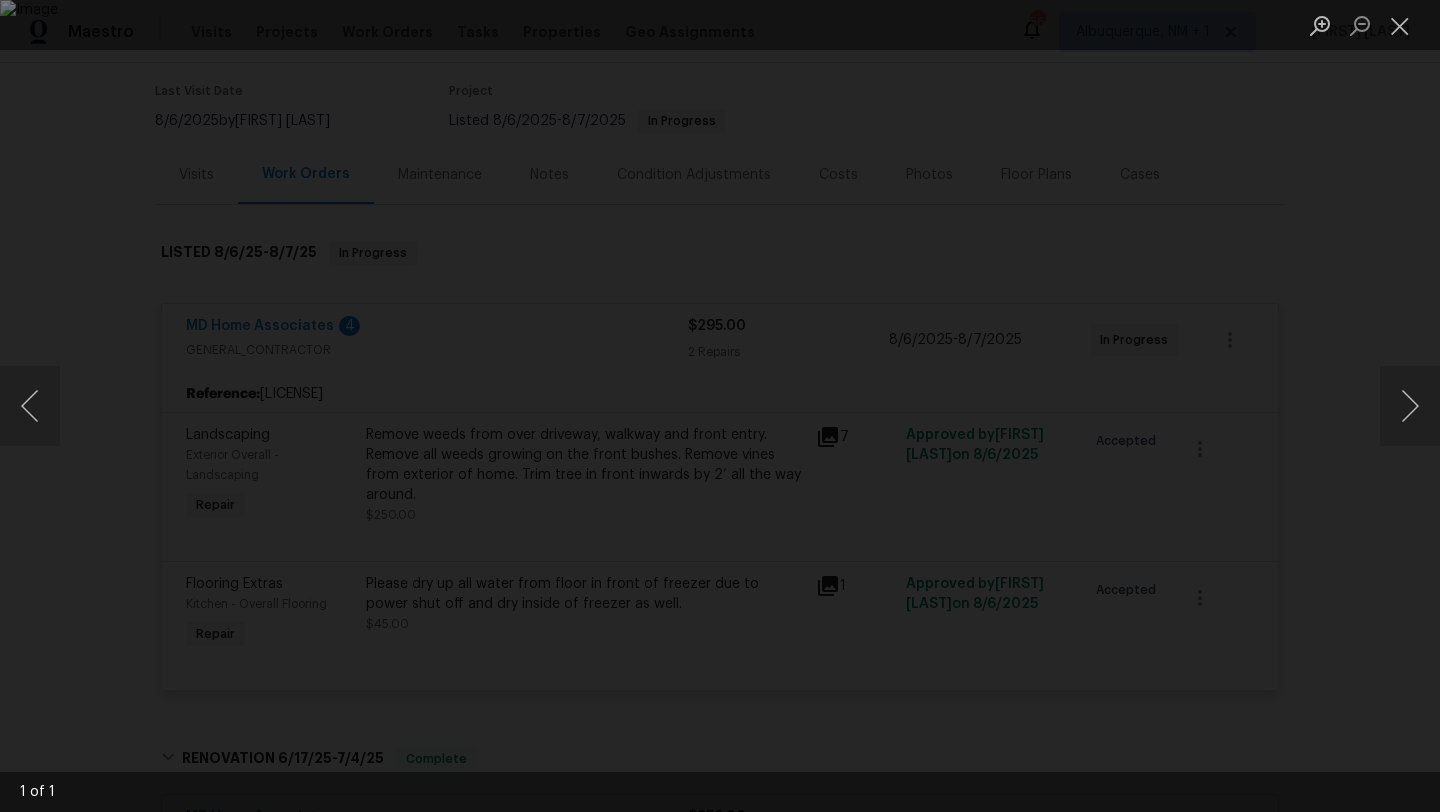 click at bounding box center (720, 406) 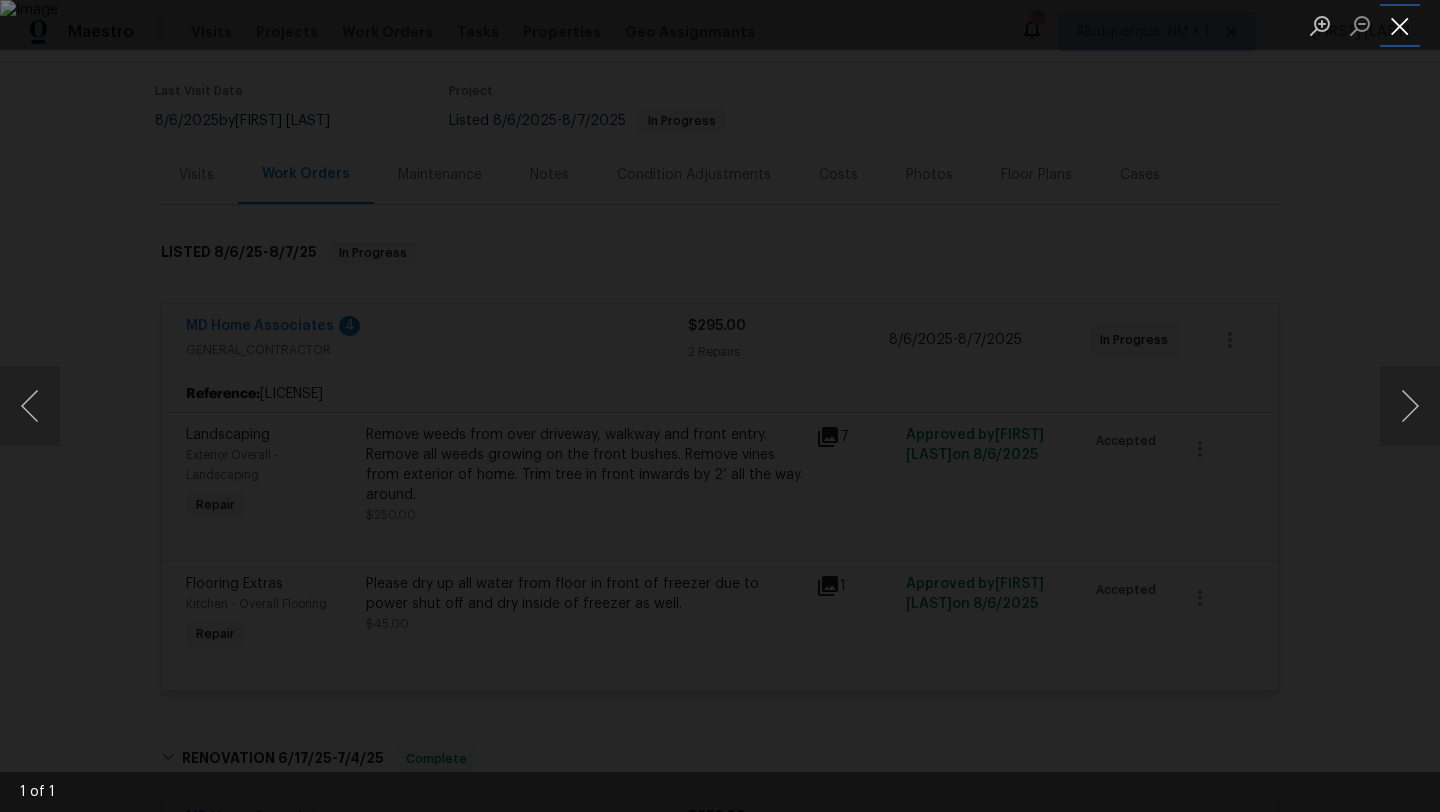 click at bounding box center (1400, 25) 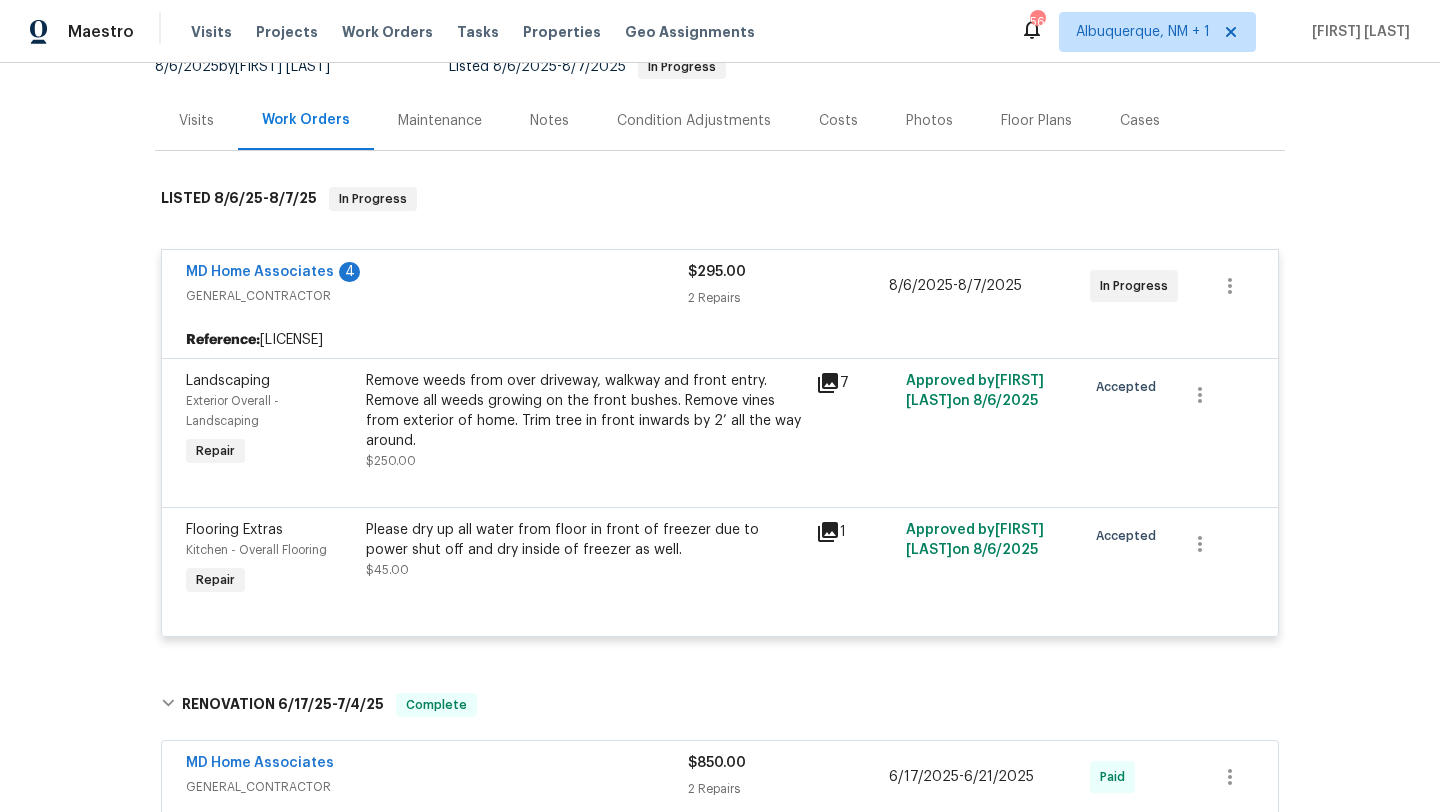 scroll, scrollTop: 78, scrollLeft: 0, axis: vertical 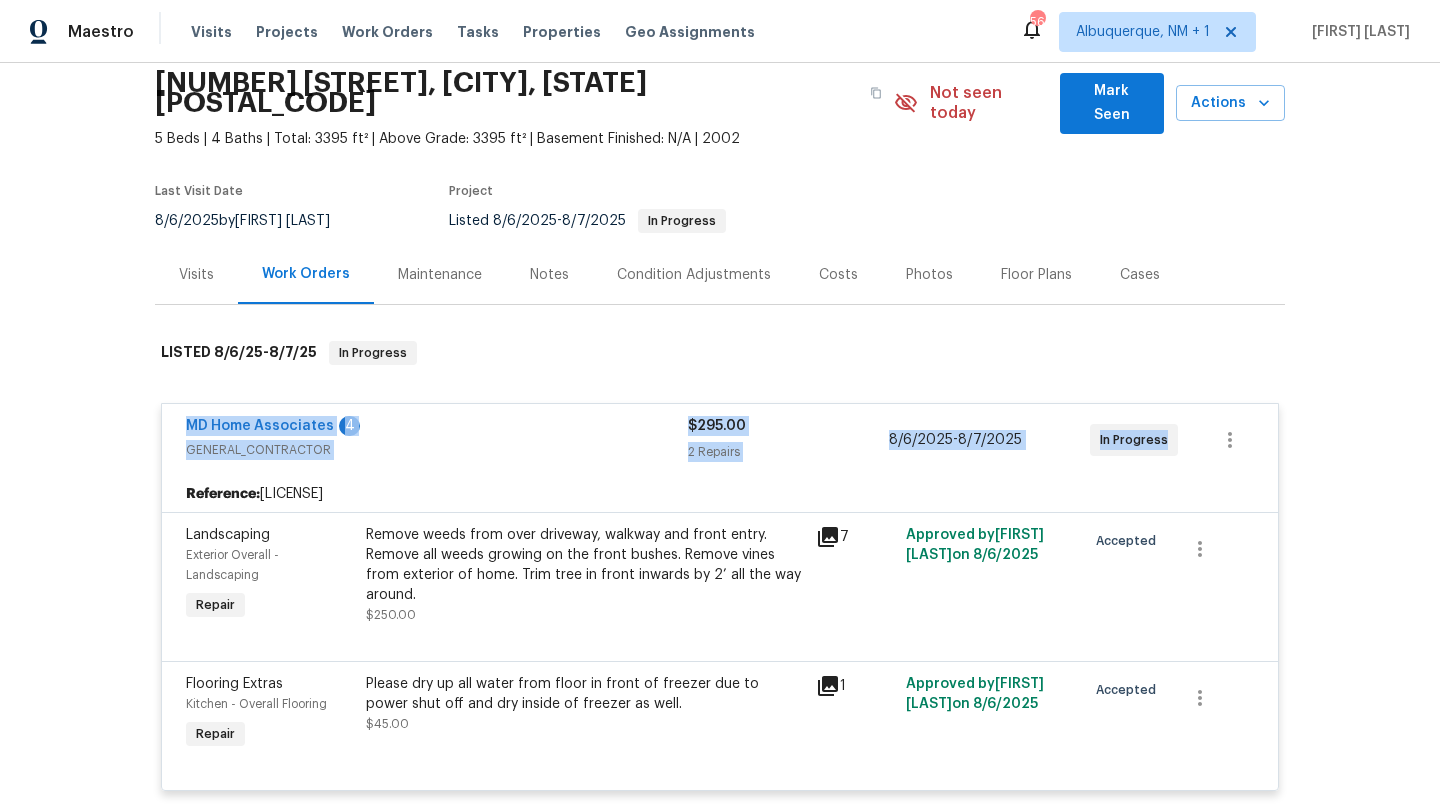 drag, startPoint x: 1170, startPoint y: 428, endPoint x: 118, endPoint y: 402, distance: 1052.3213 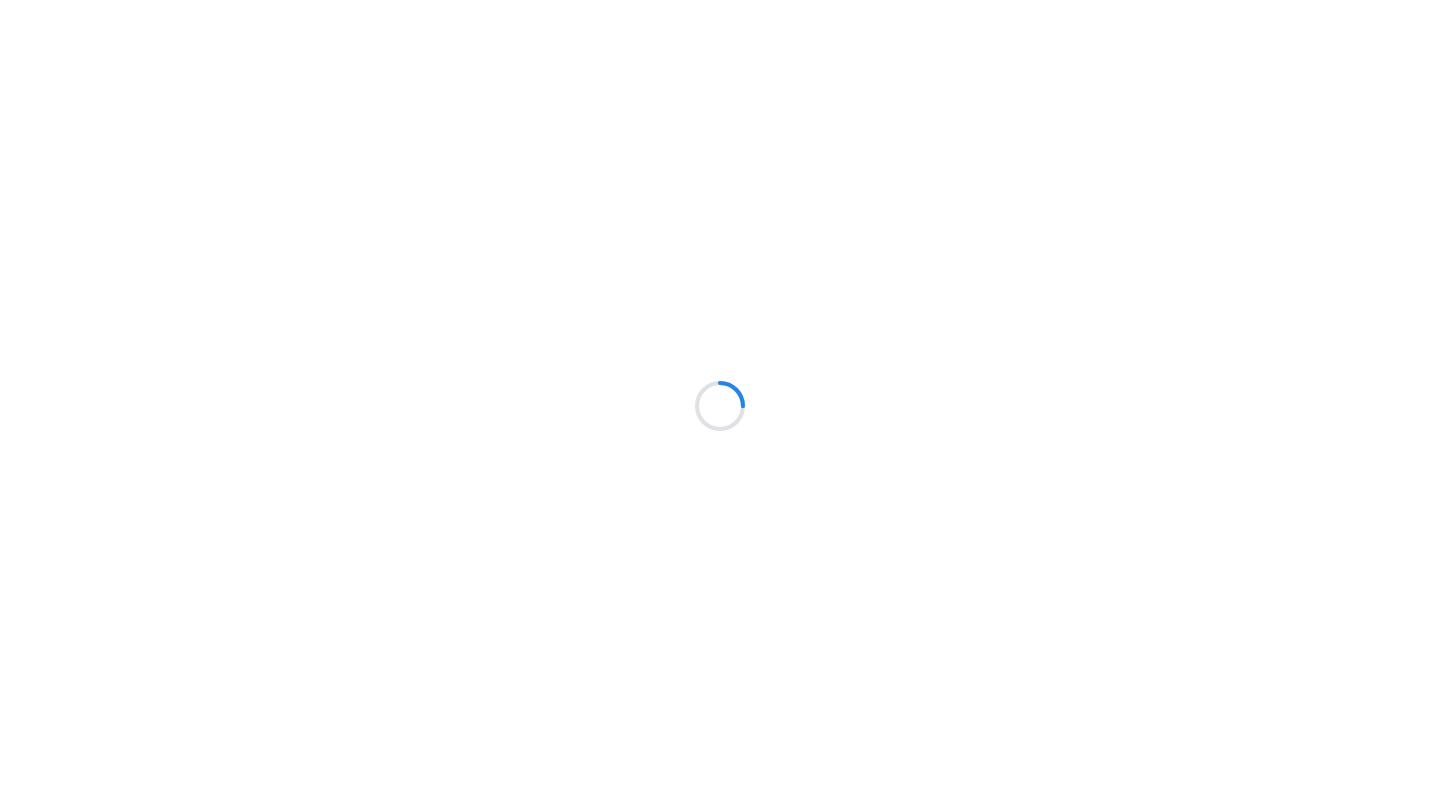 scroll, scrollTop: 0, scrollLeft: 0, axis: both 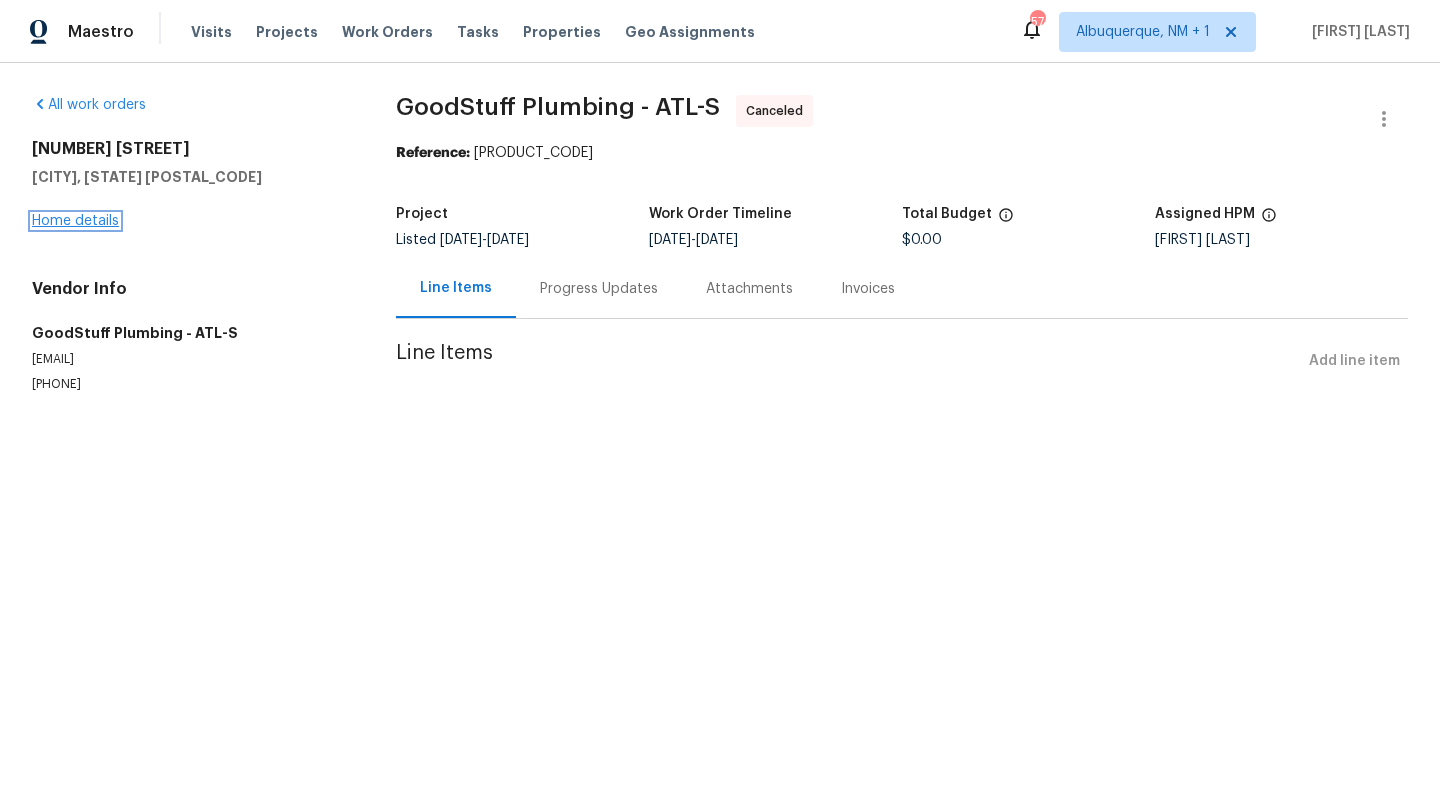 click on "Home details" at bounding box center [75, 221] 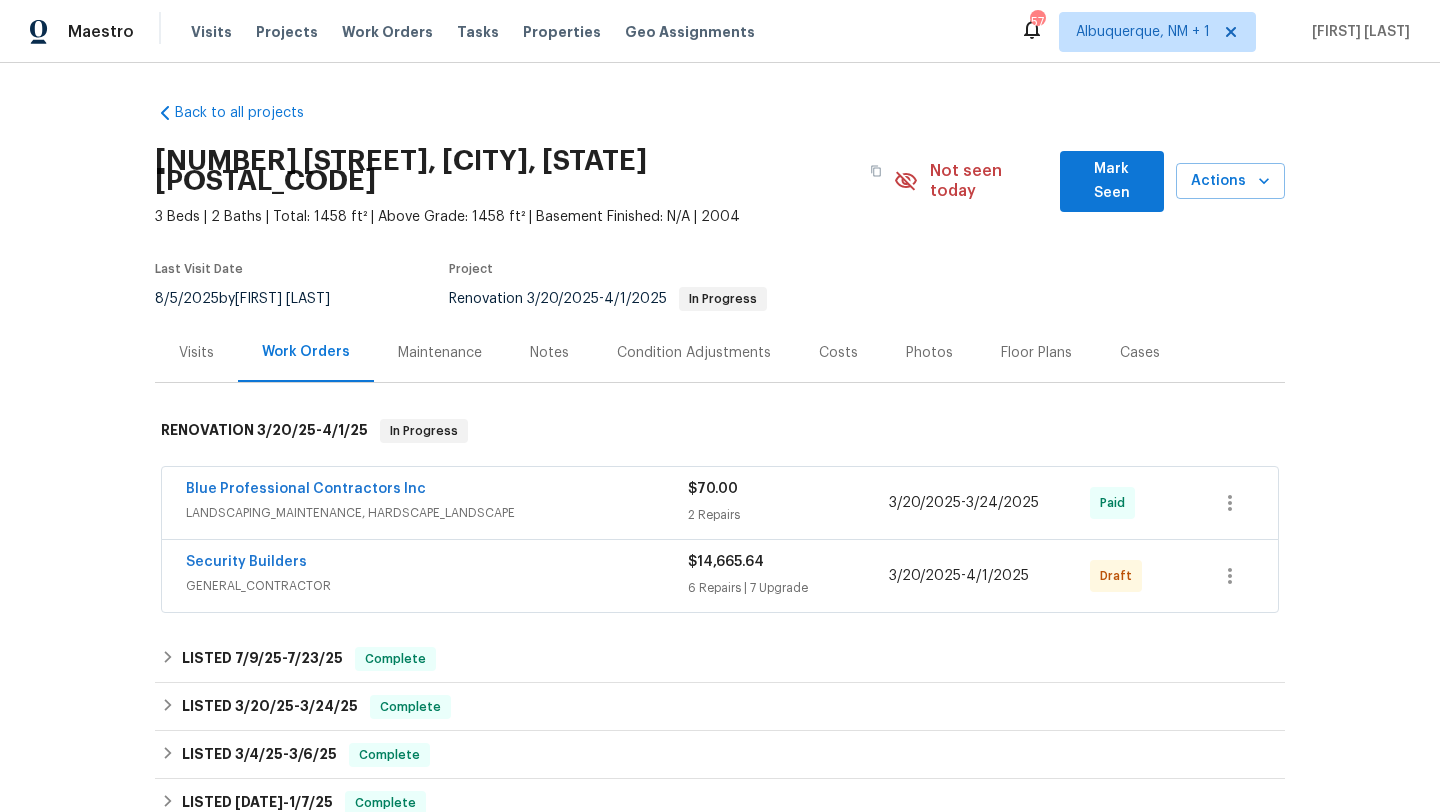 click on "GENERAL_CONTRACTOR" at bounding box center (437, 586) 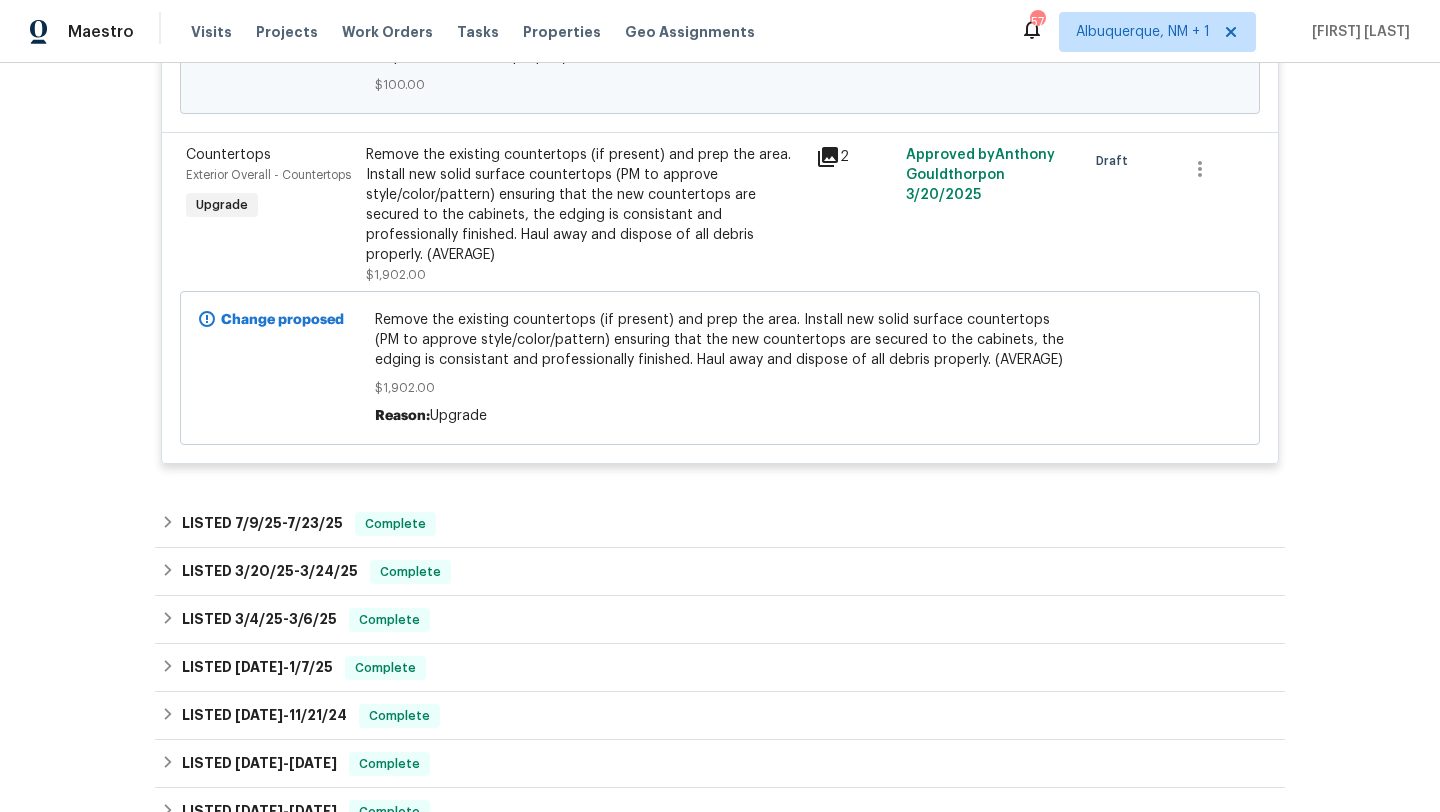 scroll, scrollTop: 5023, scrollLeft: 0, axis: vertical 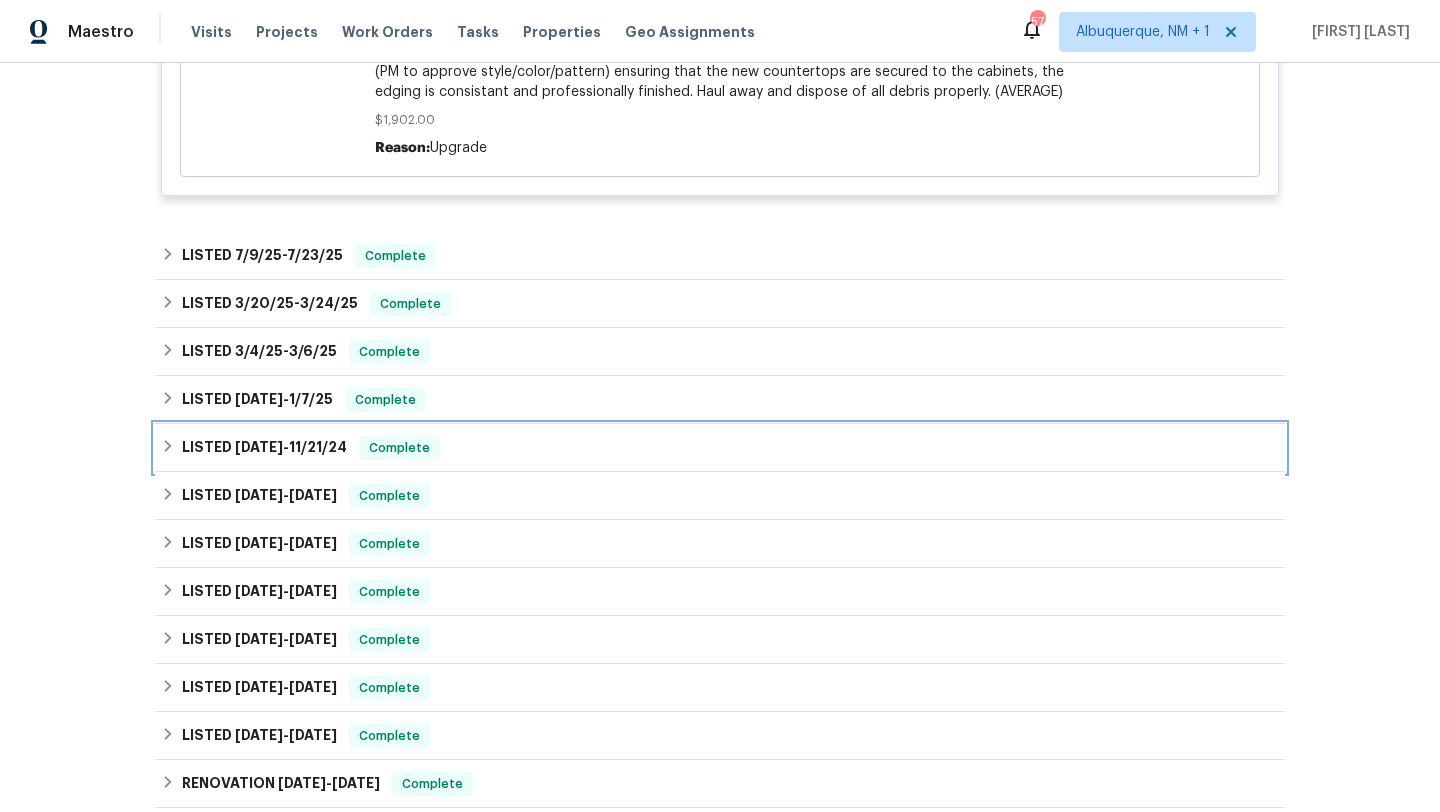 click on "Complete" at bounding box center (399, 448) 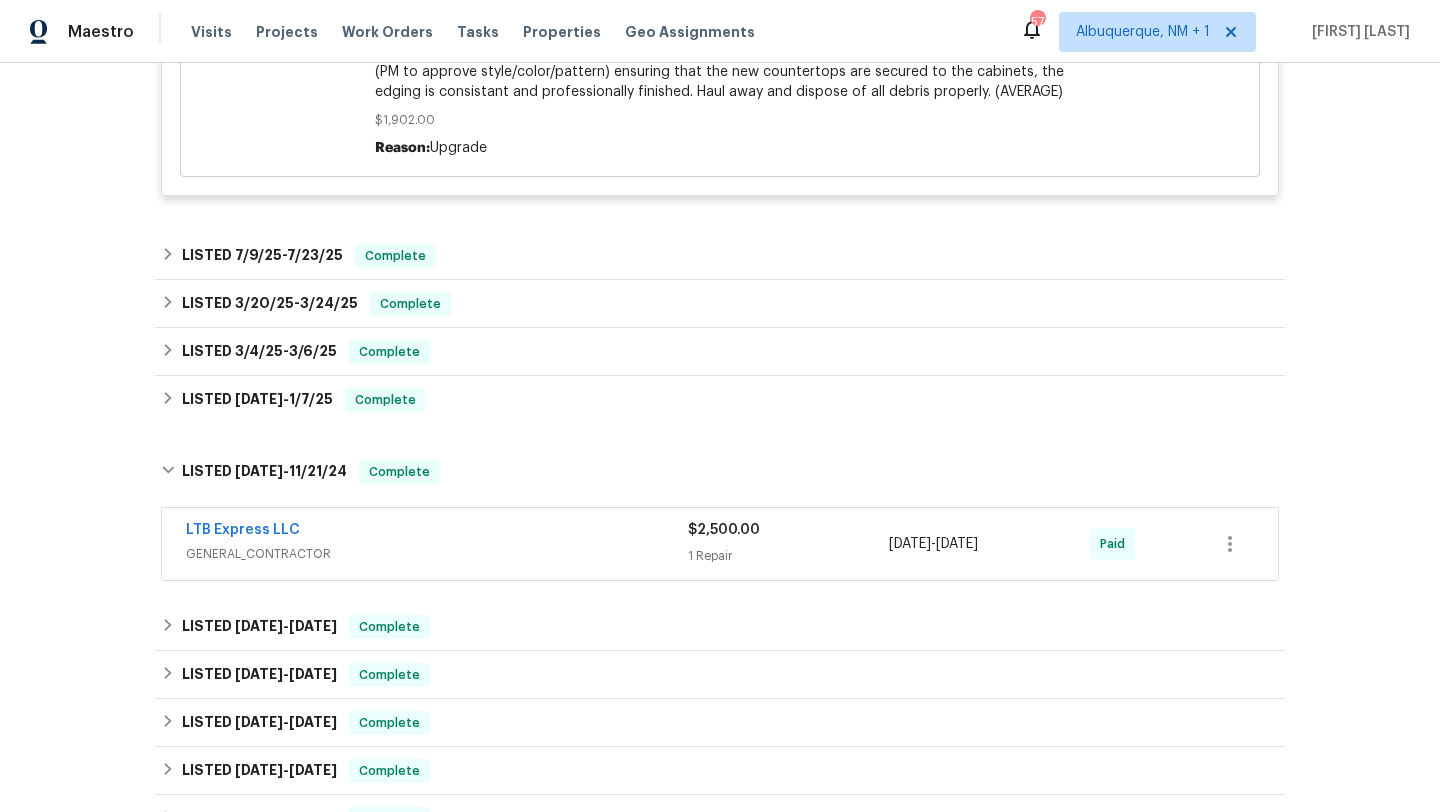 click on "LTB Express LLC" at bounding box center (437, 532) 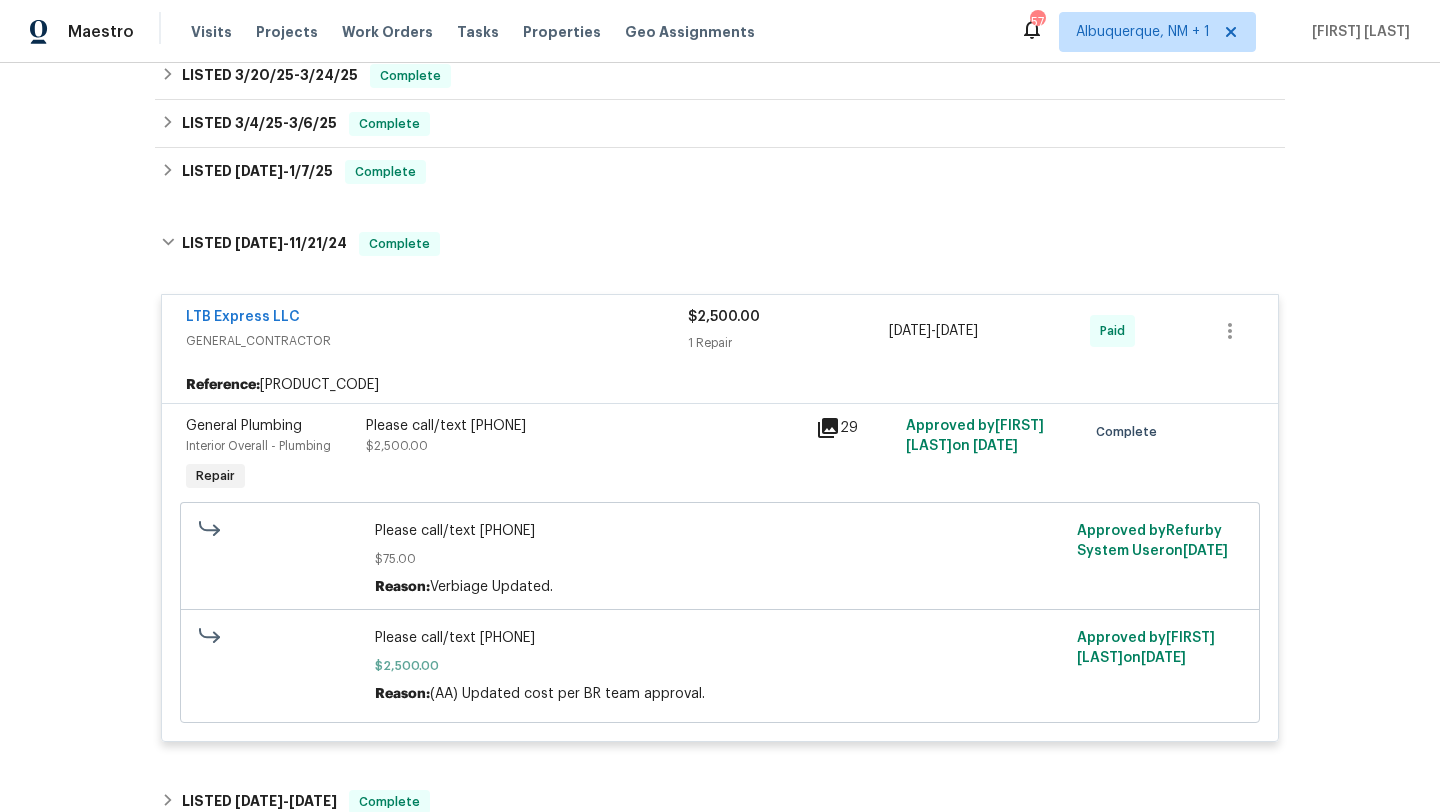 scroll, scrollTop: 5269, scrollLeft: 0, axis: vertical 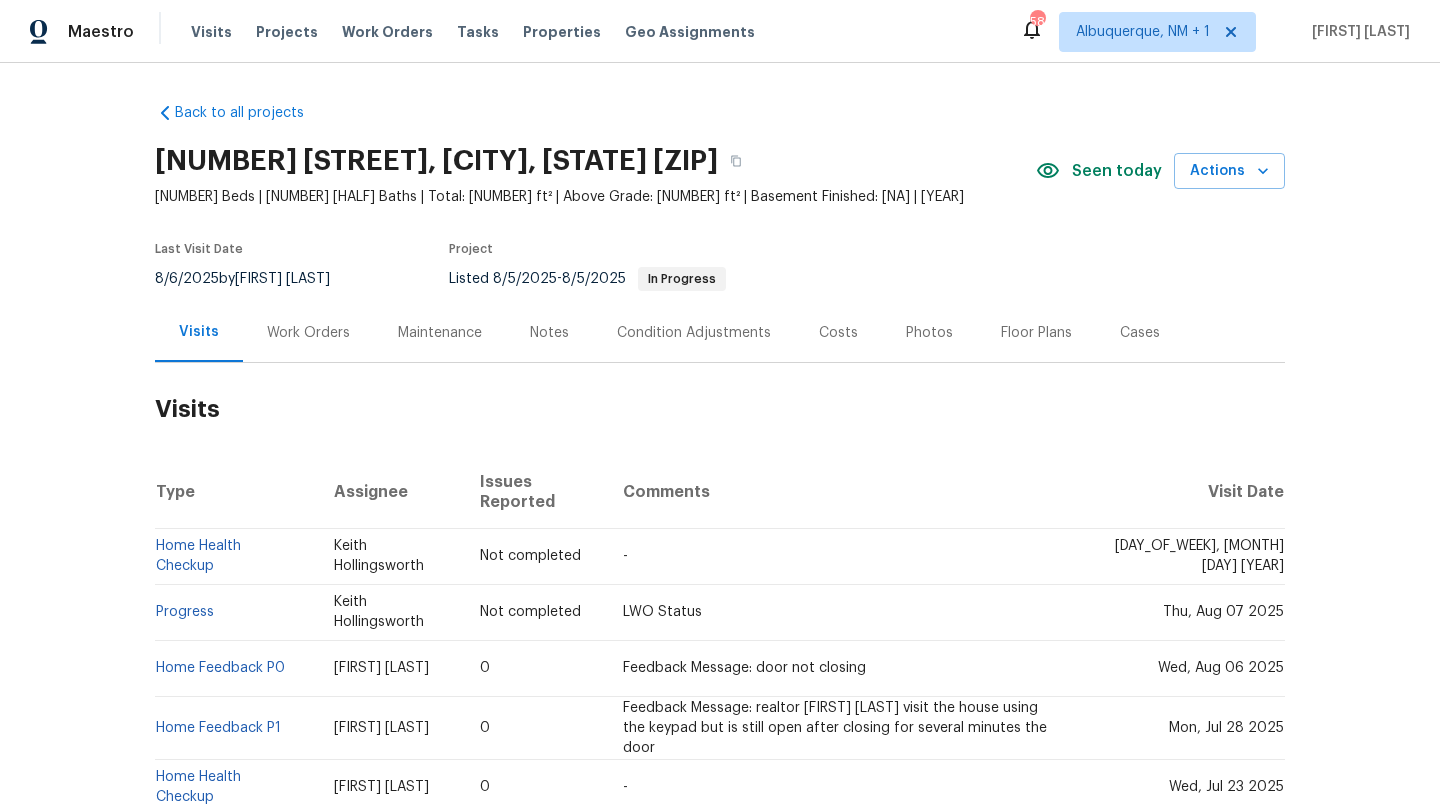click on "Work Orders" at bounding box center [308, 333] 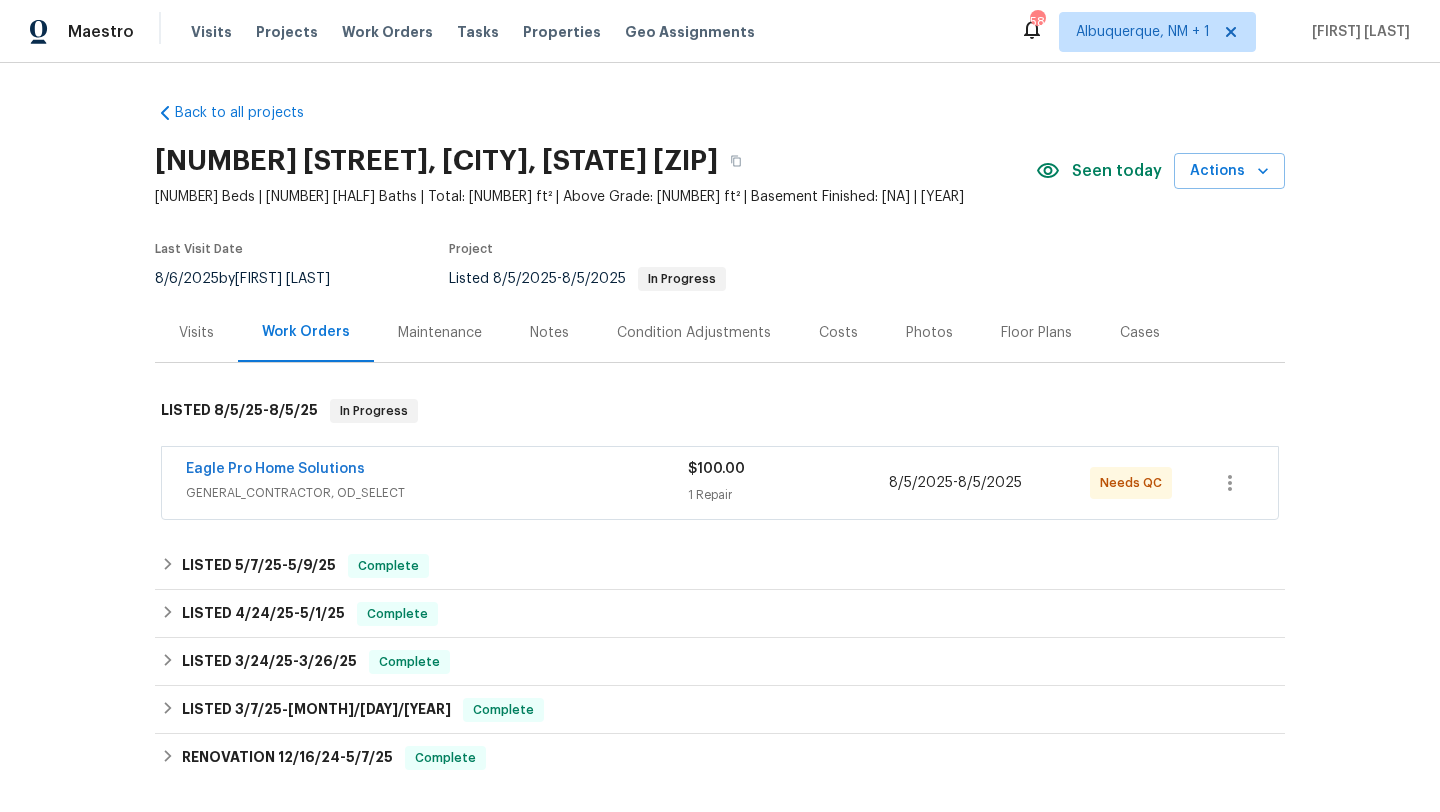 click on "Eagle Pro Home Solutions GENERAL_CONTRACTOR, OD_SELECT $100.00 1 Repair 8/5/2025  -  8/5/2025 Needs QC" at bounding box center (720, 483) 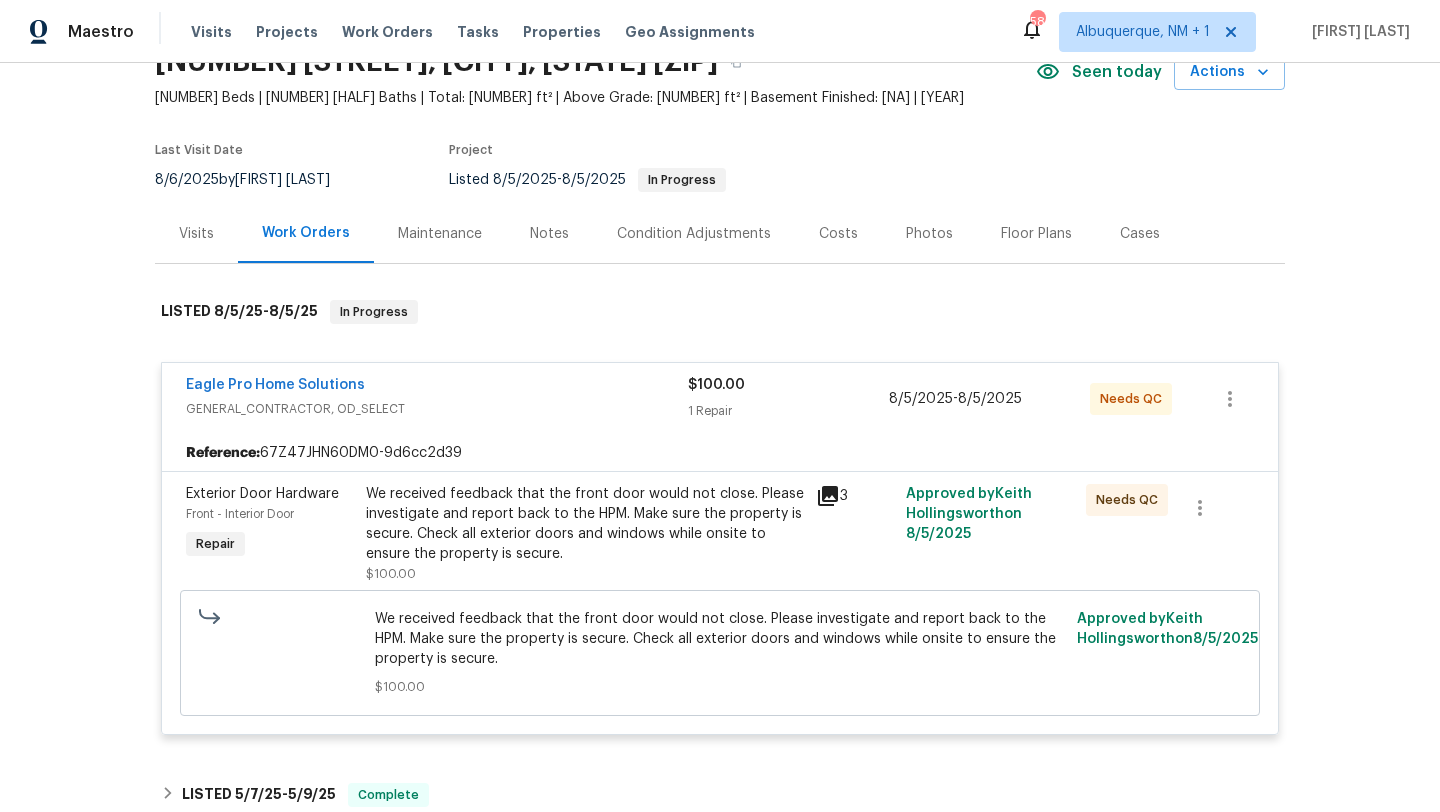 scroll, scrollTop: 102, scrollLeft: 0, axis: vertical 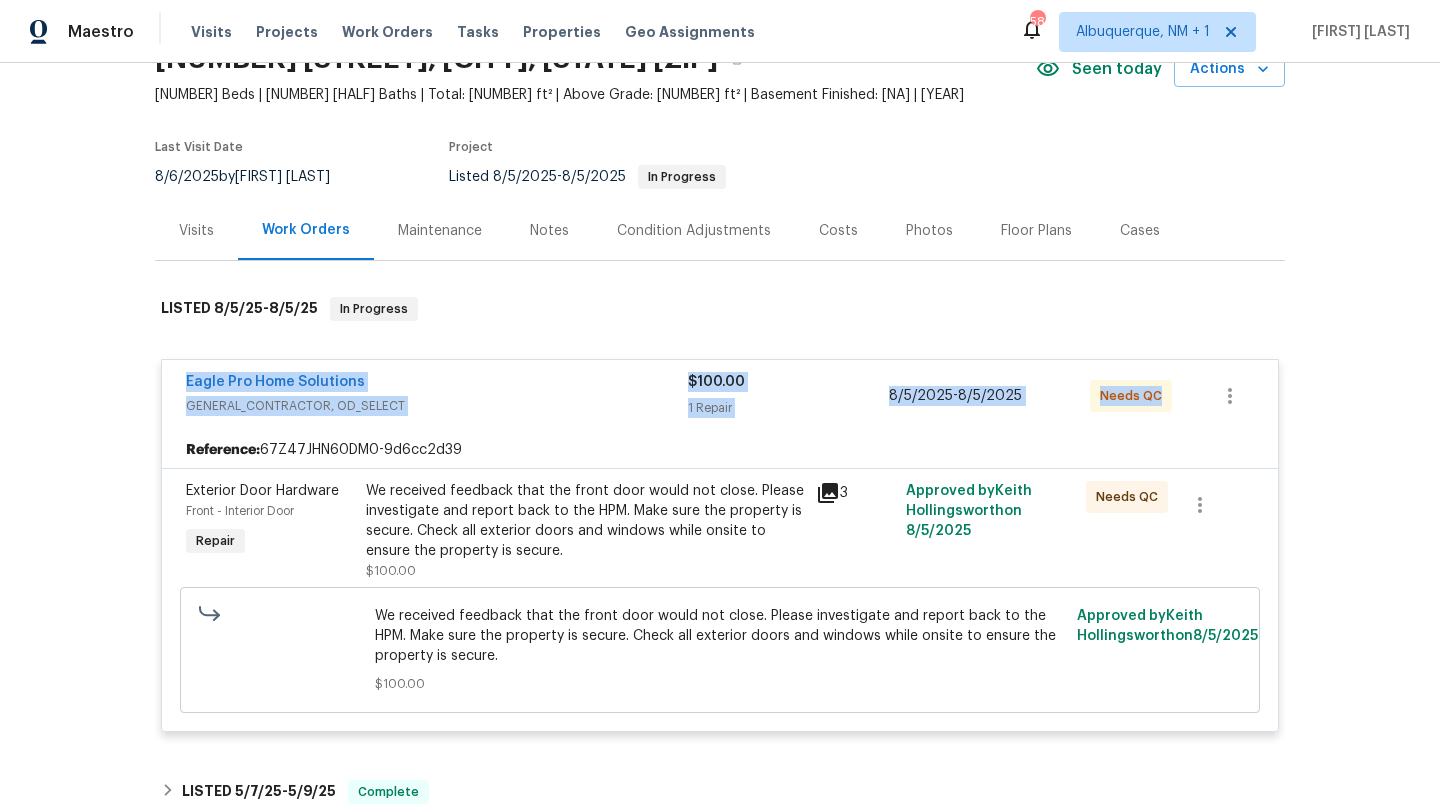 drag, startPoint x: 1162, startPoint y: 400, endPoint x: 157, endPoint y: 370, distance: 1005.44763 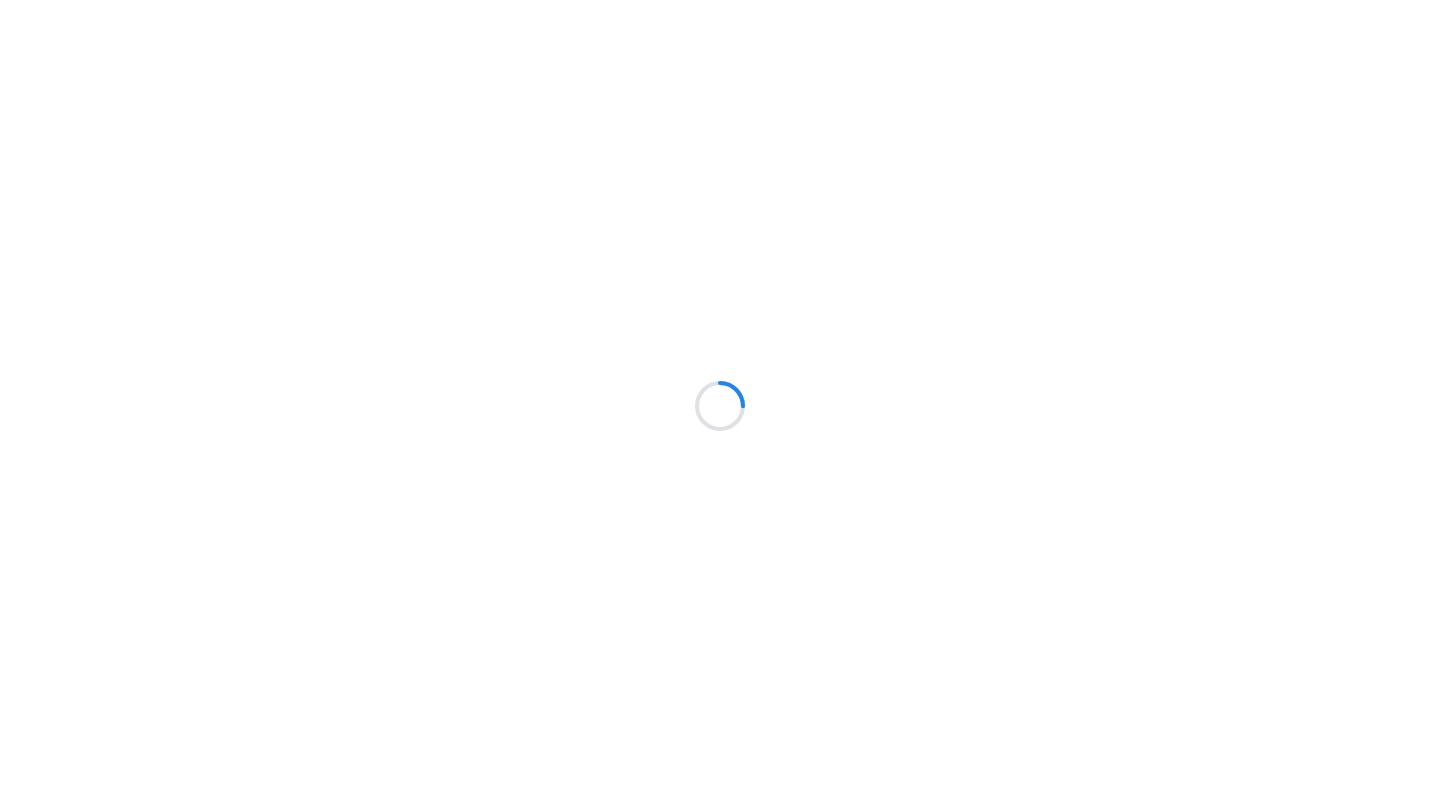 scroll, scrollTop: 0, scrollLeft: 0, axis: both 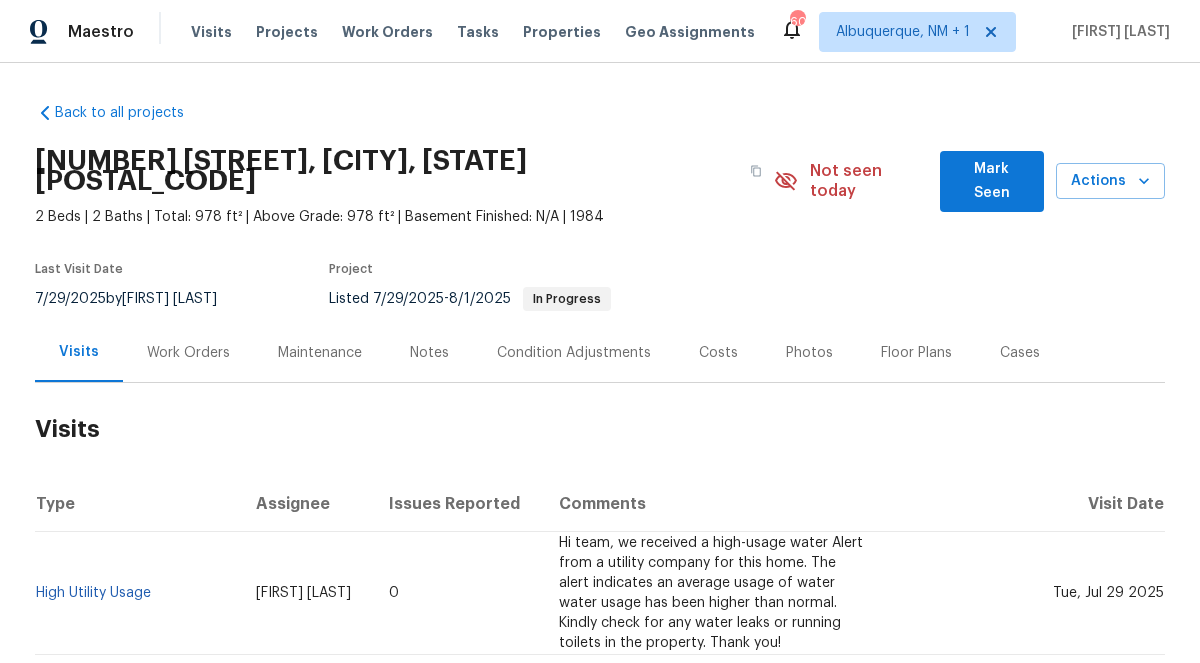 click on "Work Orders" at bounding box center [188, 352] 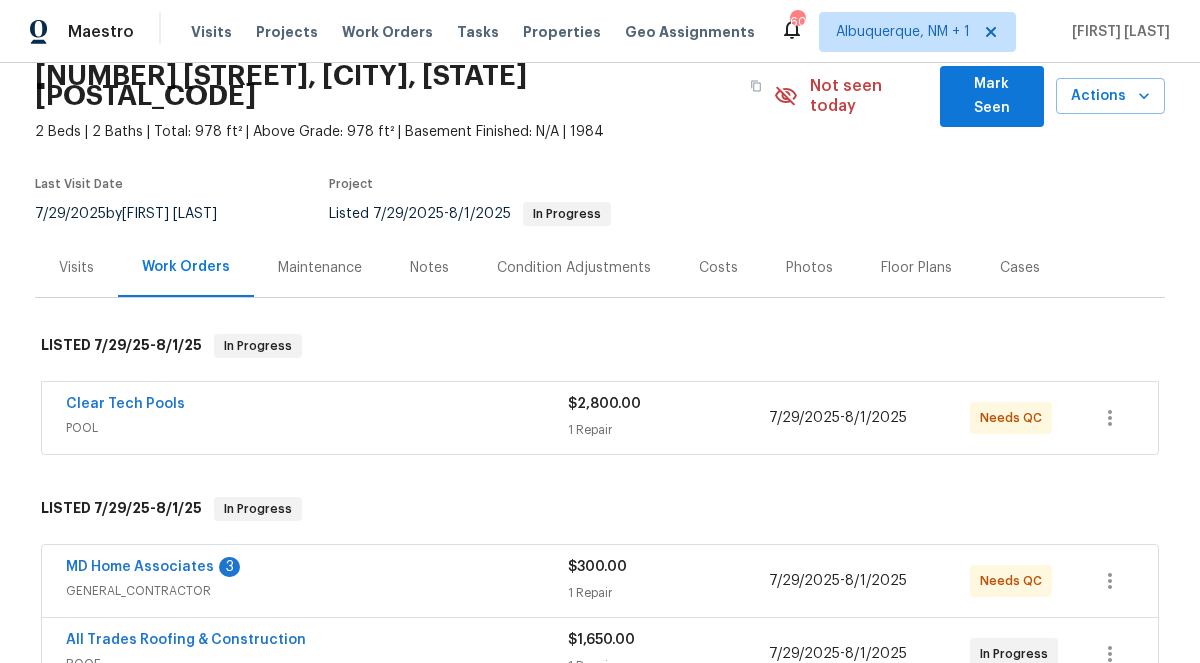 scroll, scrollTop: 254, scrollLeft: 0, axis: vertical 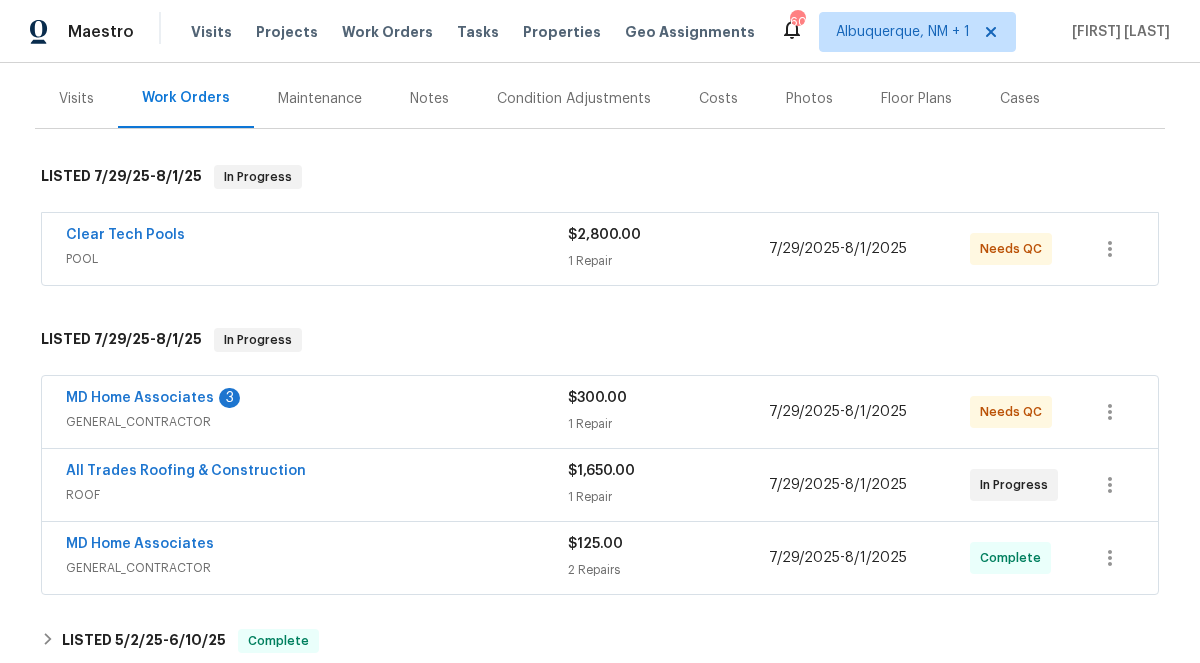 click on "Clear Tech Pools" at bounding box center [317, 237] 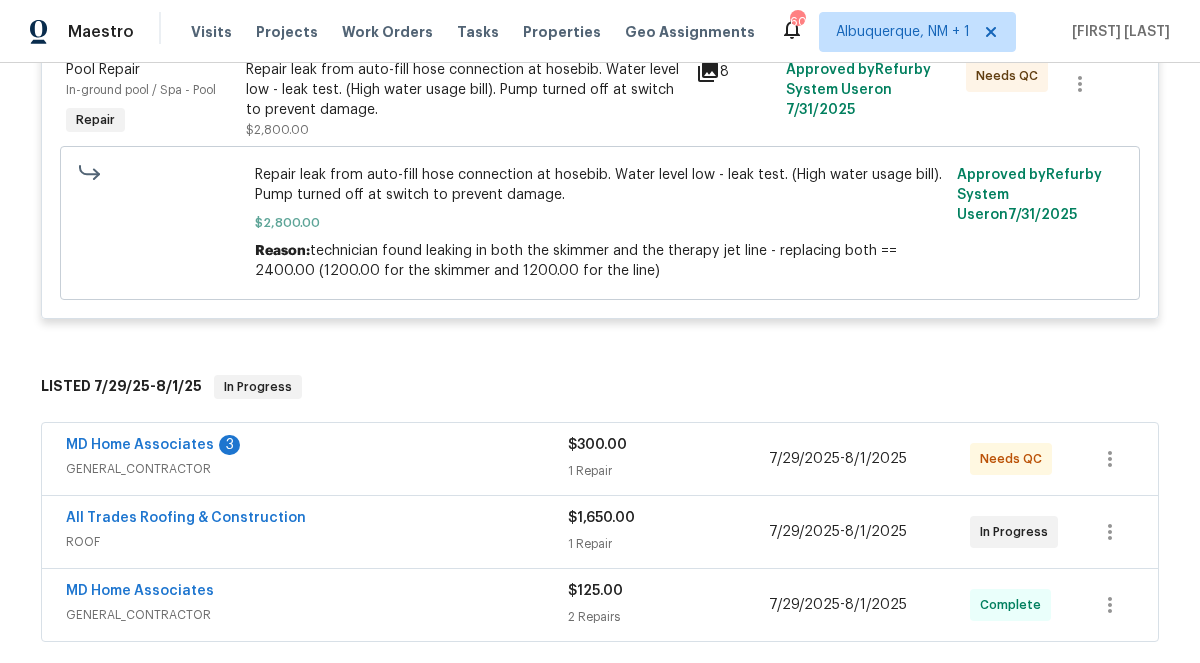 scroll, scrollTop: 687, scrollLeft: 0, axis: vertical 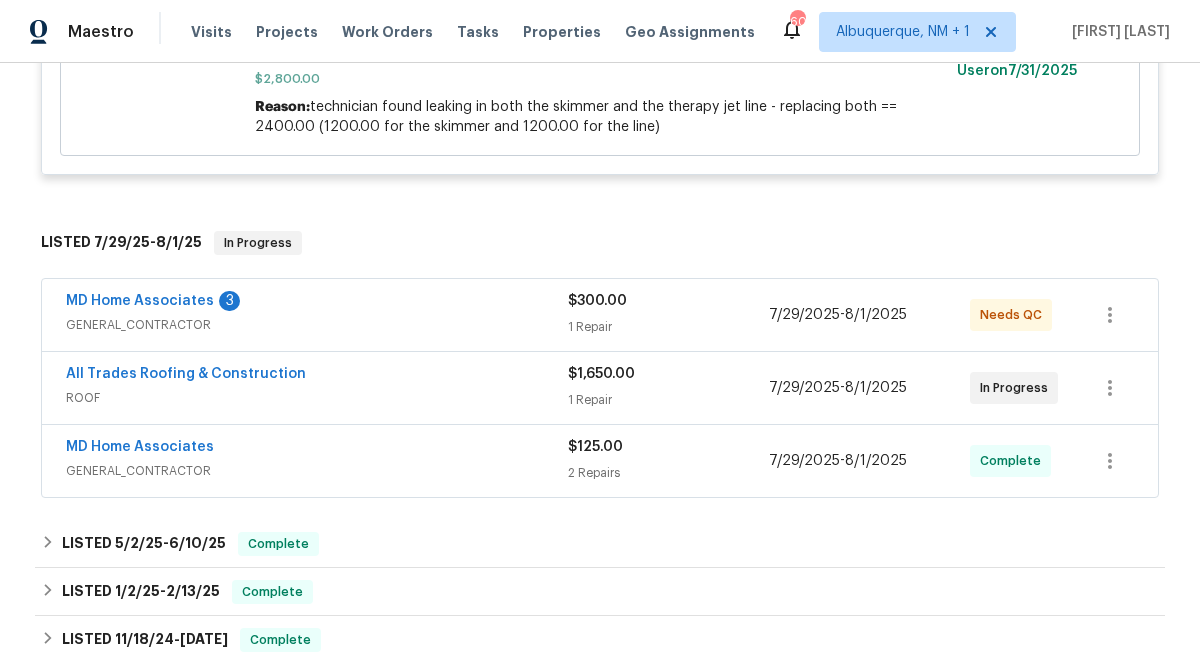 click on "GENERAL_CONTRACTOR" at bounding box center (317, 325) 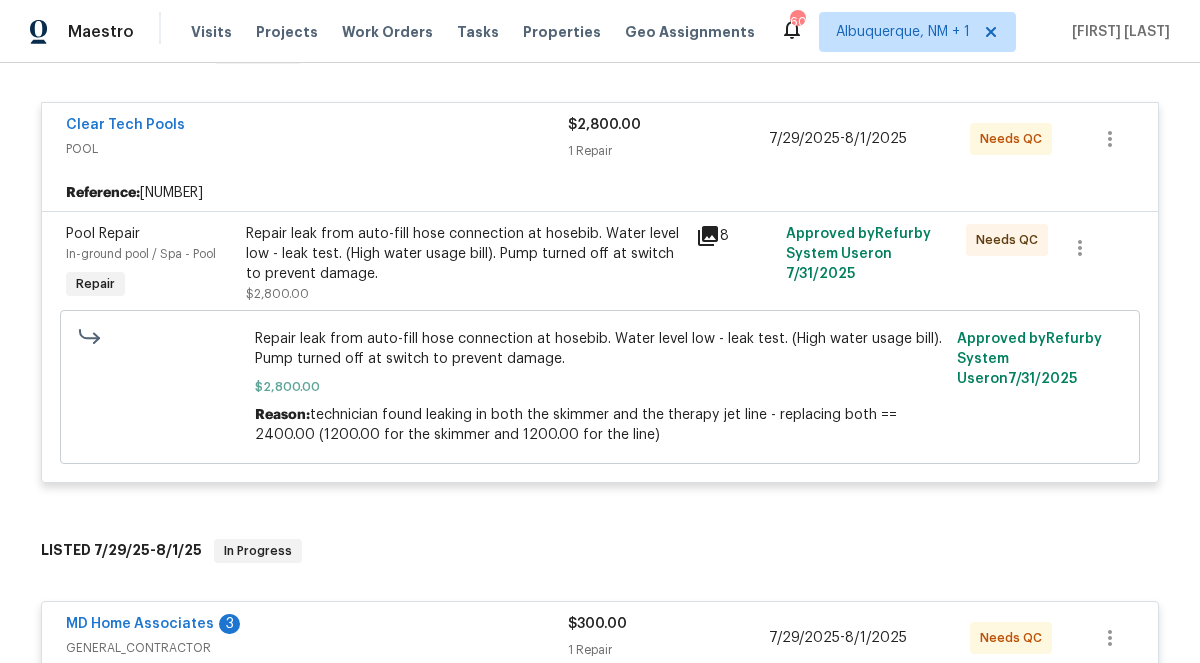 scroll, scrollTop: 458, scrollLeft: 0, axis: vertical 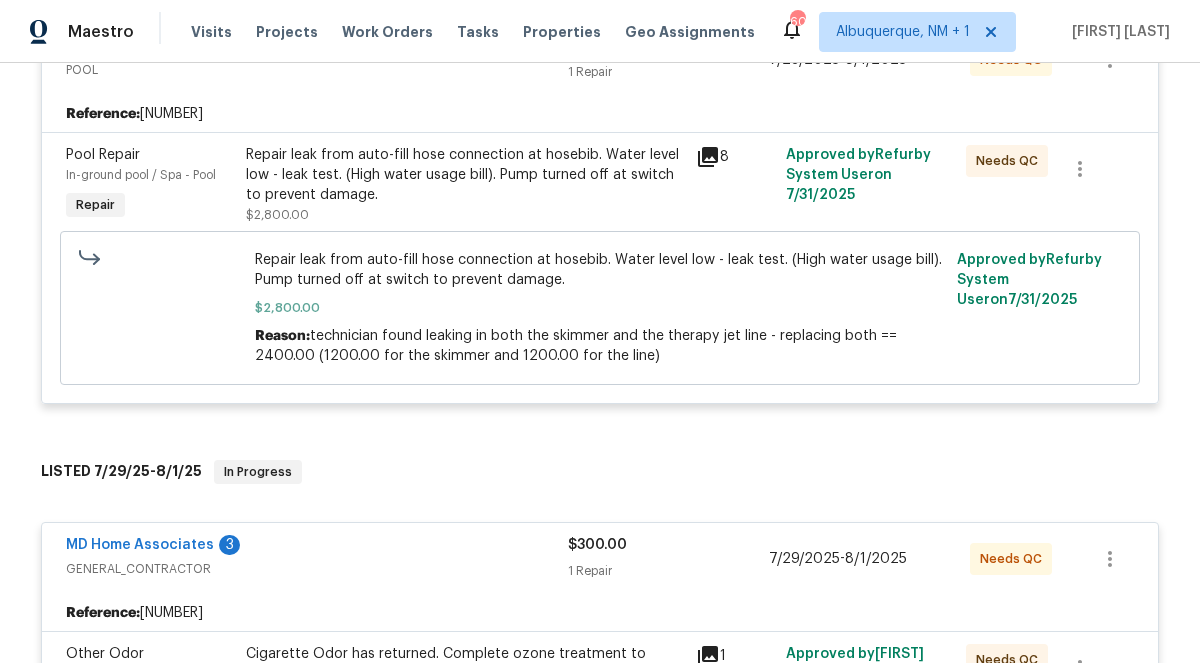 click 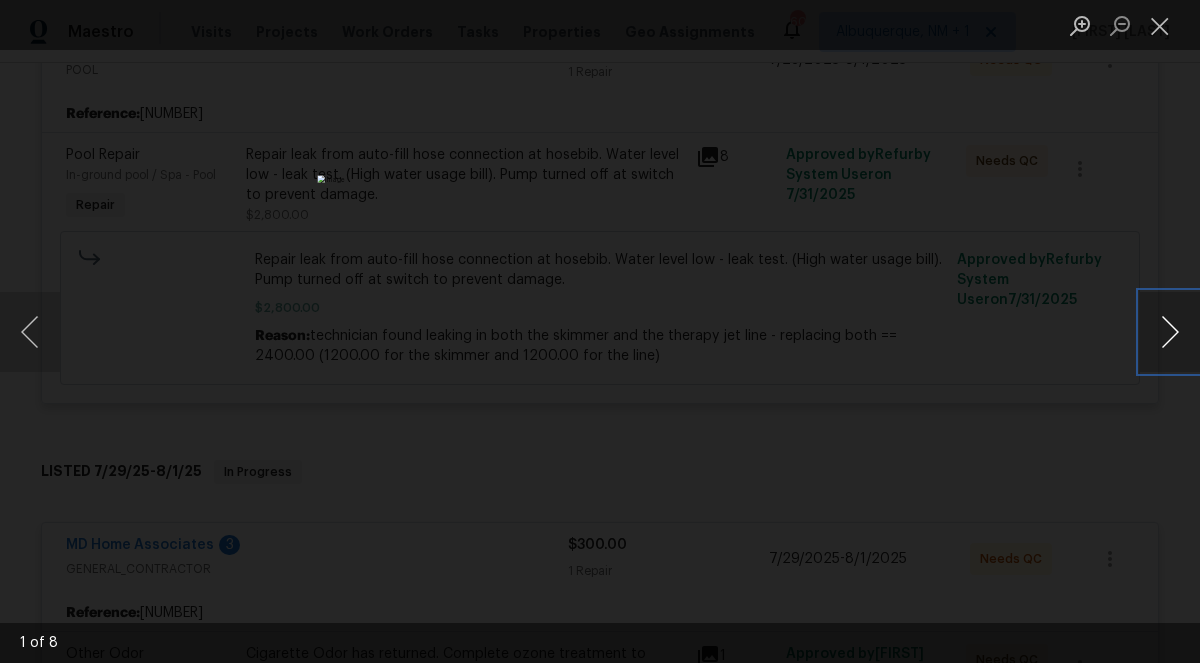 click at bounding box center (1170, 332) 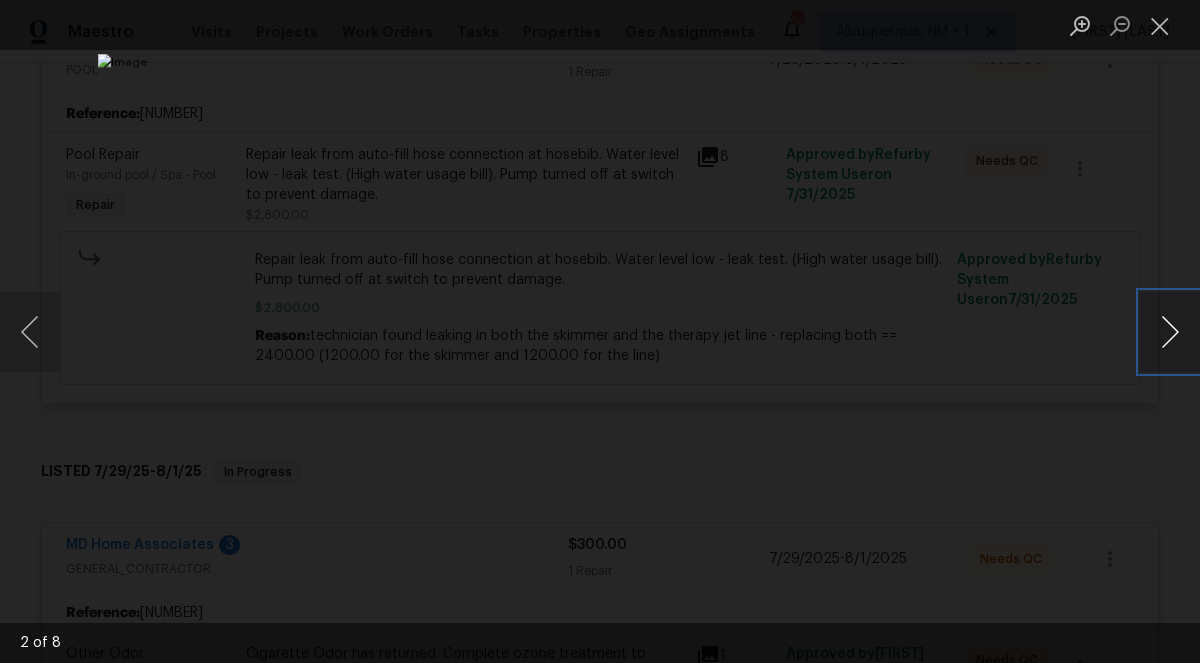 click at bounding box center (1170, 332) 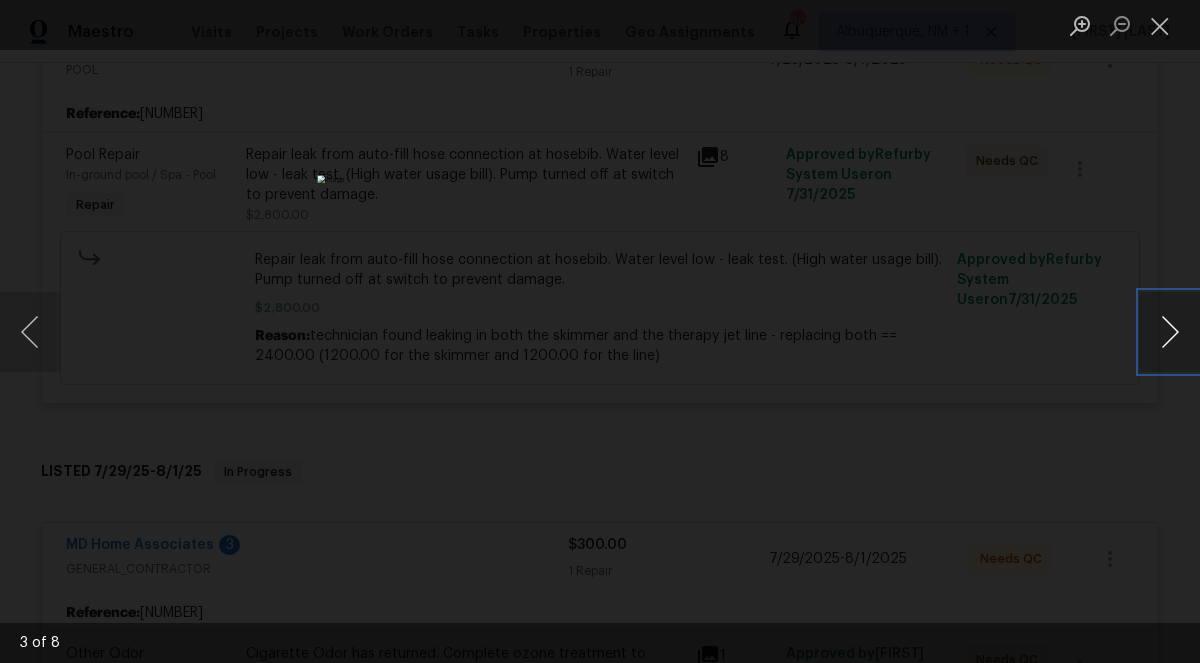 click at bounding box center (1170, 332) 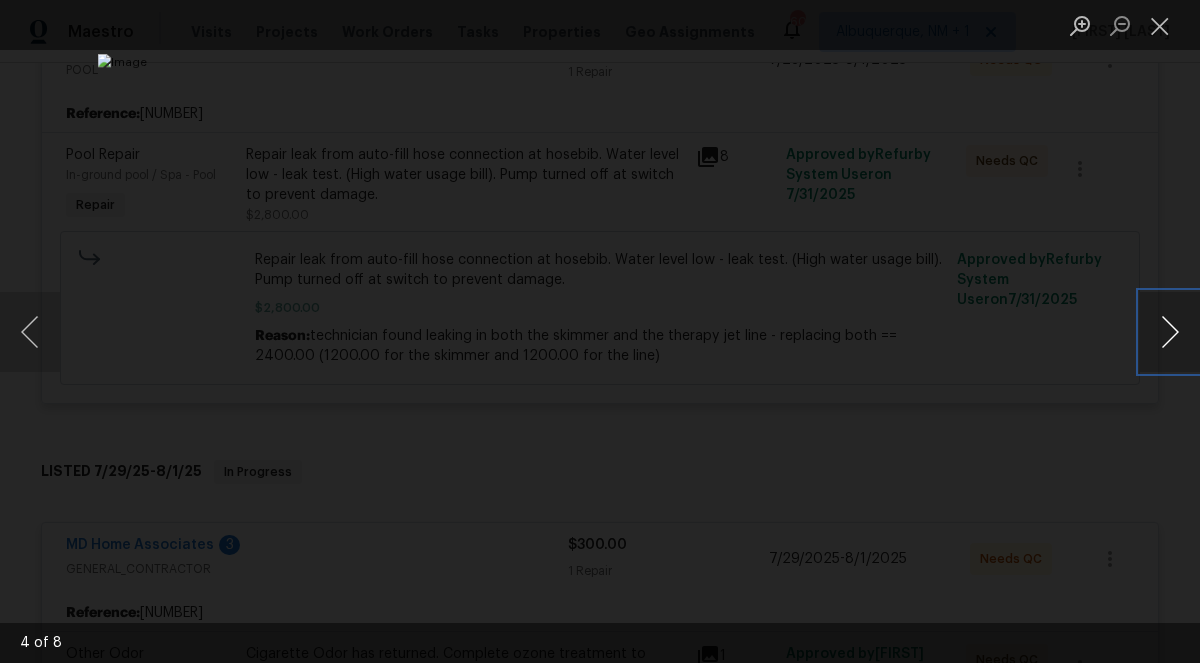 click at bounding box center (1170, 332) 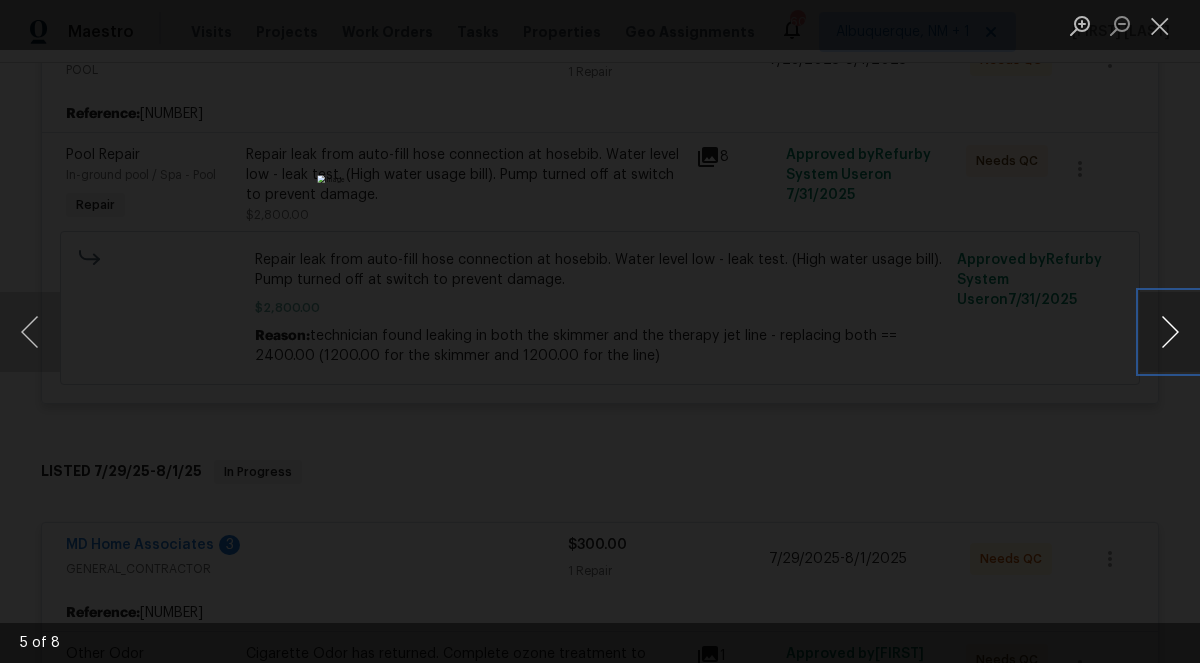 click at bounding box center (1170, 332) 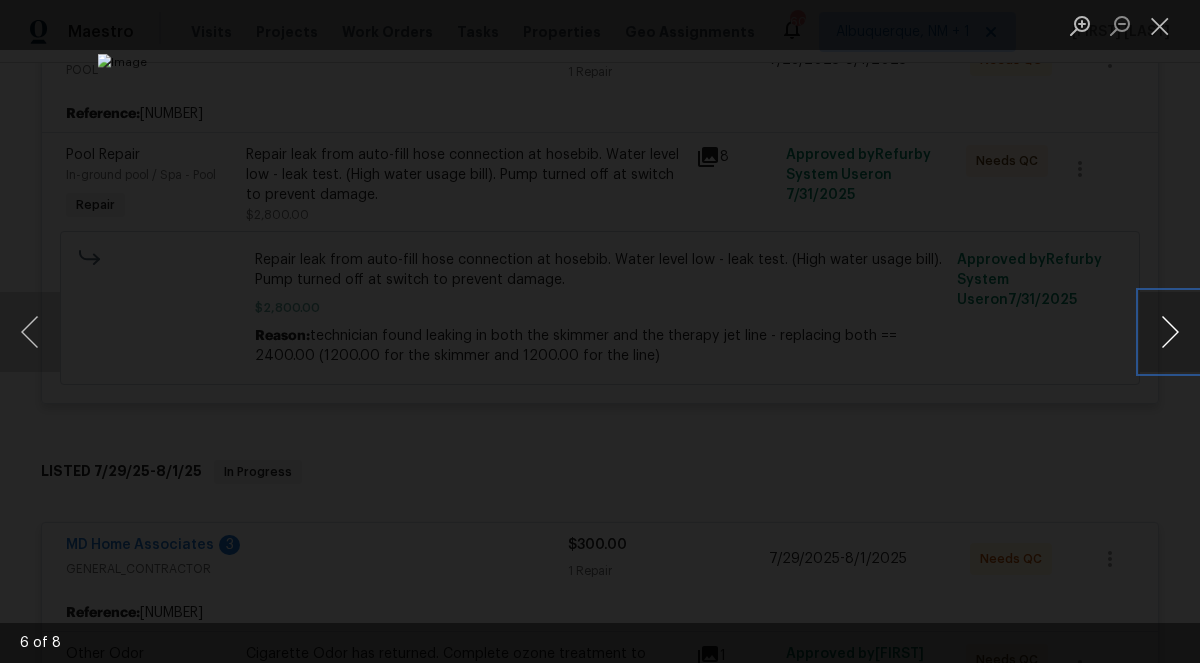 click at bounding box center (1170, 332) 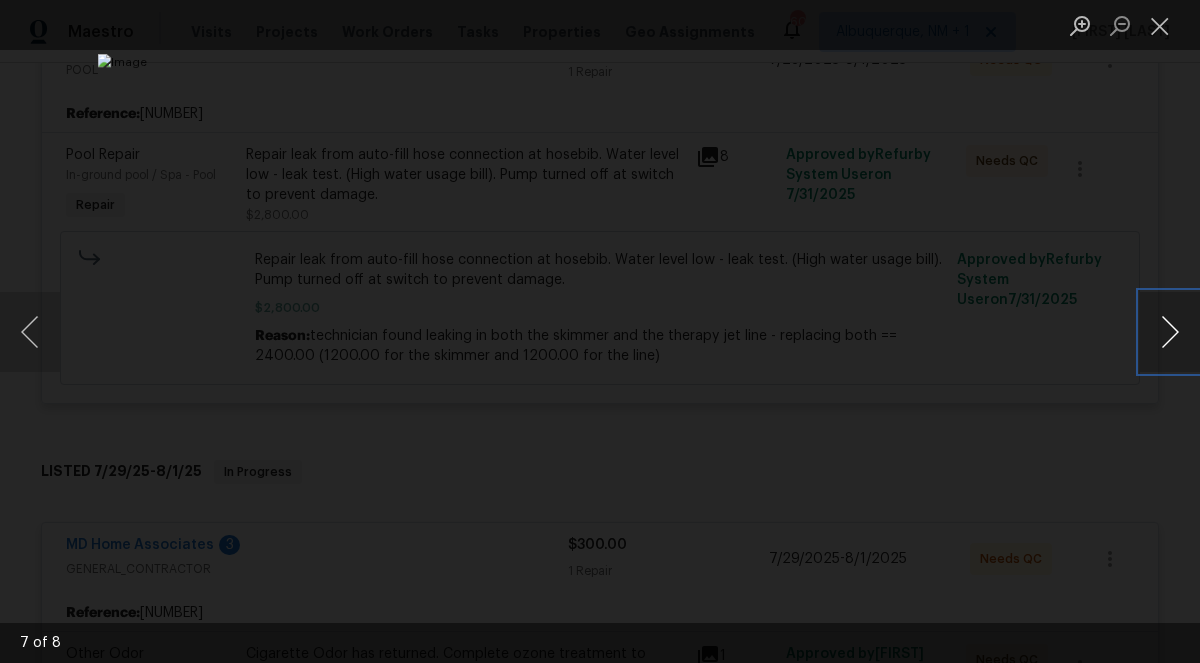 click at bounding box center [1170, 332] 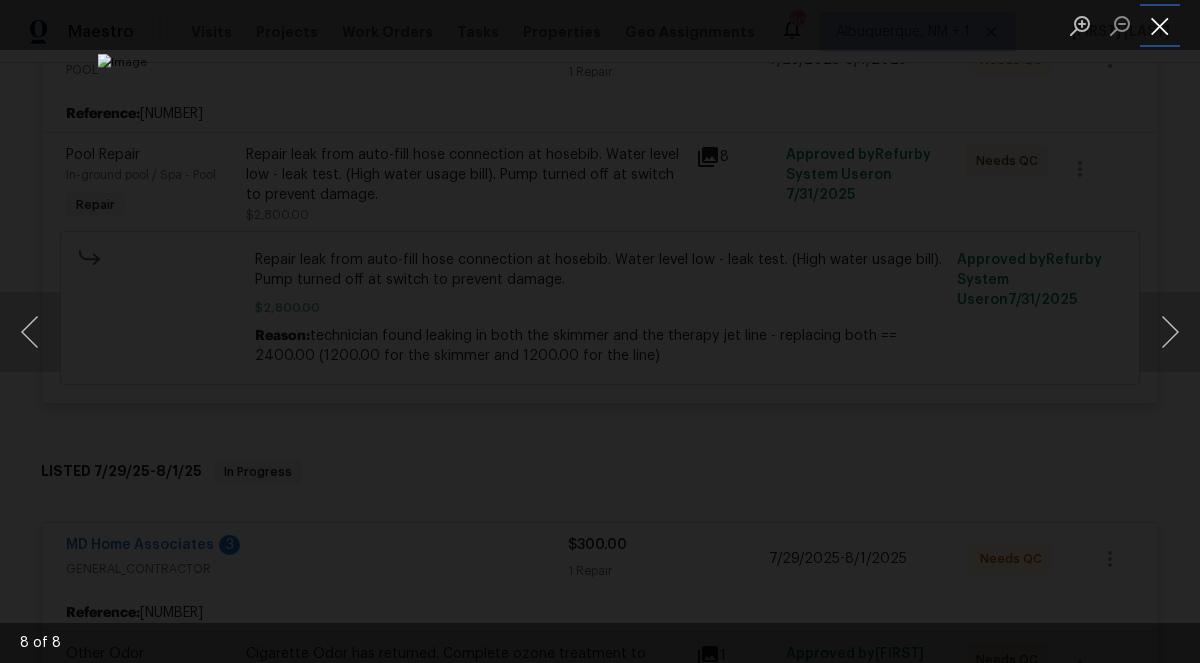 click at bounding box center (1160, 25) 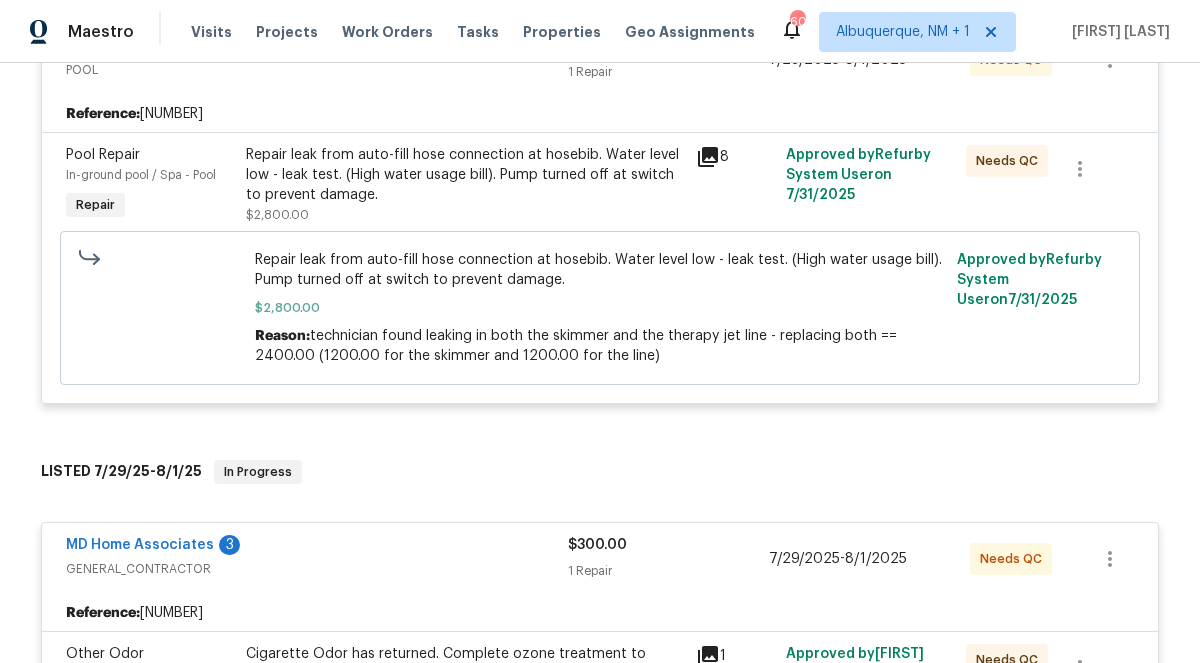 click on "Repair leak from auto-fill hose connection at hosebib.
Water level low - leak test. (High water usage bill). Pump turned off at switch to prevent damage." at bounding box center [465, 175] 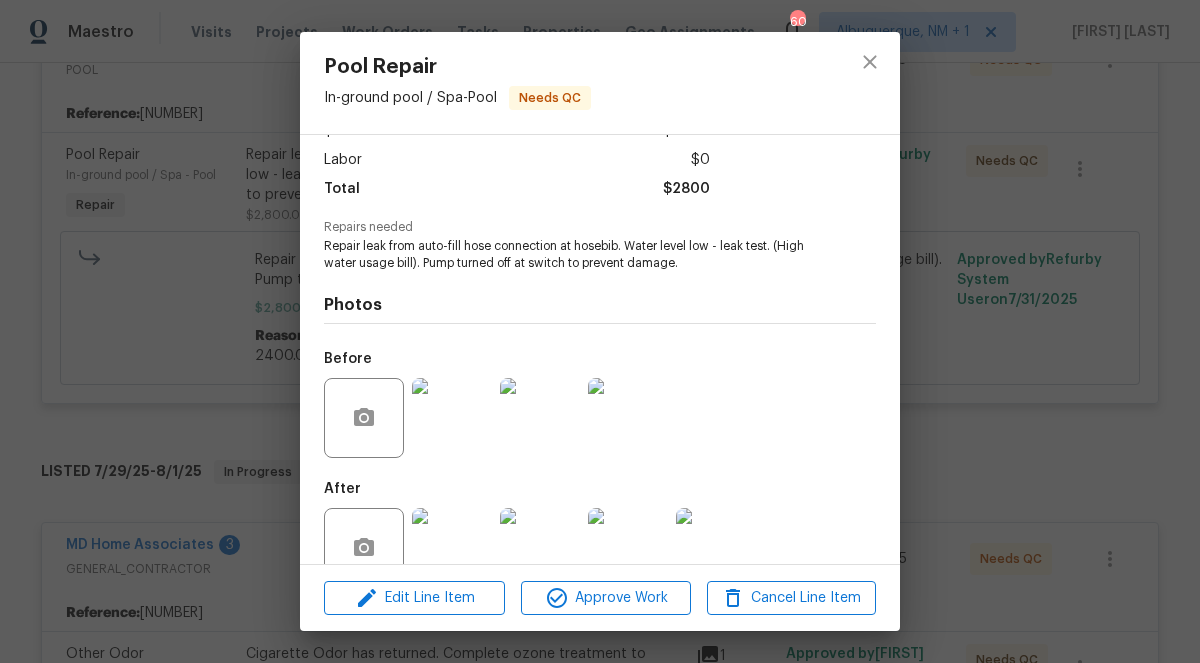 scroll, scrollTop: 174, scrollLeft: 0, axis: vertical 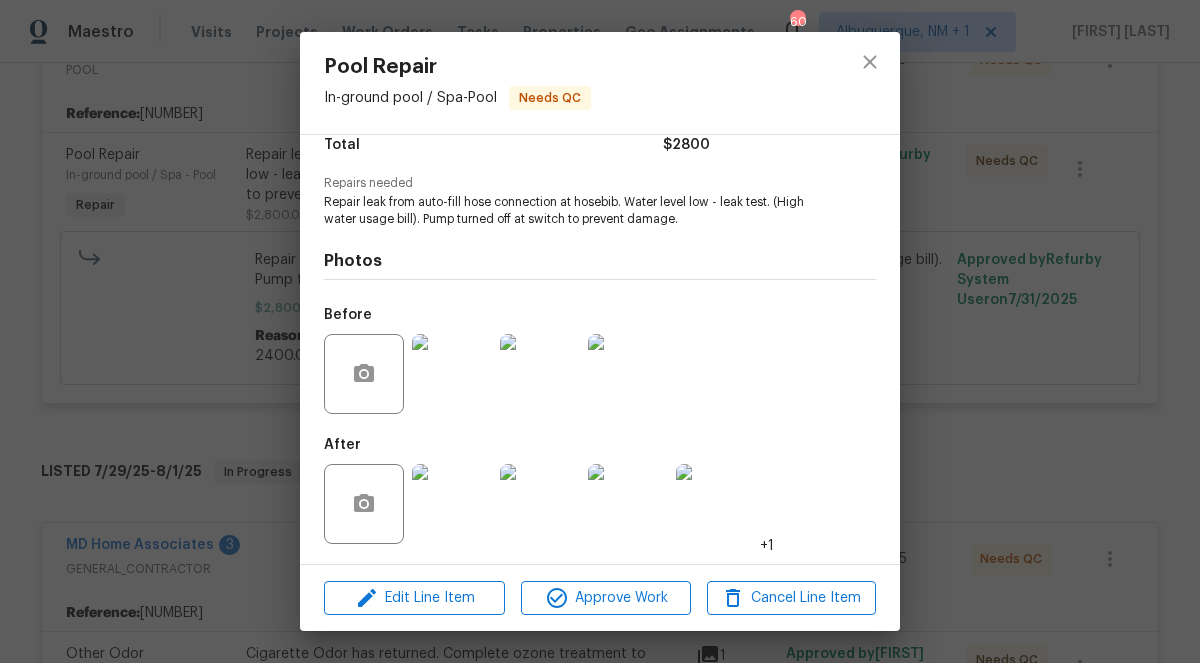 click at bounding box center [452, 504] 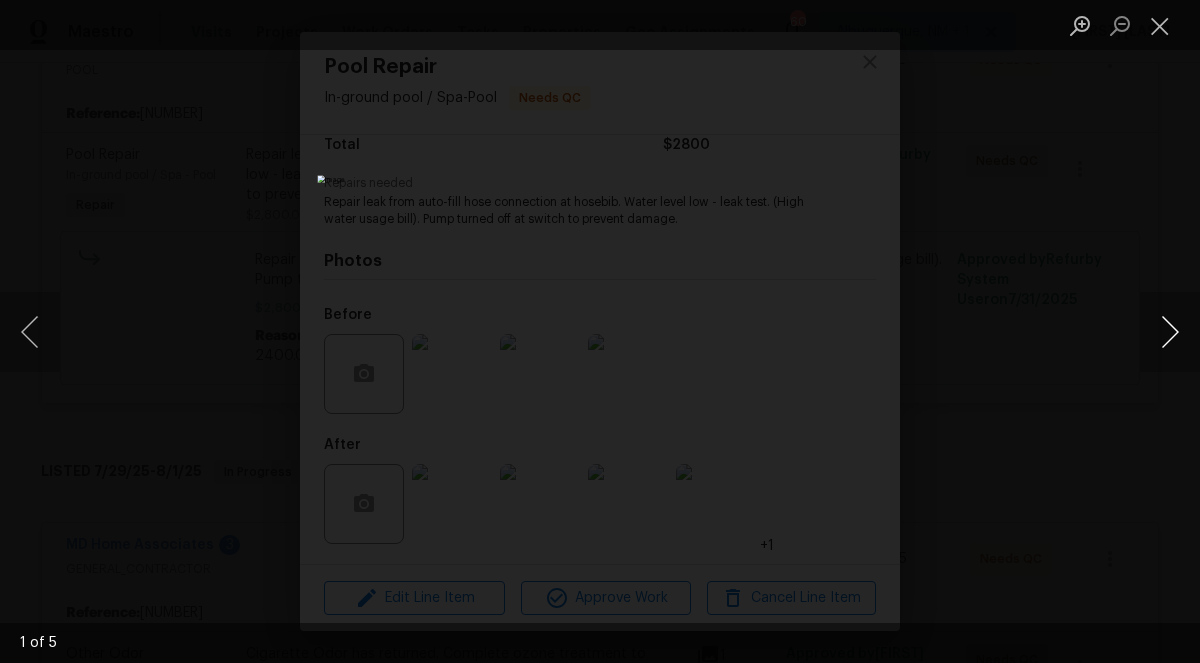 click at bounding box center (1170, 332) 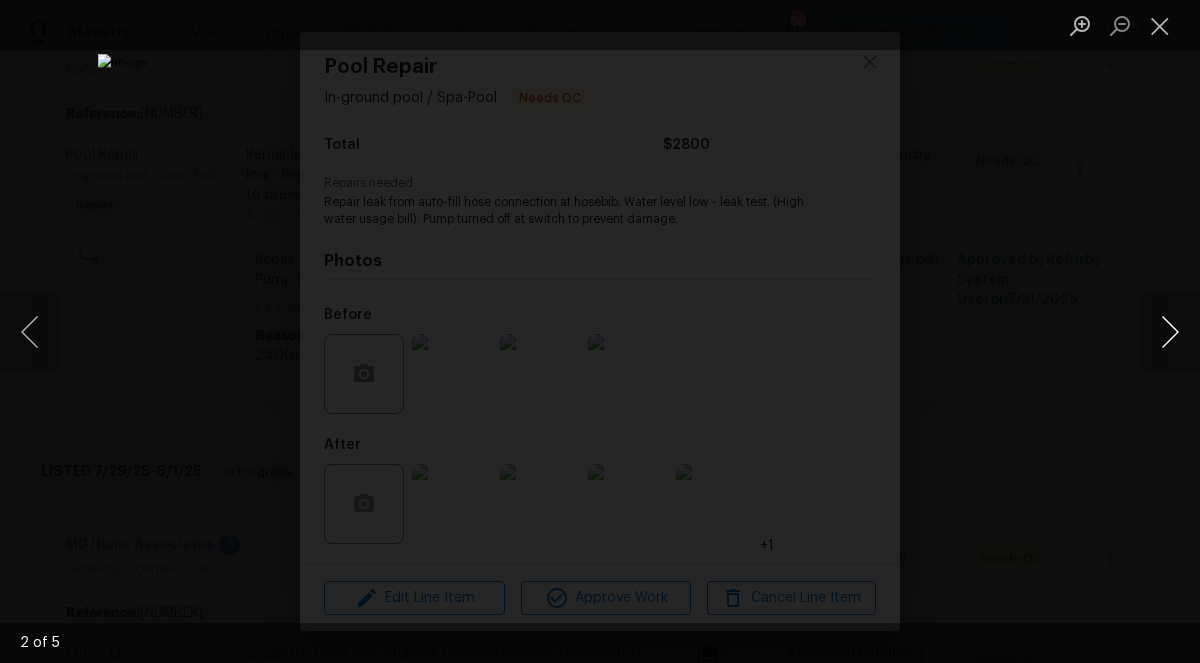 click at bounding box center (1170, 332) 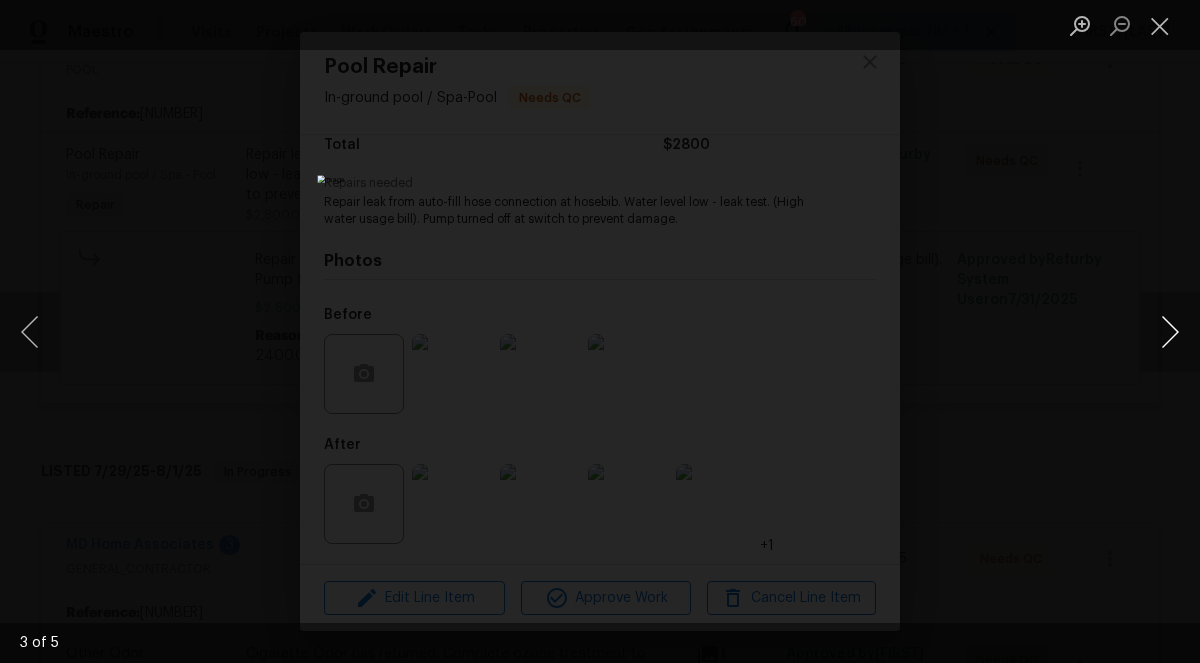click at bounding box center (1170, 332) 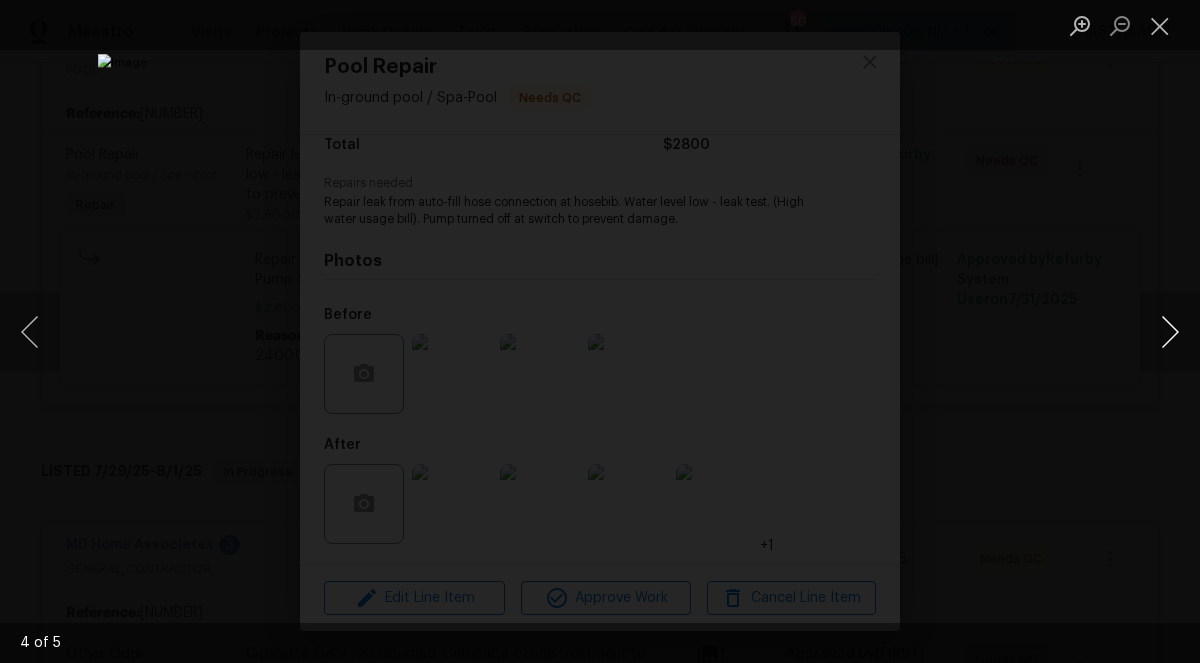 click at bounding box center [1170, 332] 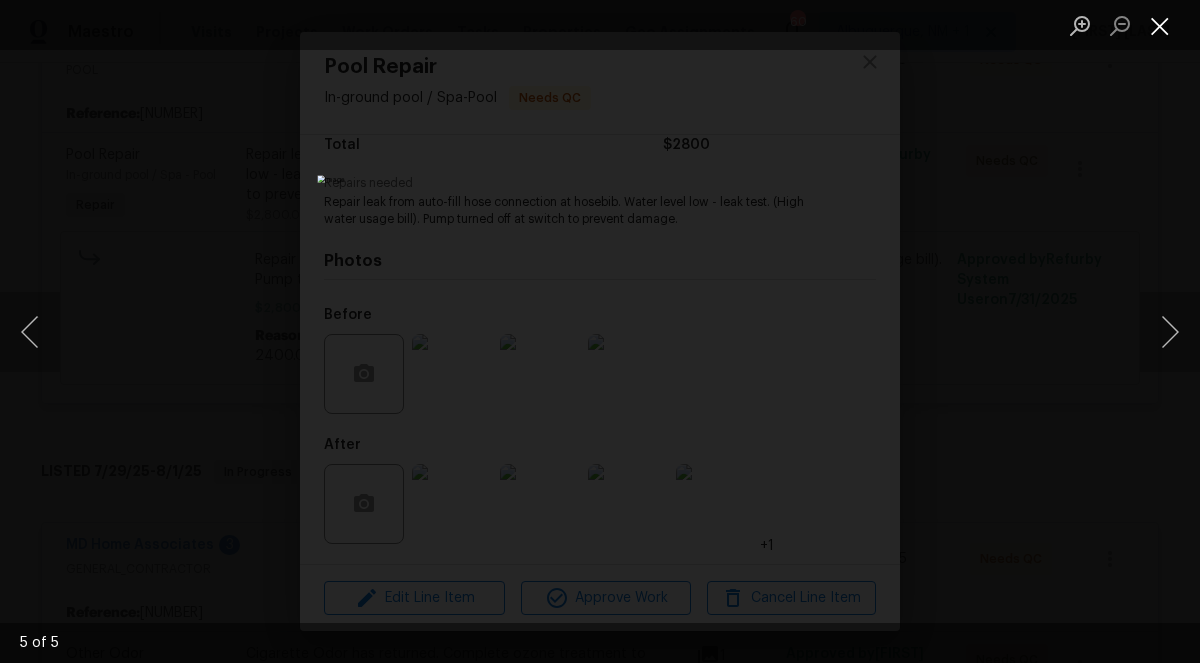 click at bounding box center [1160, 25] 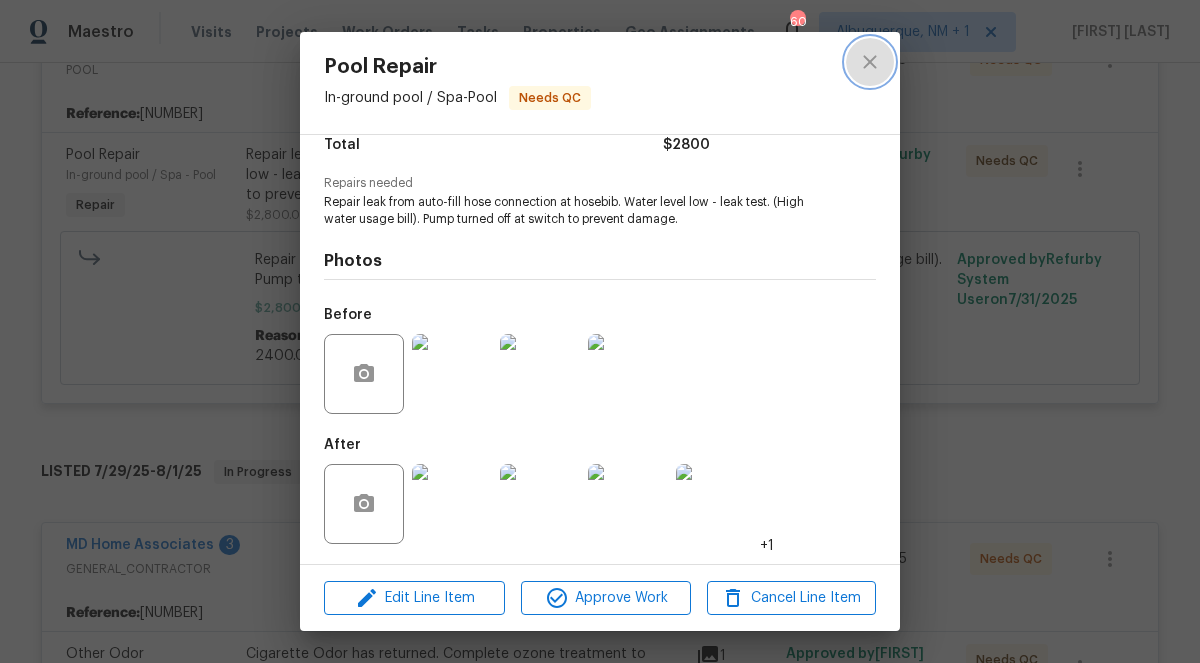 click 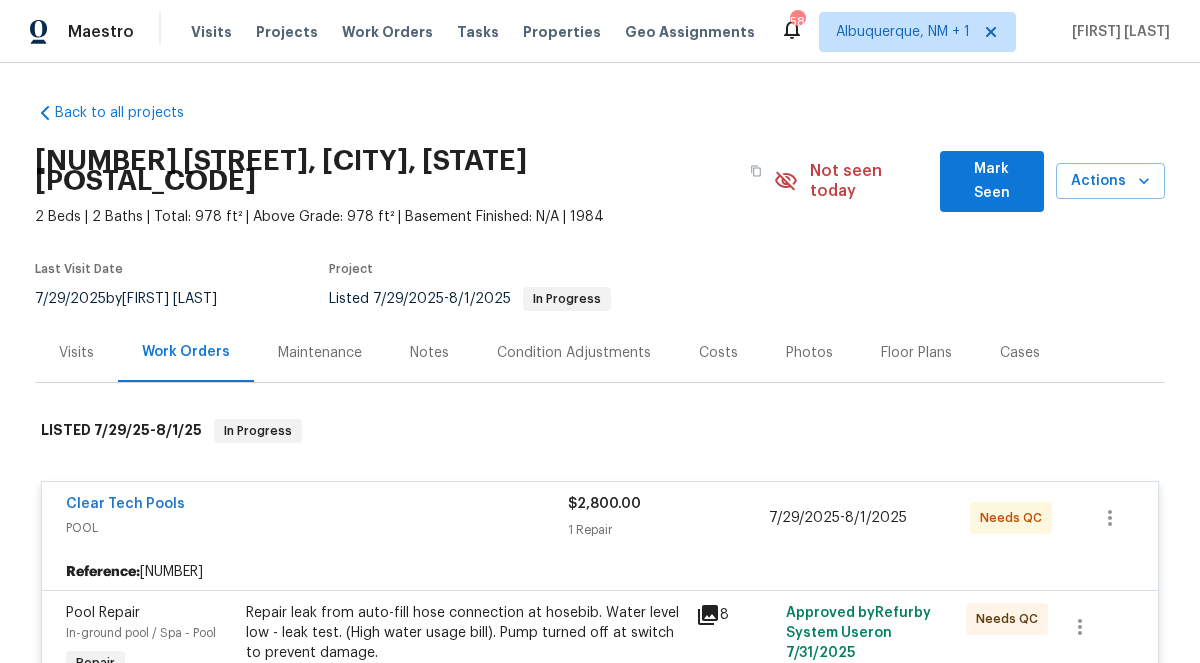 scroll, scrollTop: 189, scrollLeft: 0, axis: vertical 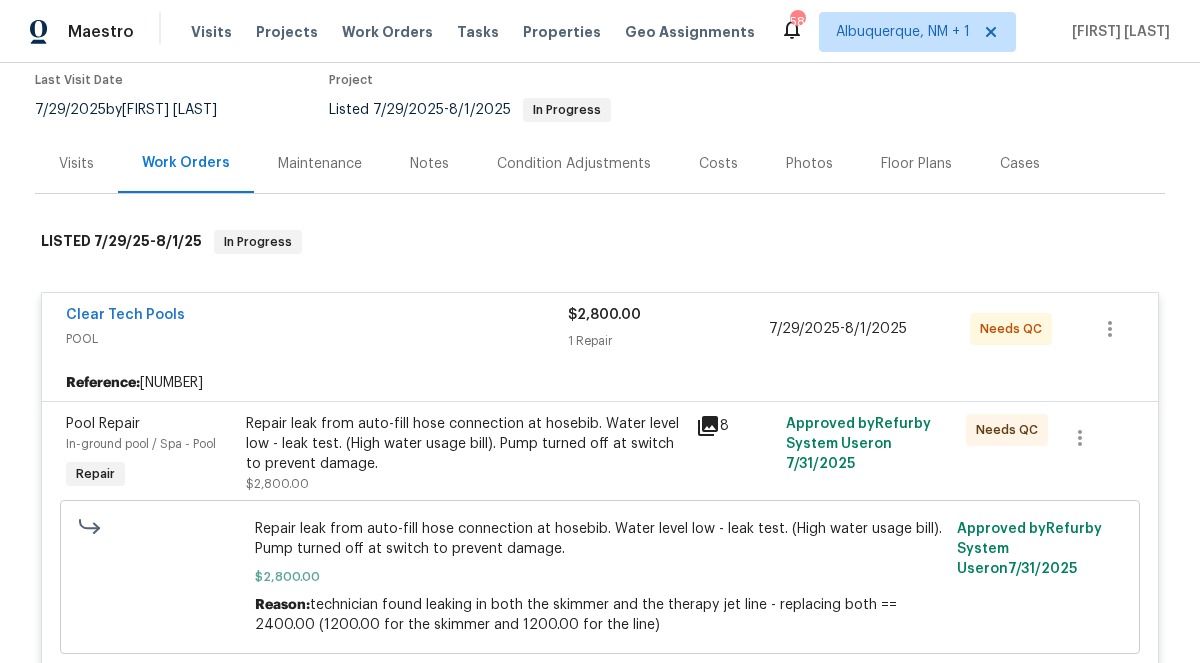 click on "Visits" at bounding box center (76, 164) 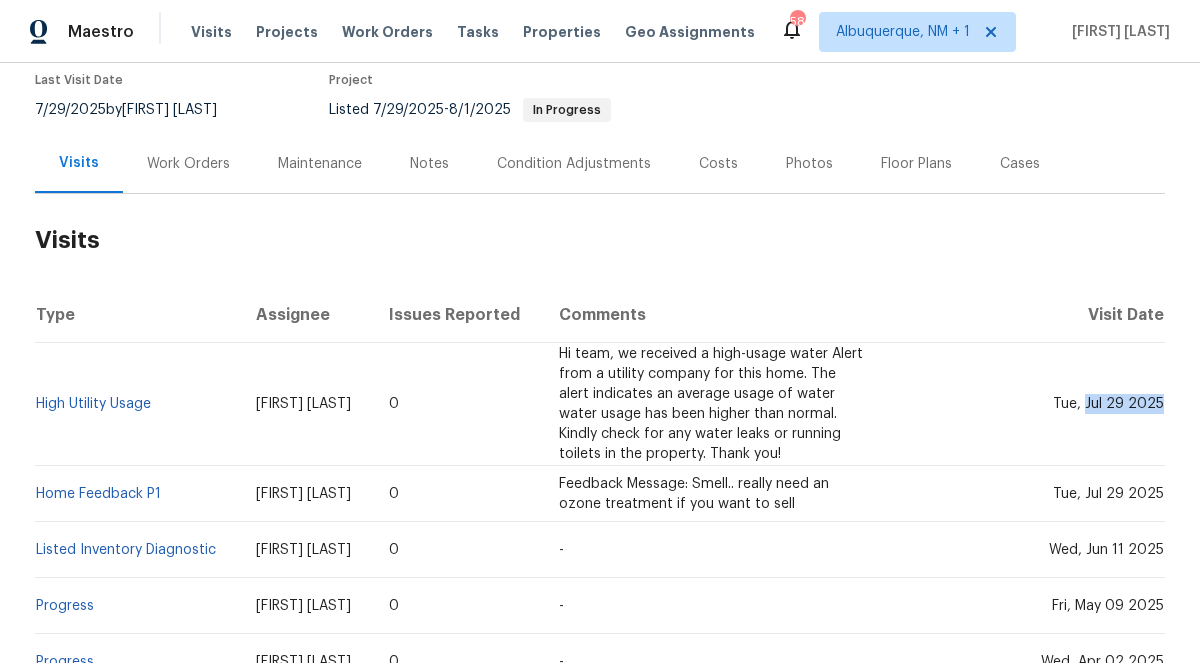 drag, startPoint x: 1092, startPoint y: 381, endPoint x: 1164, endPoint y: 388, distance: 72.33948 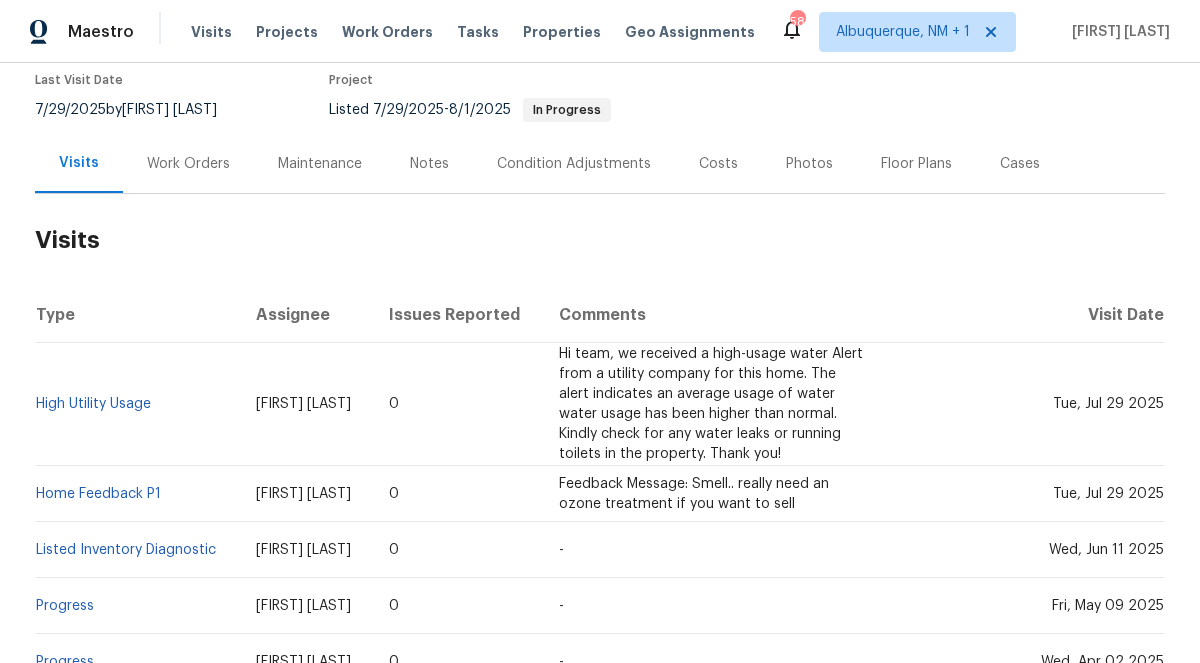 click on "Work Orders" at bounding box center [188, 163] 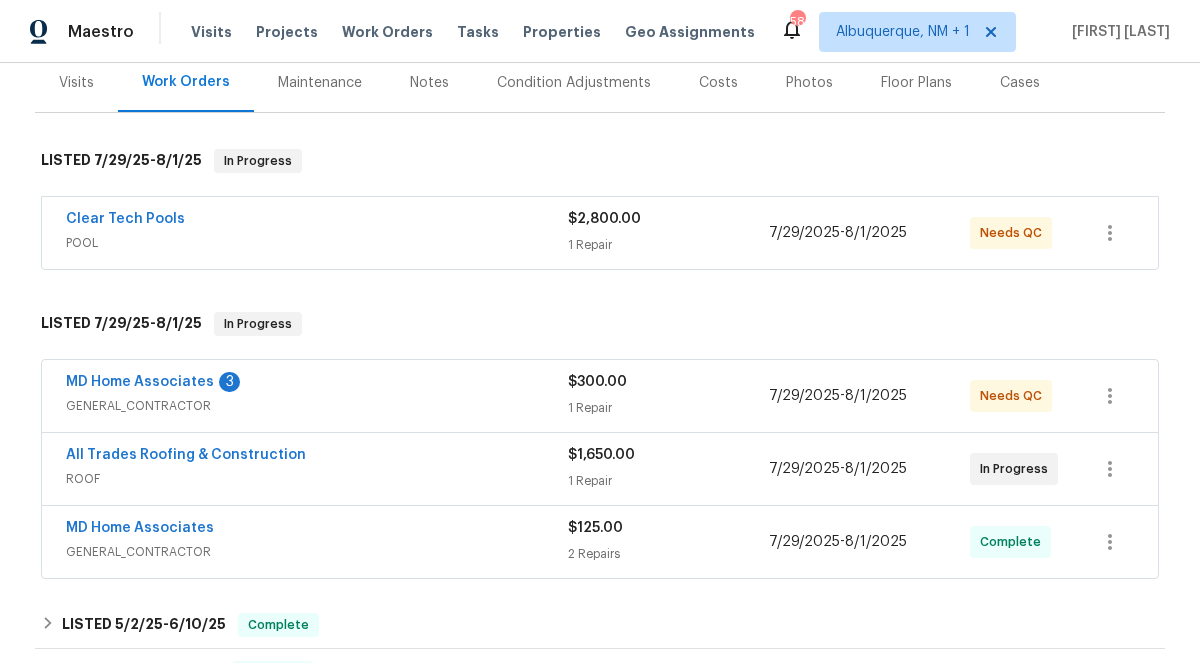 scroll, scrollTop: 121, scrollLeft: 0, axis: vertical 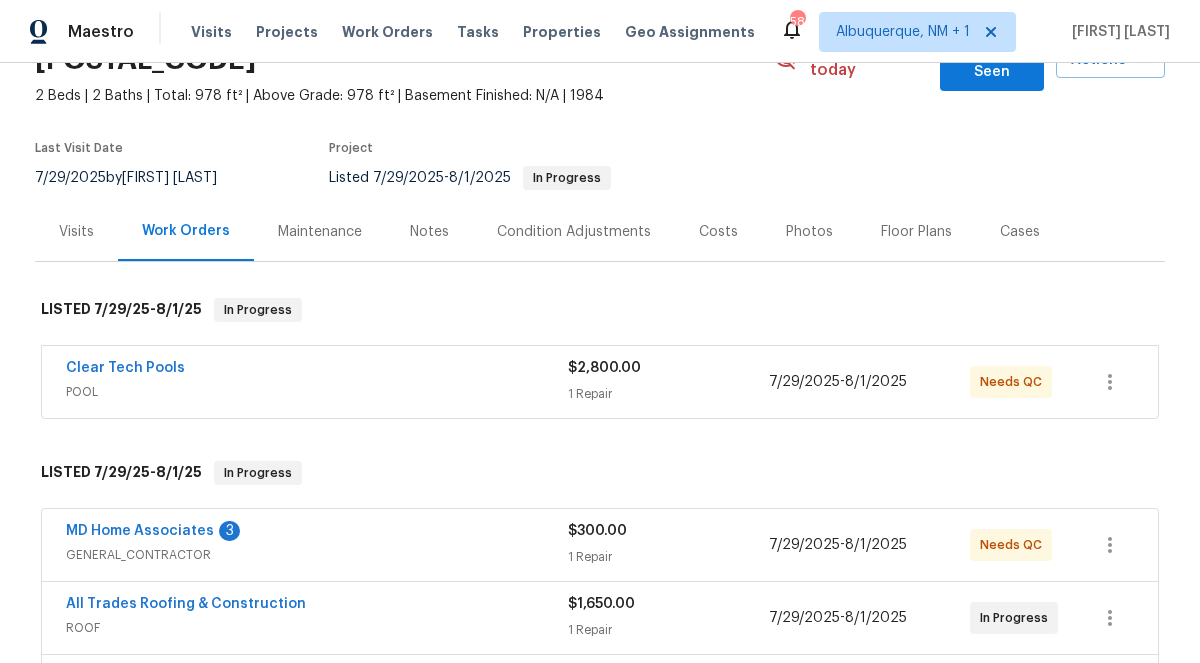 click on "Visits" at bounding box center (76, 231) 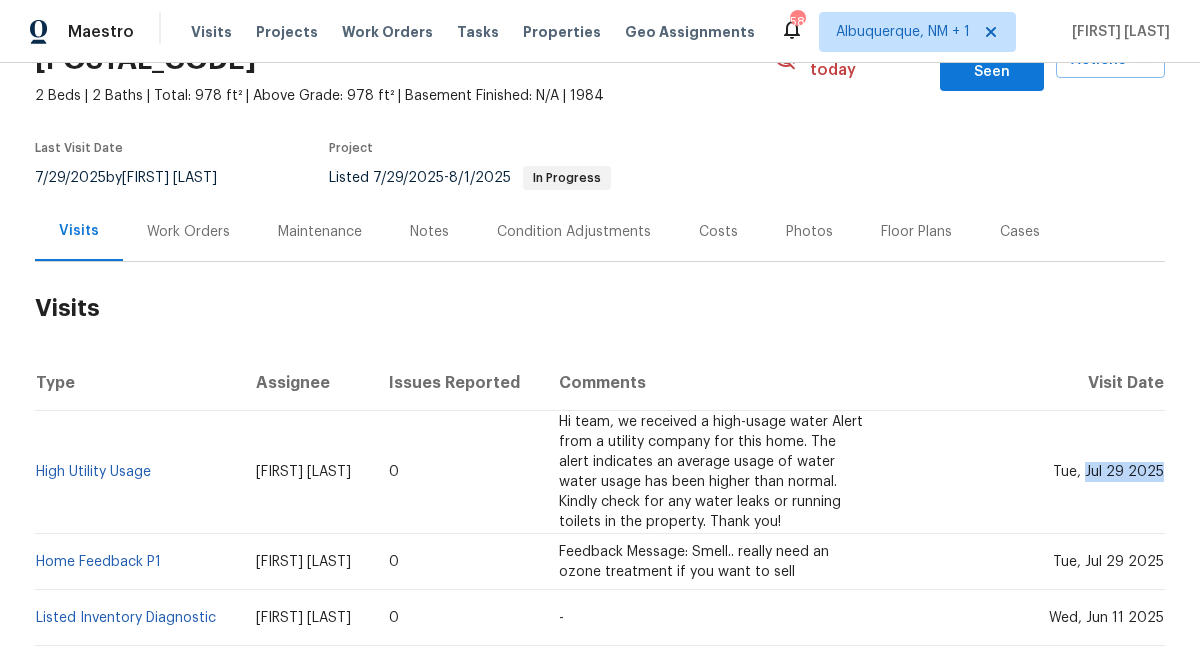 drag, startPoint x: 1091, startPoint y: 451, endPoint x: 1161, endPoint y: 460, distance: 70.5762 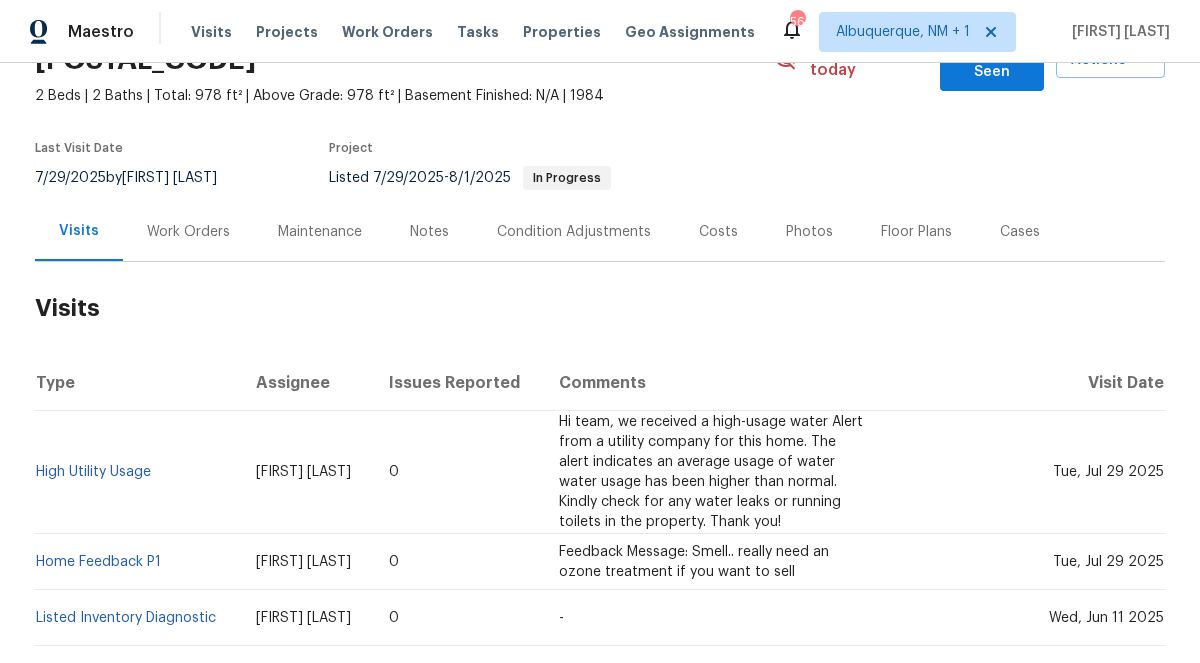 click on "Work Orders" at bounding box center (188, 231) 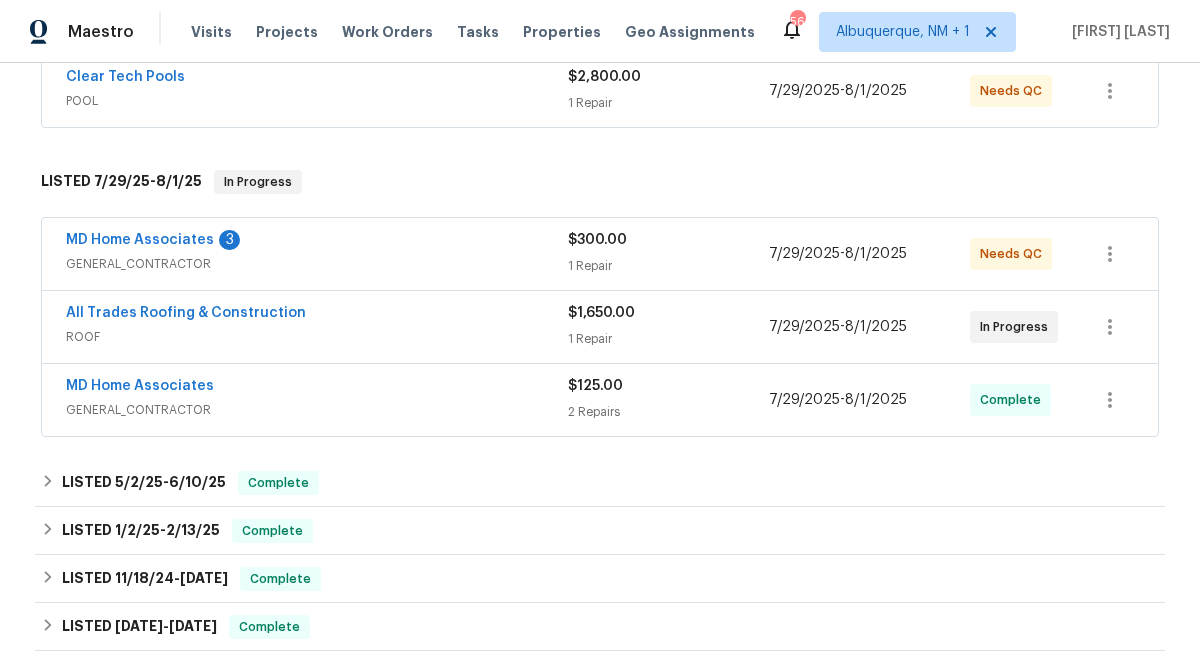 scroll, scrollTop: 434, scrollLeft: 0, axis: vertical 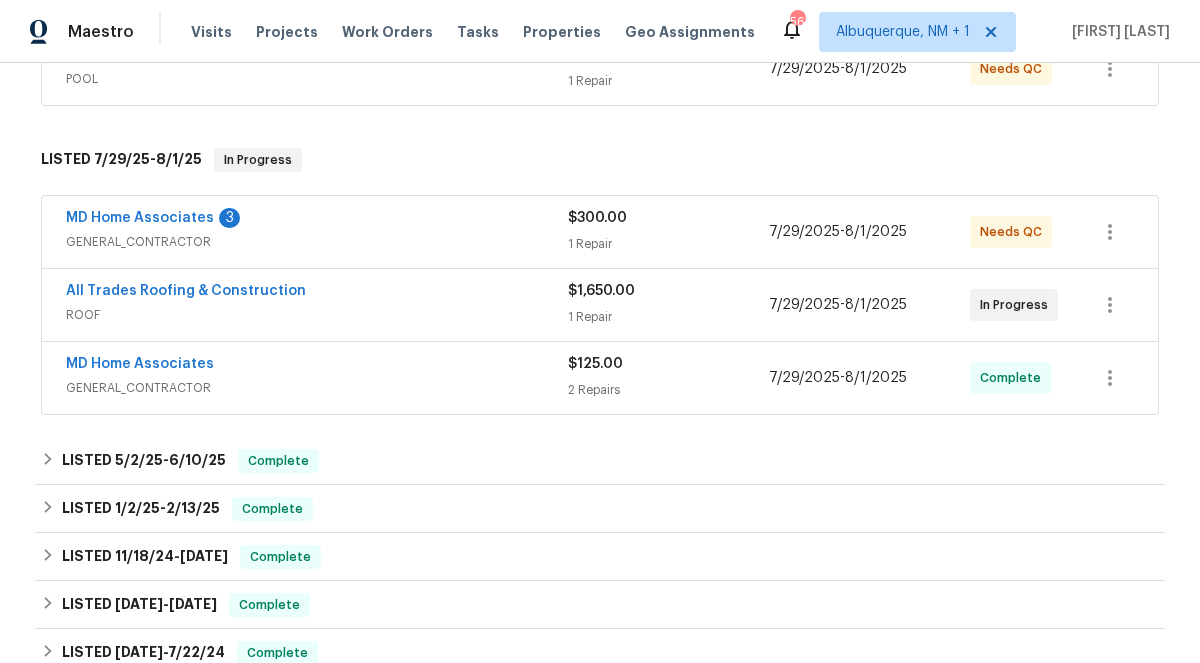 click on "GENERAL_CONTRACTOR" at bounding box center [317, 388] 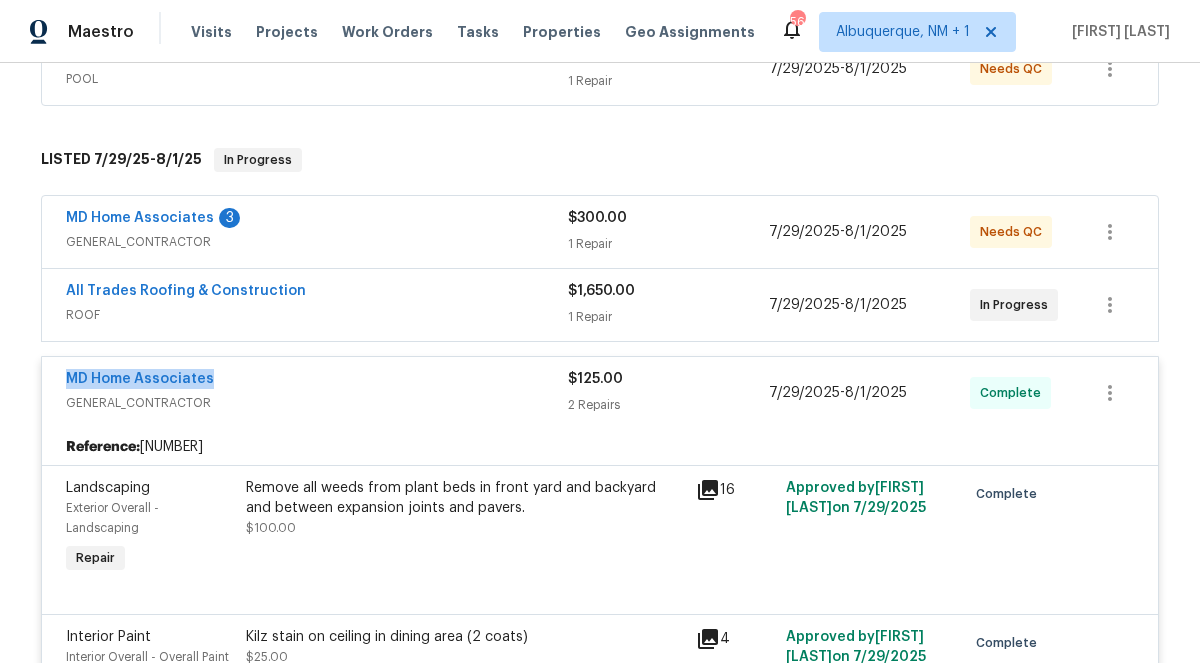 drag, startPoint x: 238, startPoint y: 359, endPoint x: 22, endPoint y: 356, distance: 216.02083 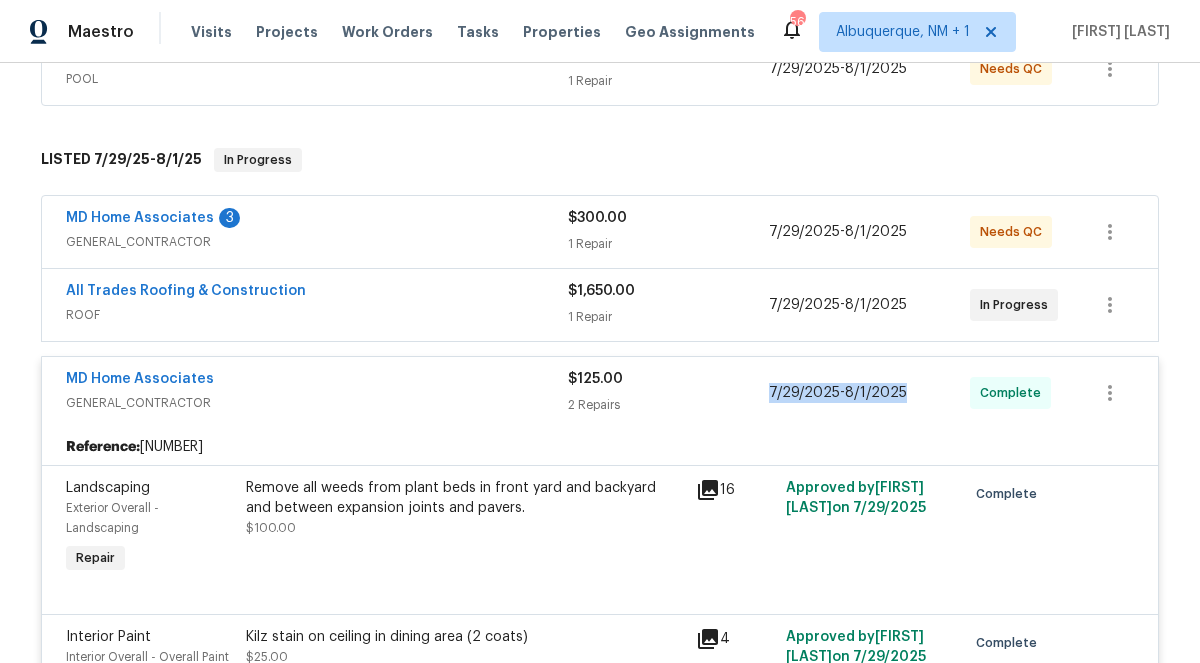 drag, startPoint x: 901, startPoint y: 381, endPoint x: 738, endPoint y: 379, distance: 163.01227 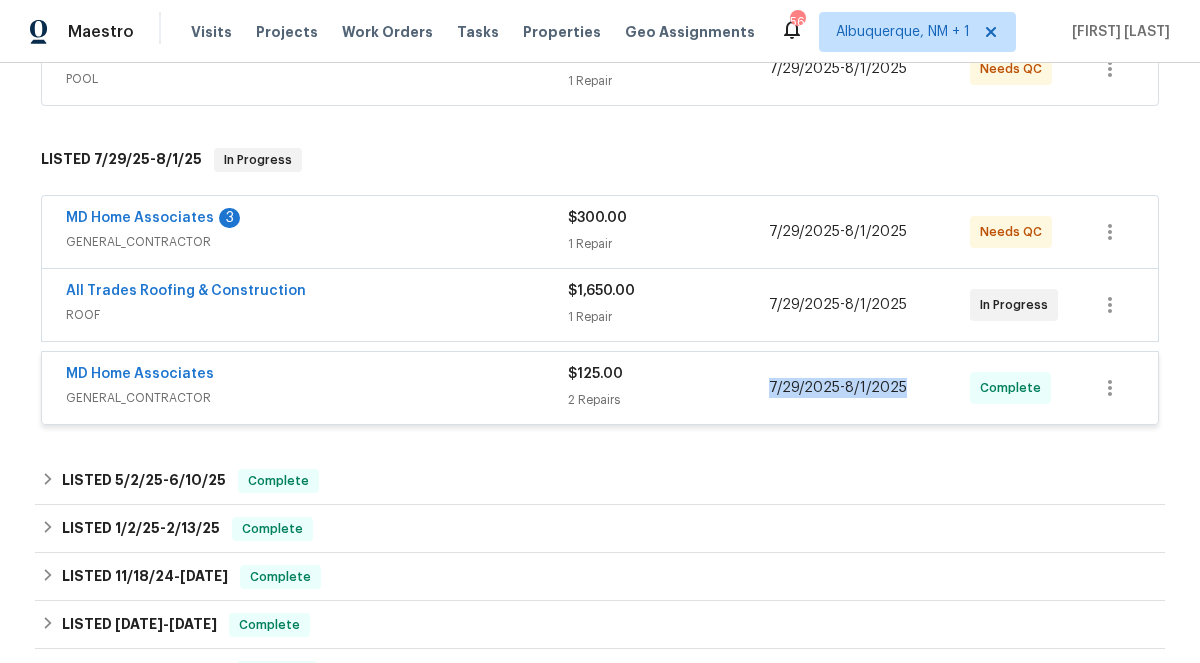 copy on "7/29/2025  -  8/1/2025" 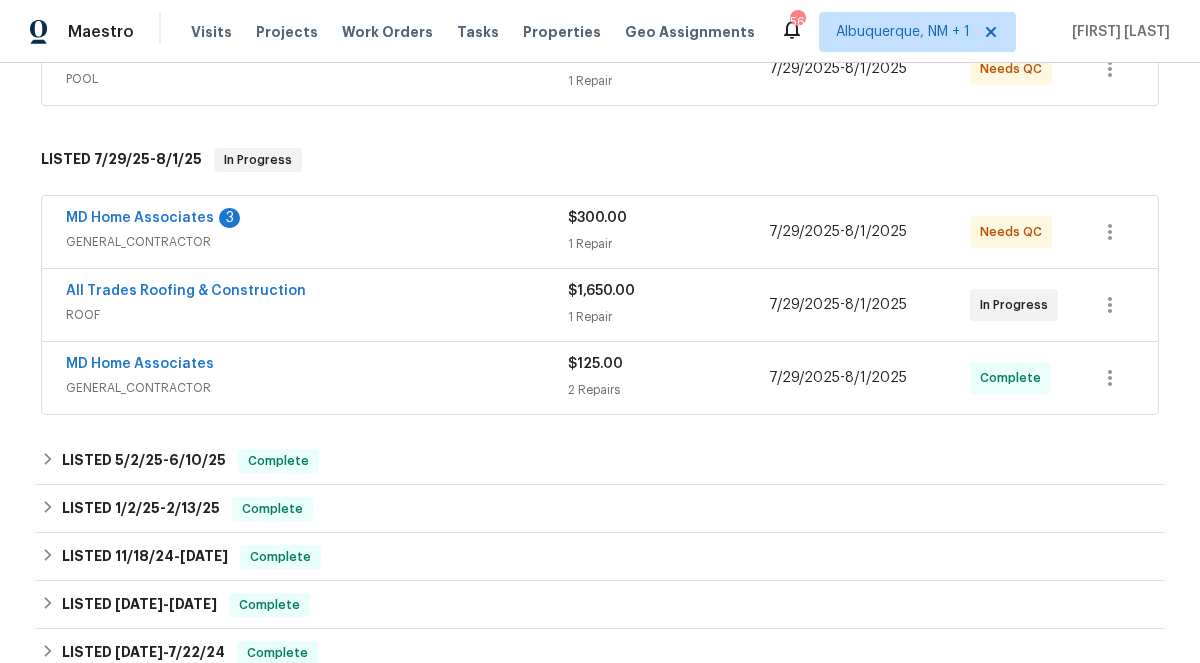click on "GENERAL_CONTRACTOR" at bounding box center (317, 388) 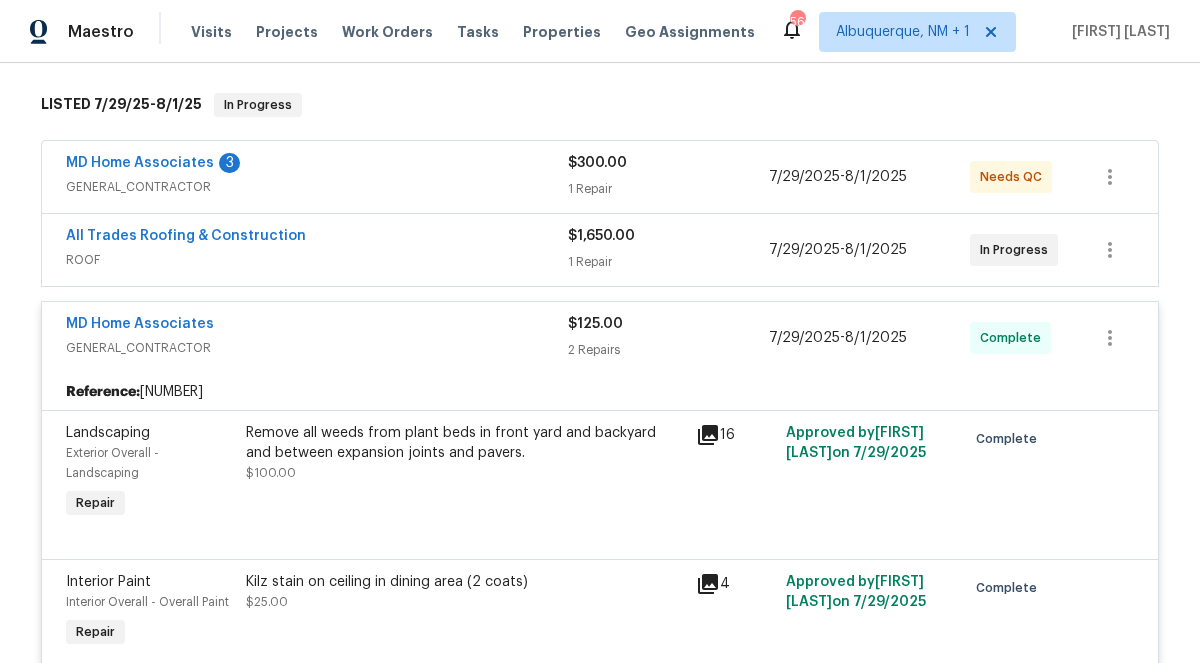 scroll, scrollTop: 380, scrollLeft: 0, axis: vertical 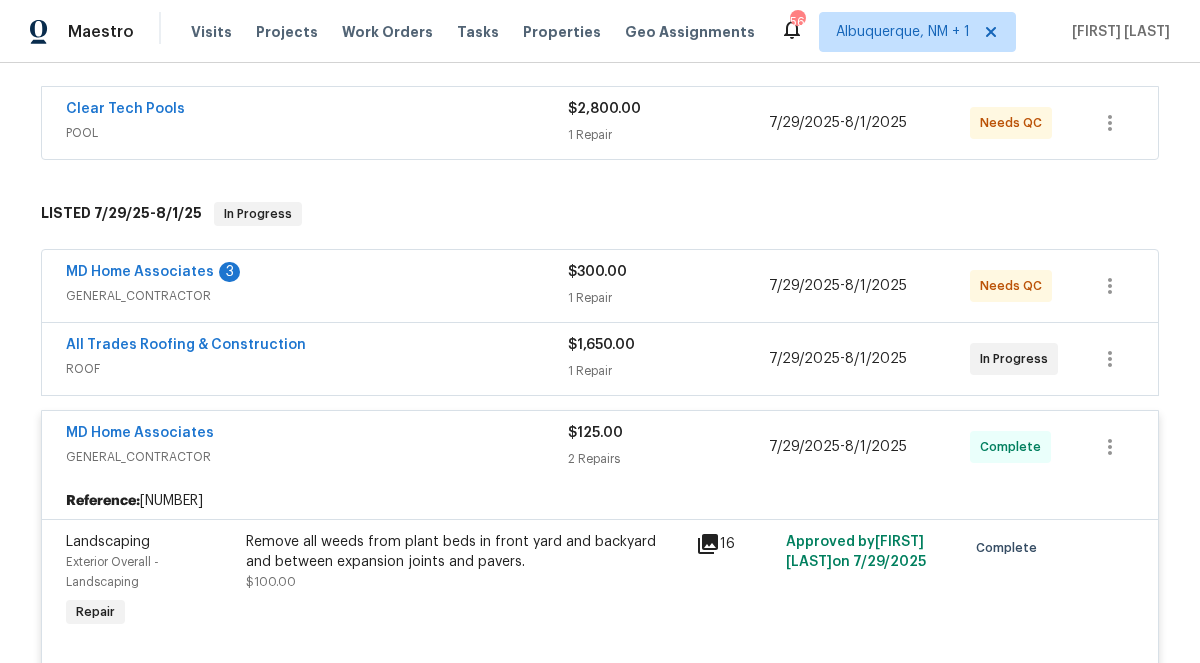 click on "ROOF" at bounding box center [317, 369] 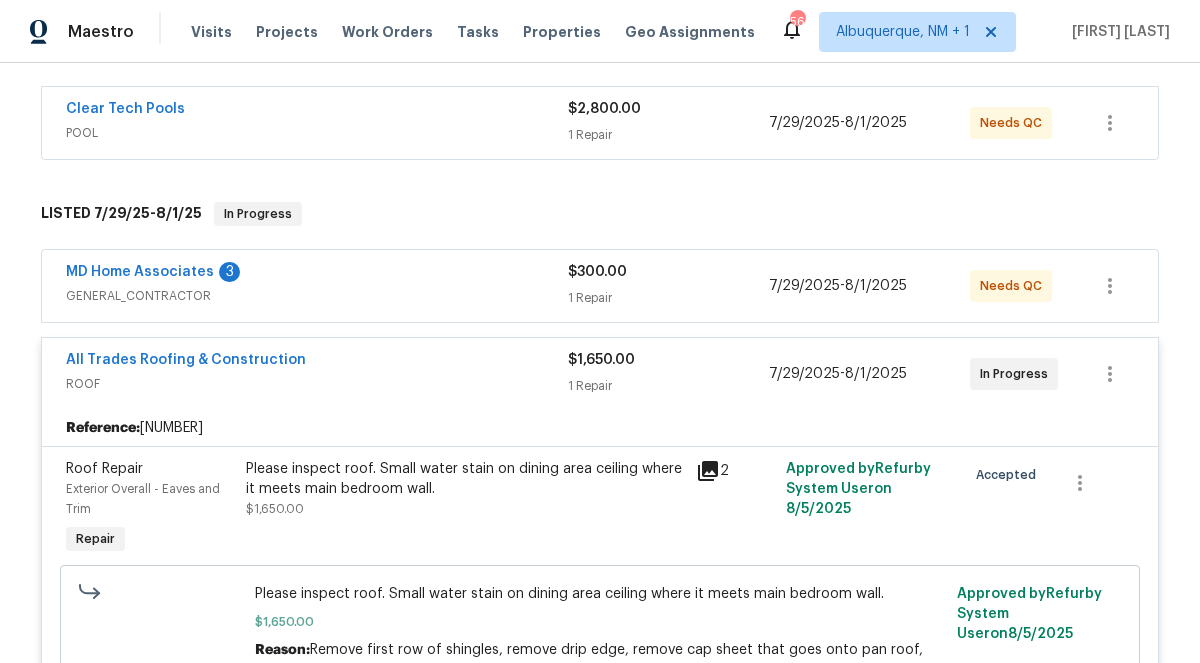 click on "MD Home Associates 3" at bounding box center [317, 274] 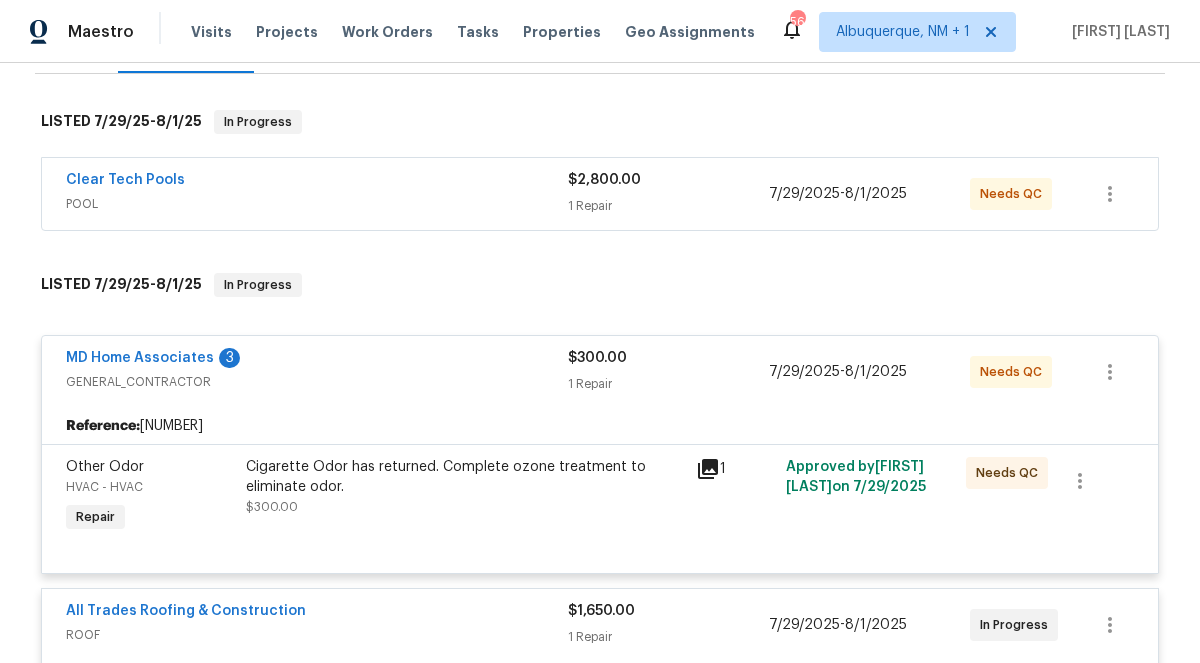 scroll, scrollTop: 234, scrollLeft: 0, axis: vertical 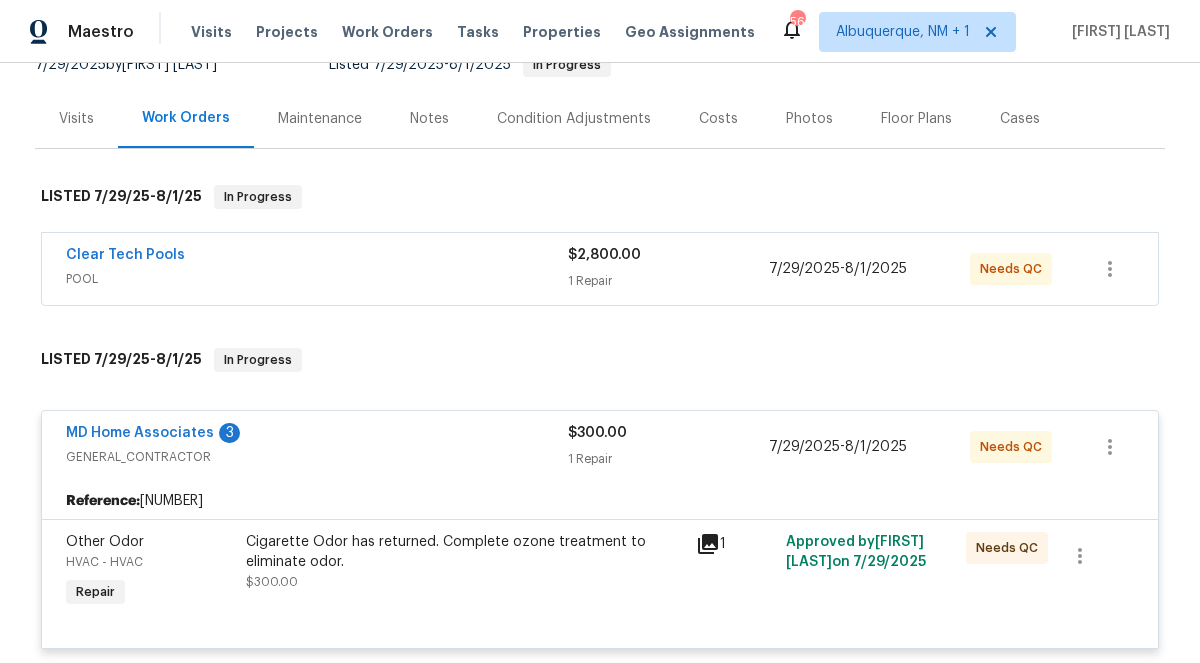 click on "Clear Tech Pools" at bounding box center [317, 257] 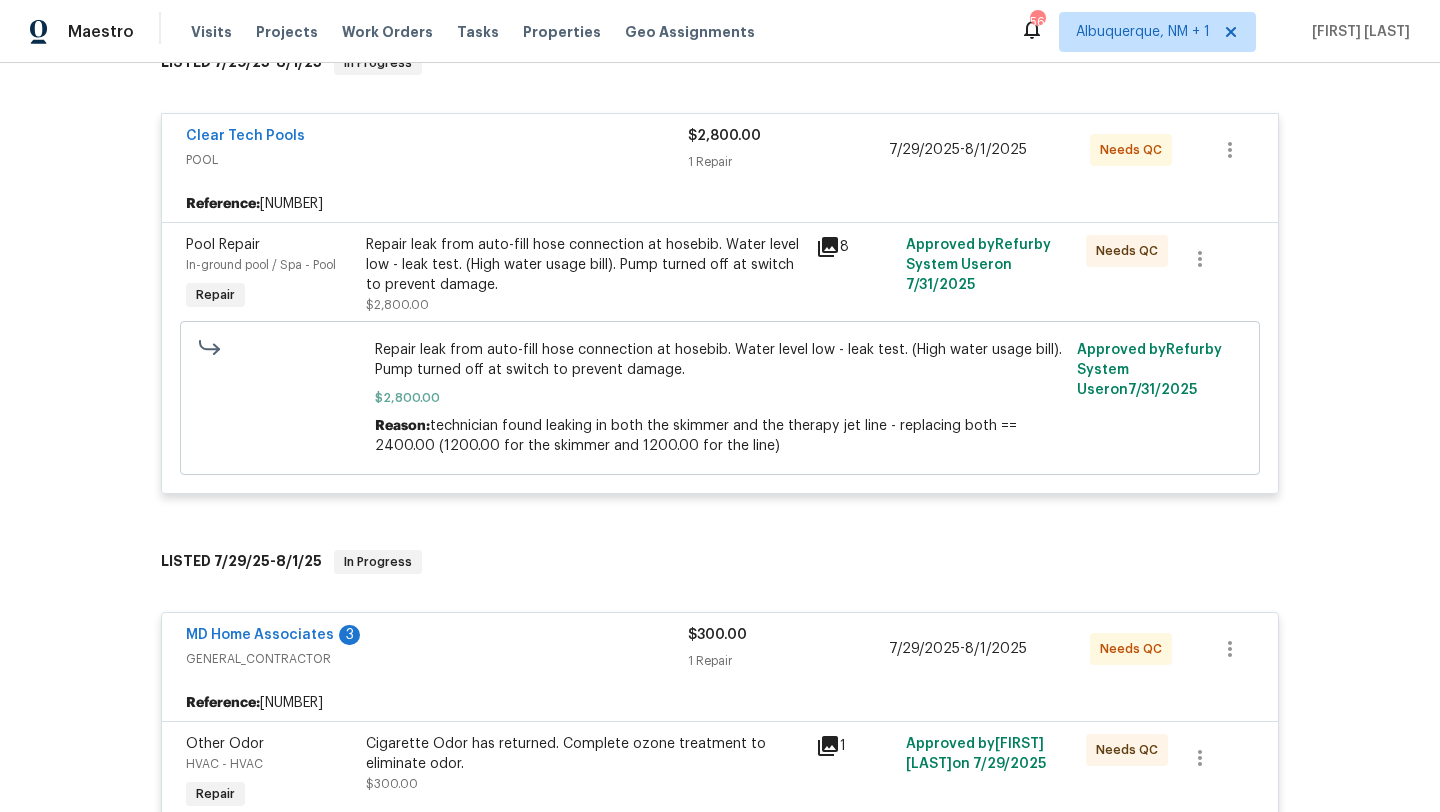 scroll, scrollTop: 385, scrollLeft: 0, axis: vertical 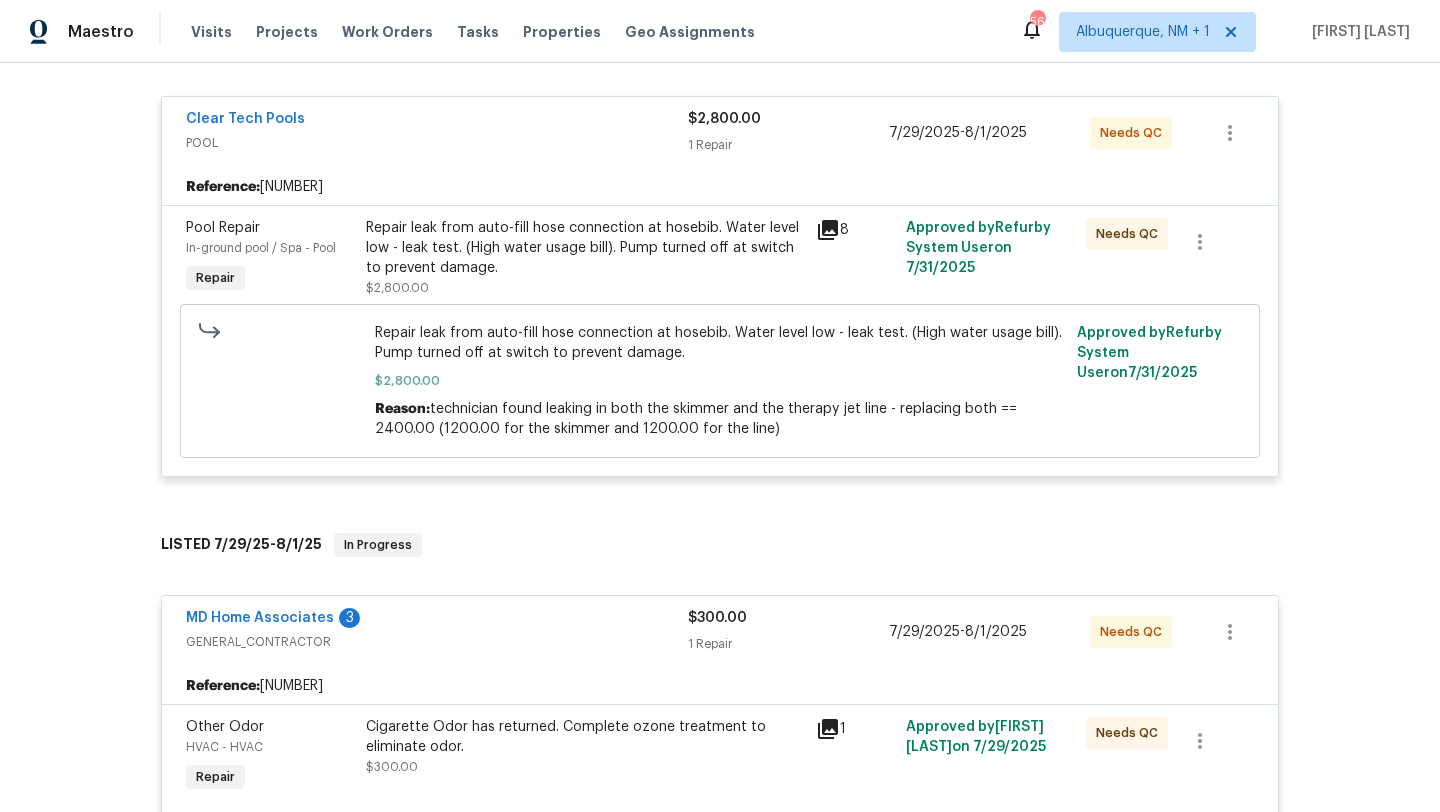 click 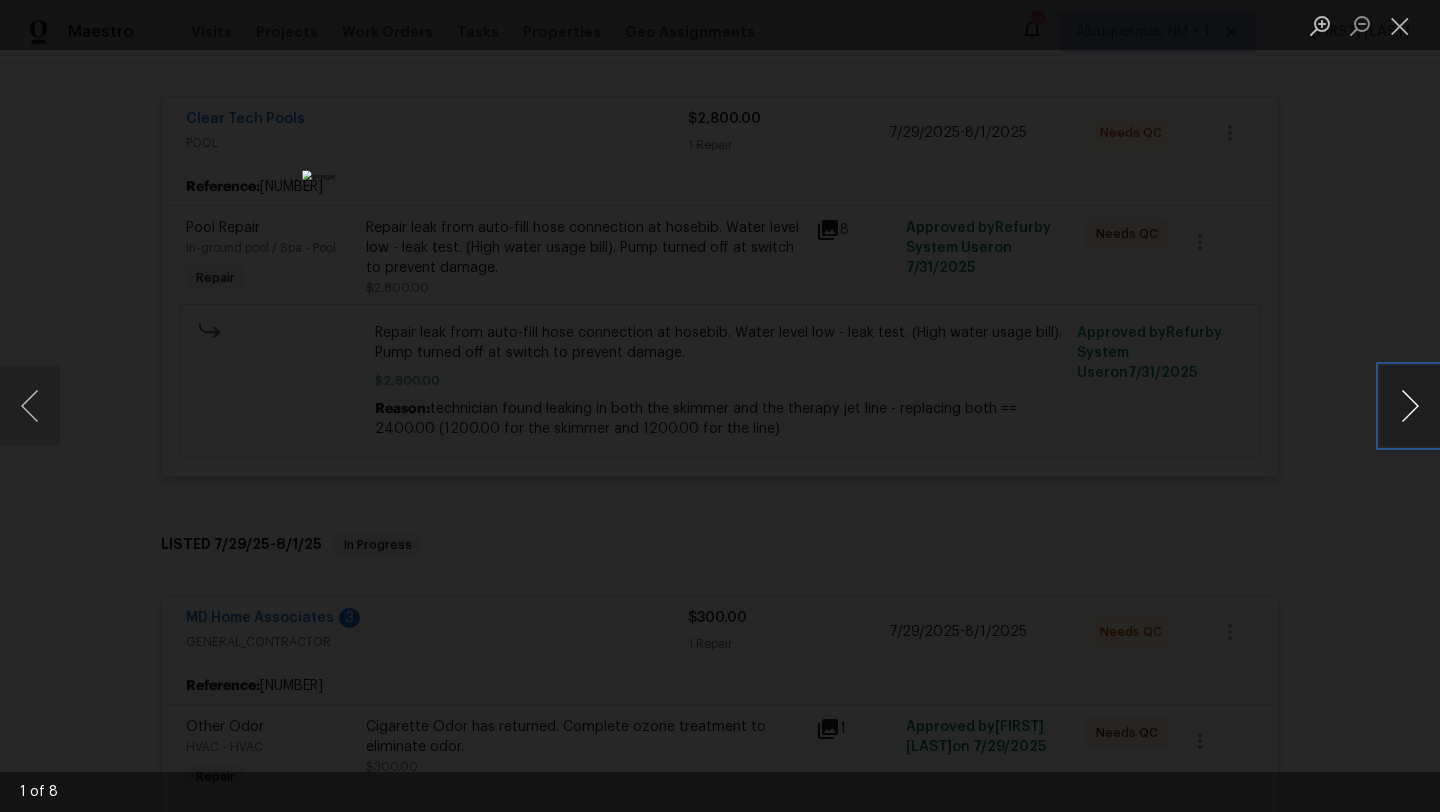 click at bounding box center [1410, 406] 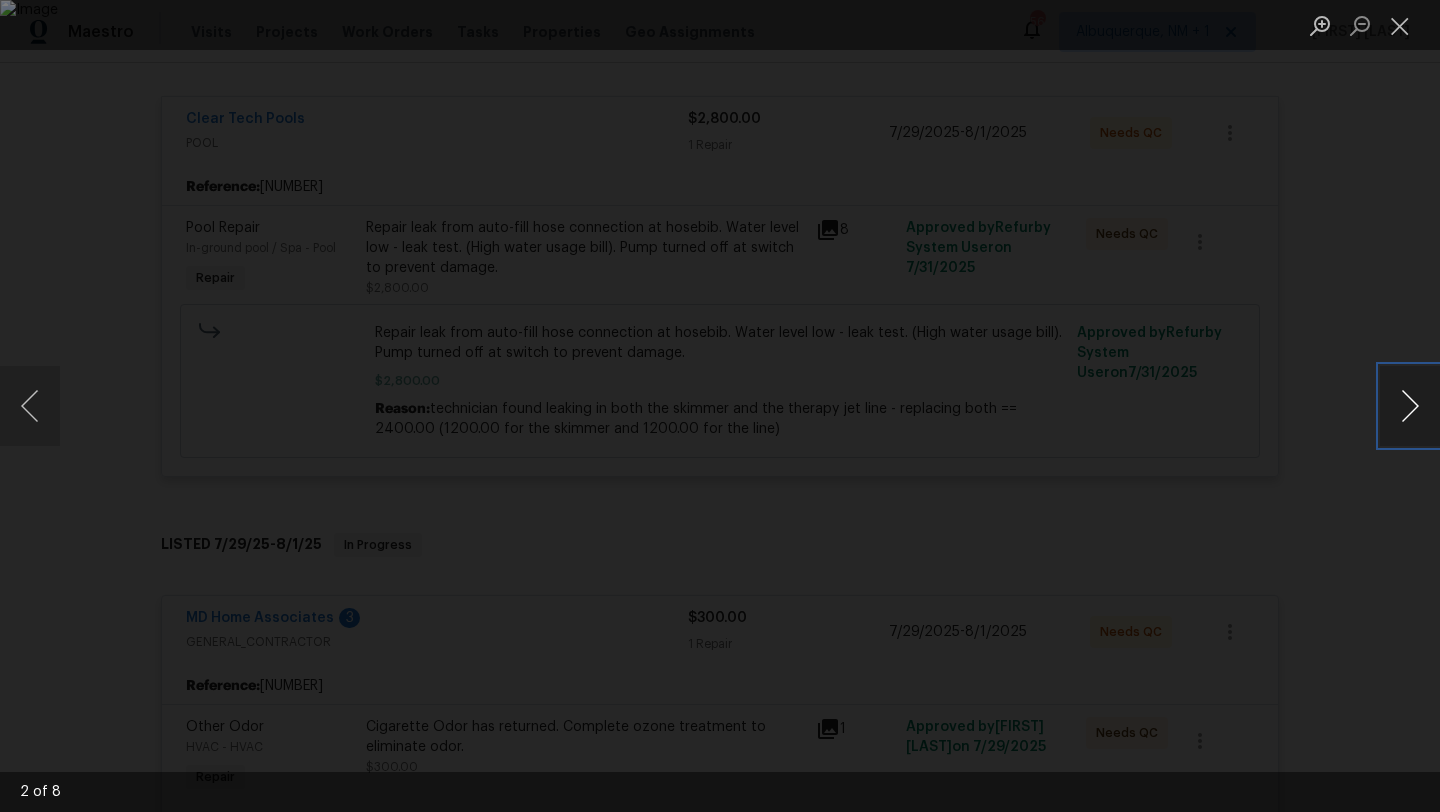 click at bounding box center [1410, 406] 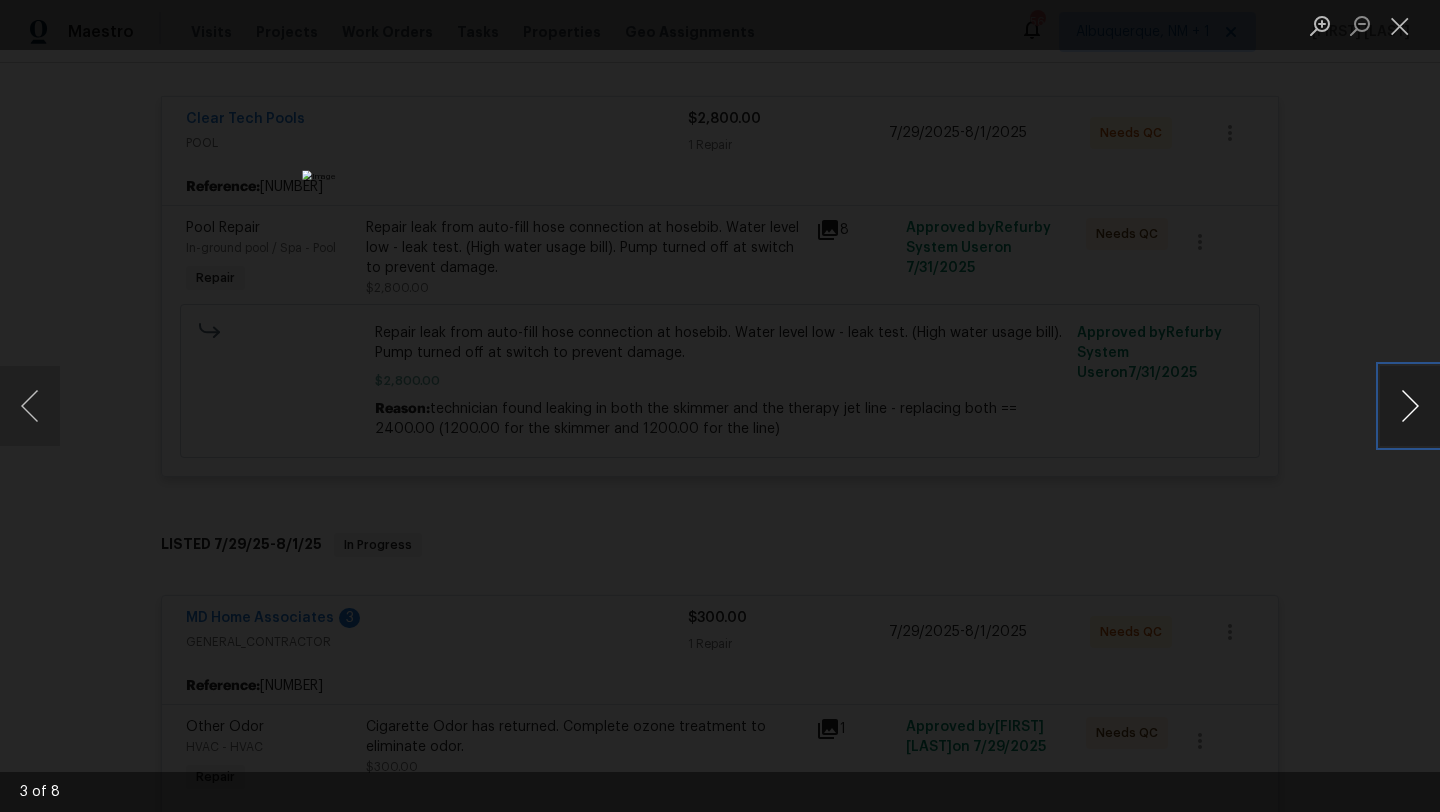 click at bounding box center (1410, 406) 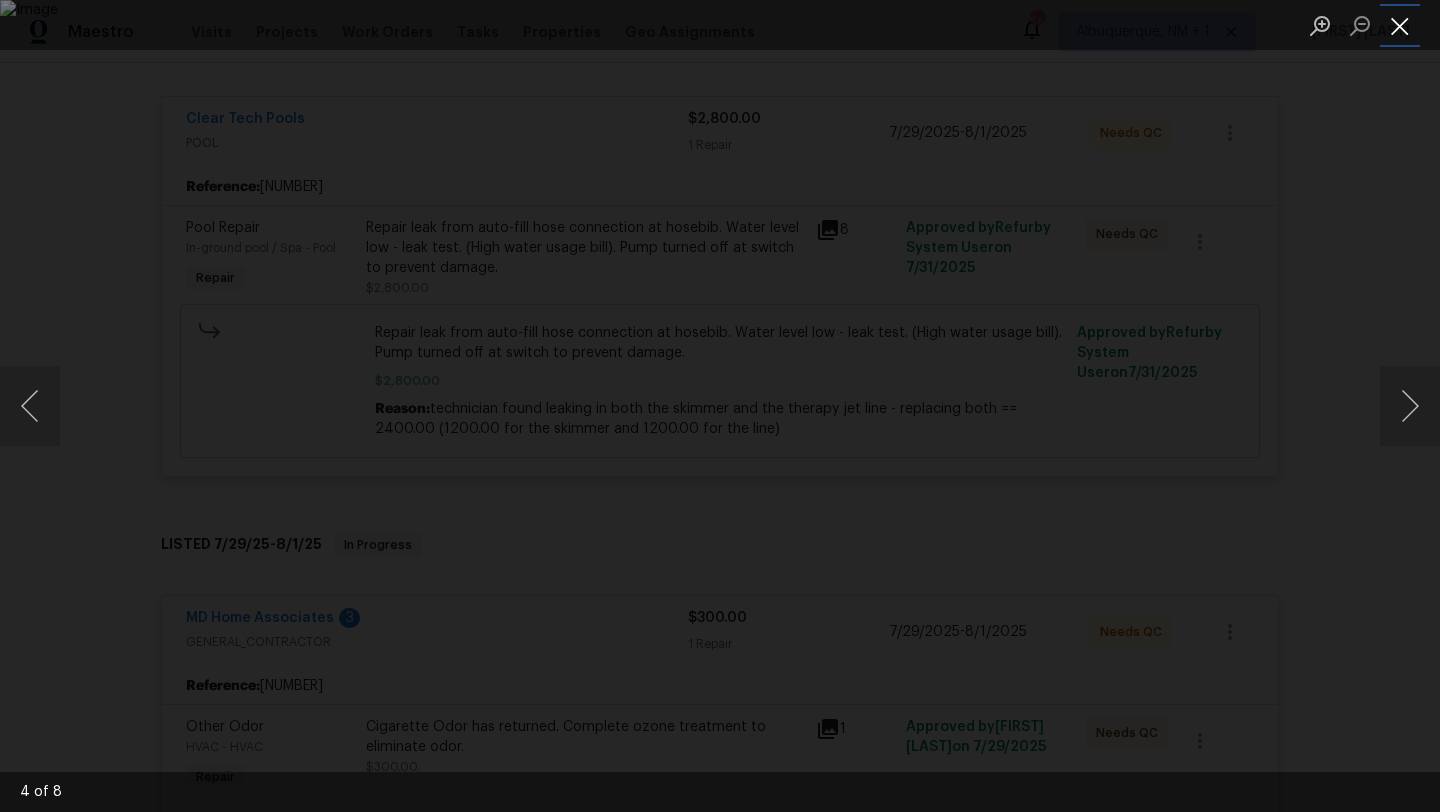 click at bounding box center (1400, 25) 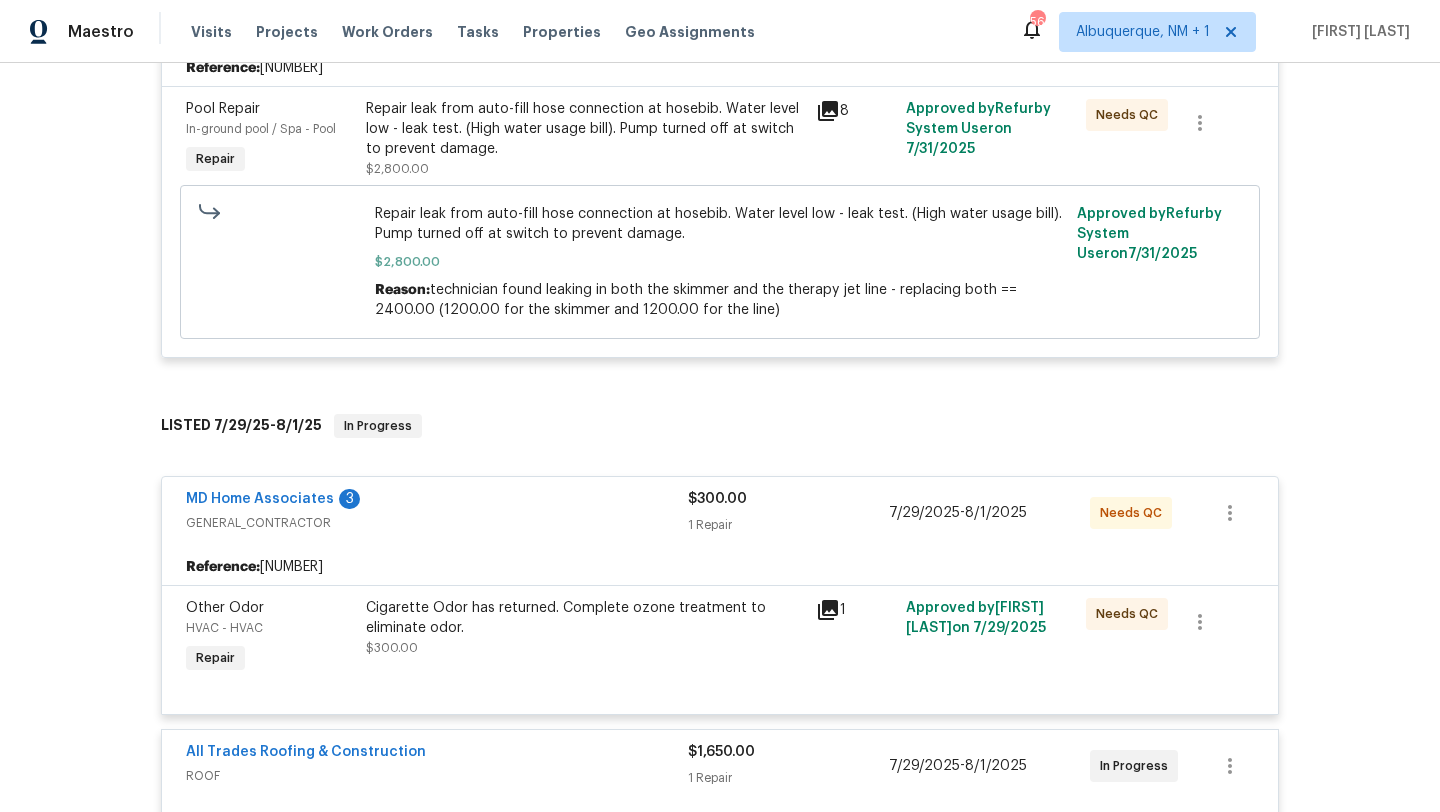 scroll, scrollTop: 508, scrollLeft: 0, axis: vertical 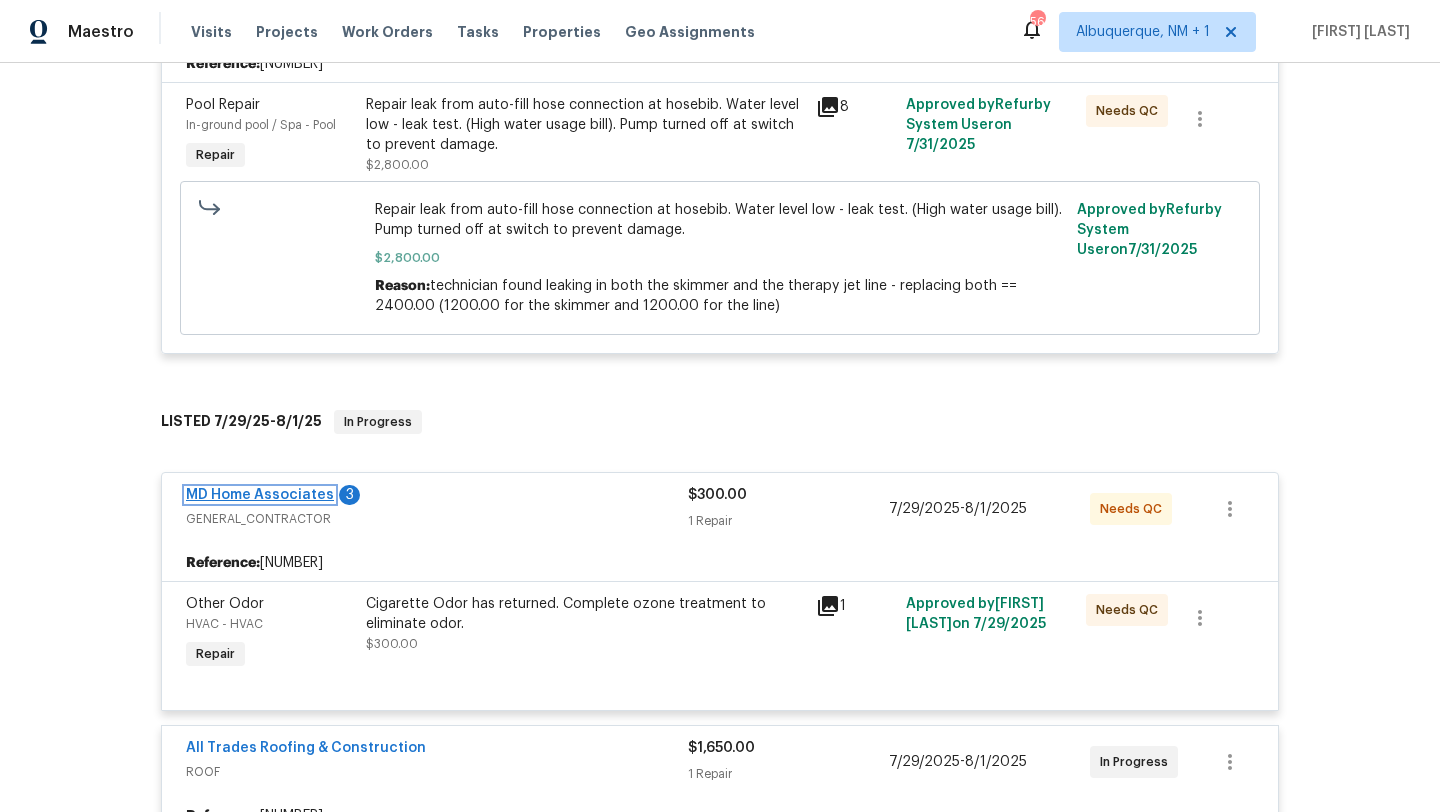 click on "MD Home Associates" at bounding box center [260, 495] 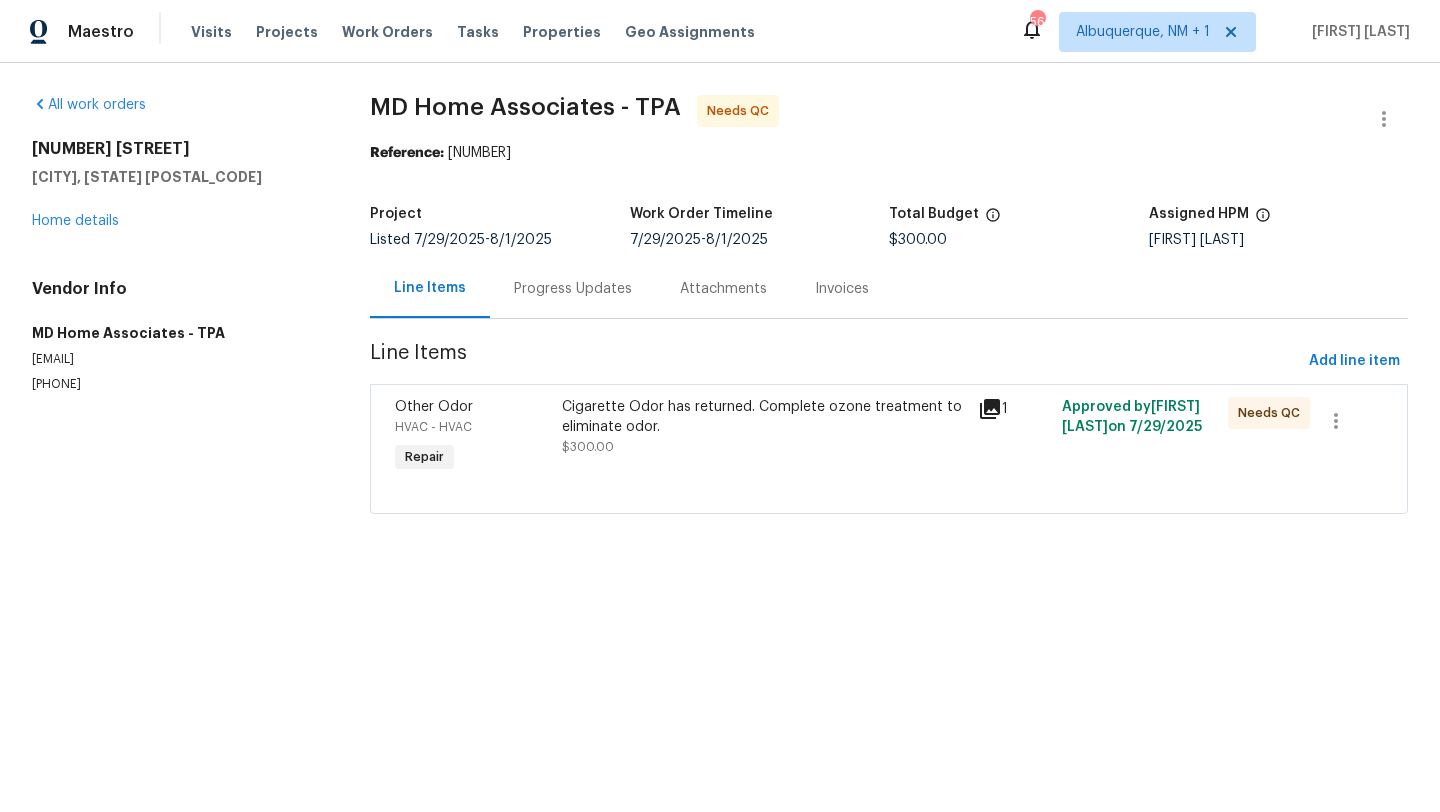 click on "Progress Updates" at bounding box center [573, 289] 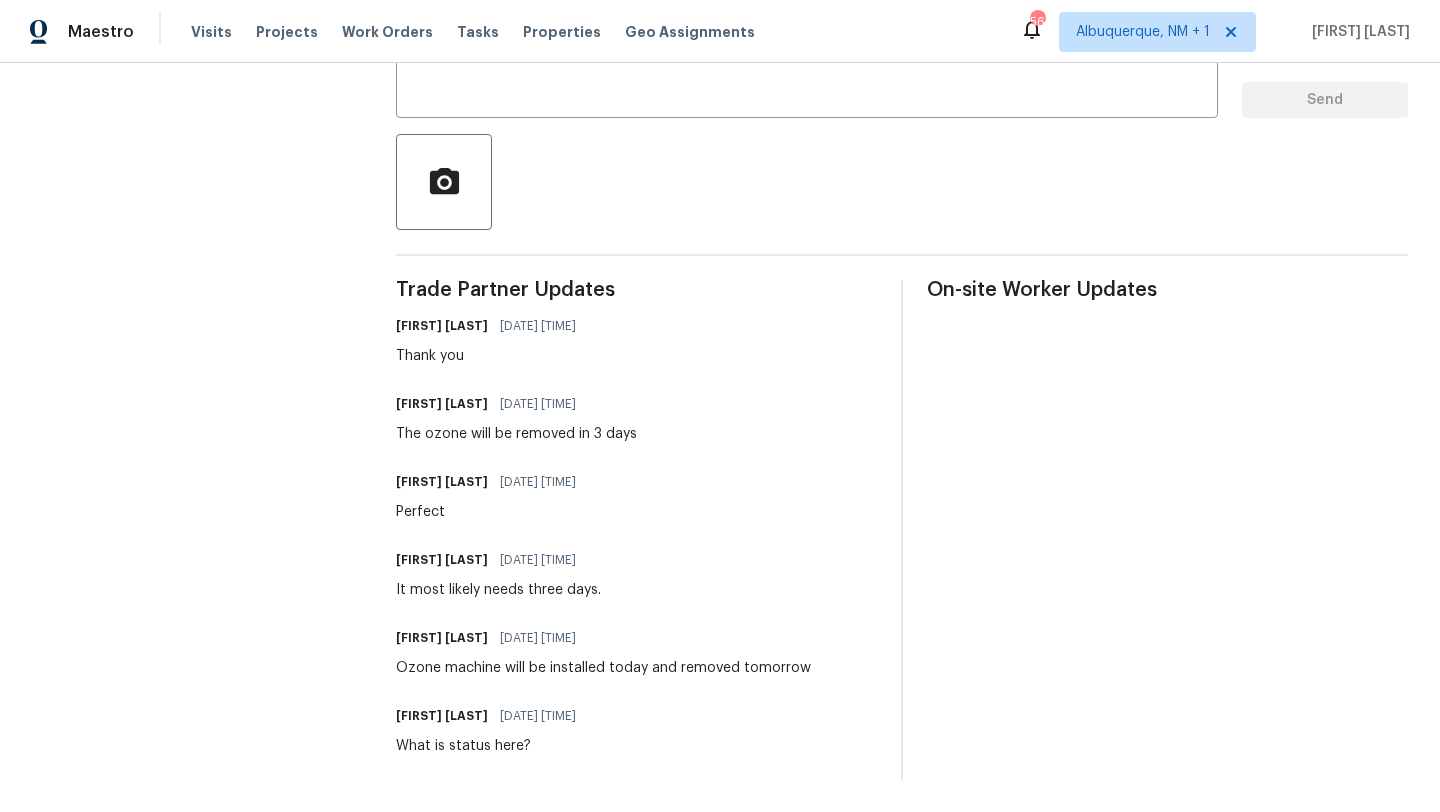 scroll, scrollTop: 0, scrollLeft: 0, axis: both 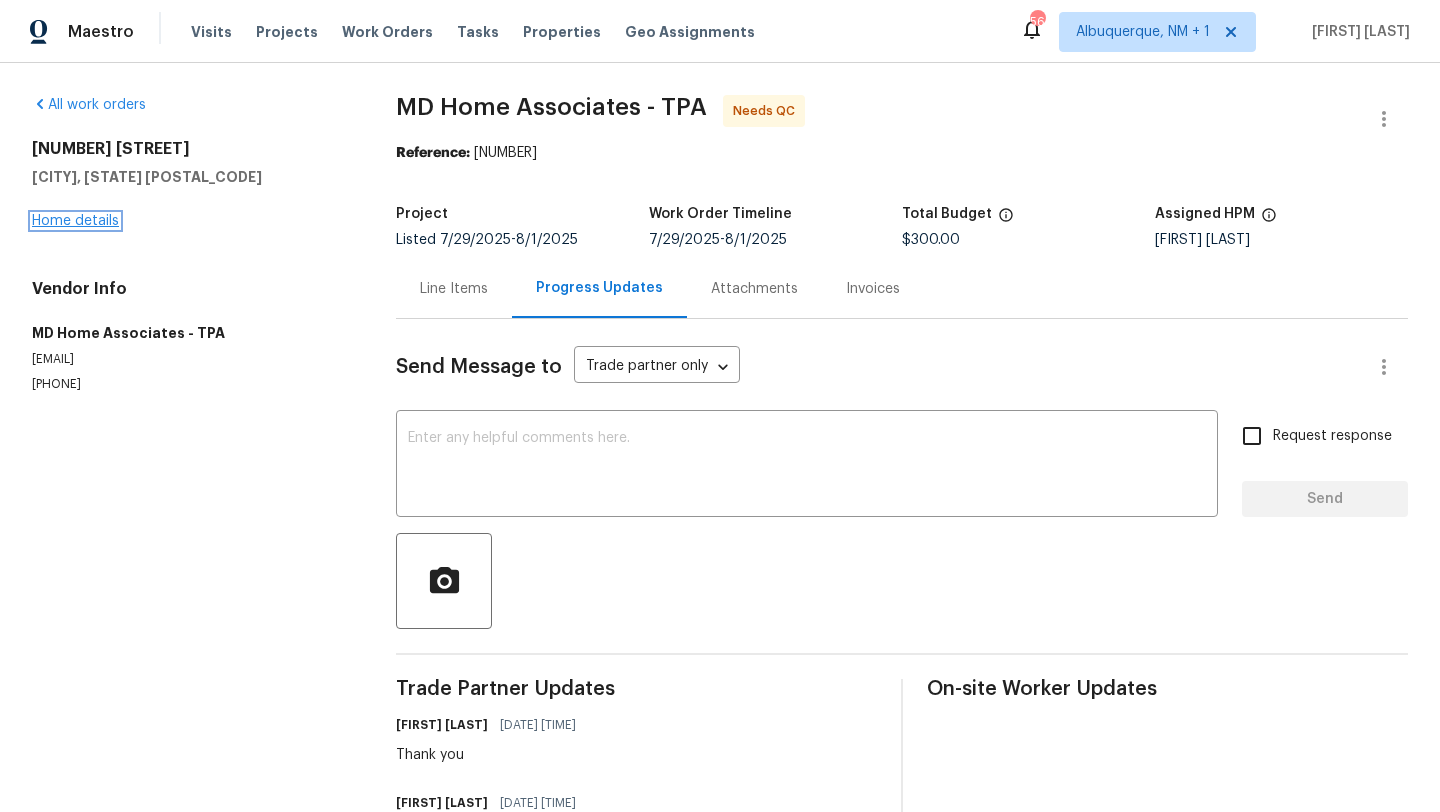 click on "Home details" at bounding box center [75, 221] 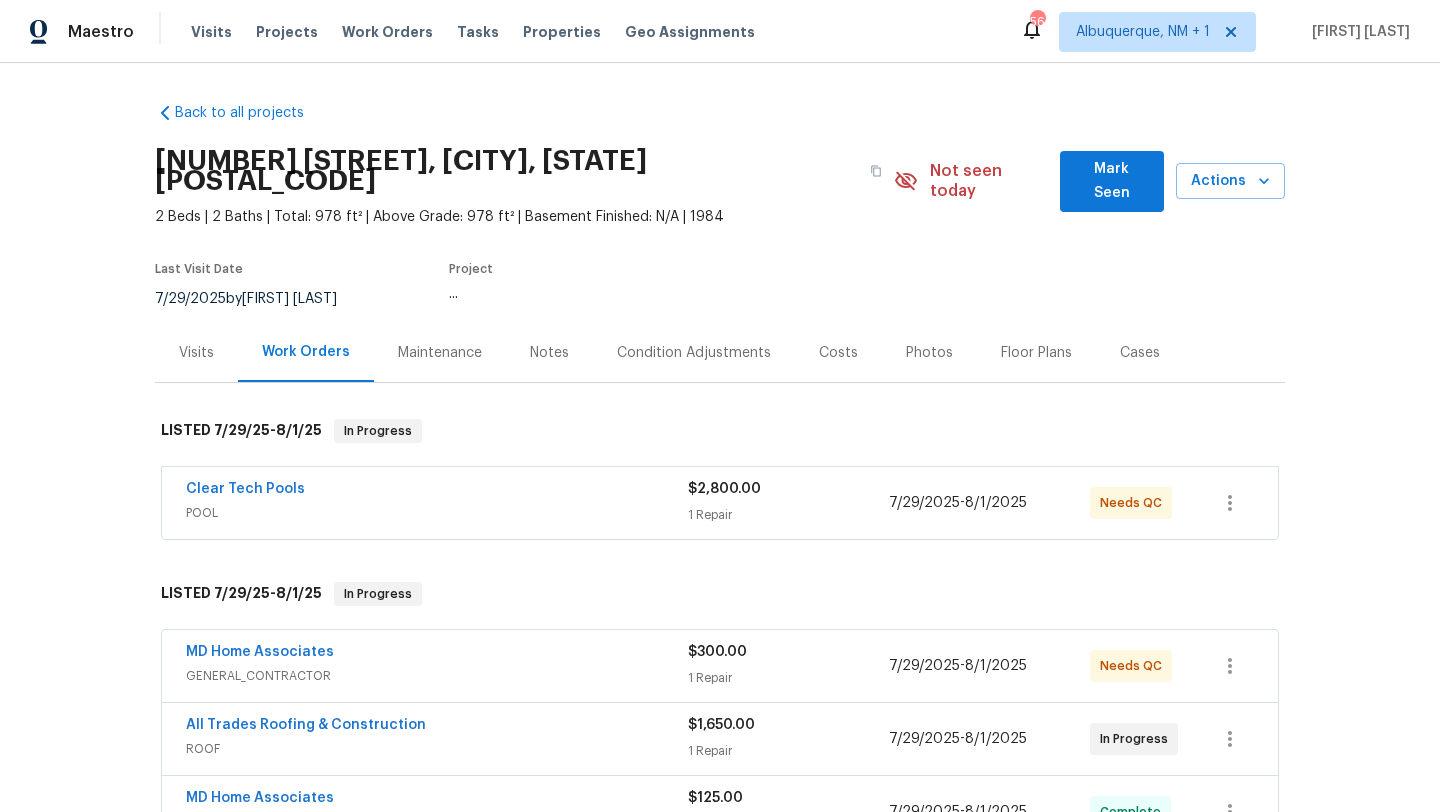 click on "Clear Tech Pools POOL $2,800.00 1 Repair 7/29/2025  -  8/1/2025 Needs QC" at bounding box center [720, 503] 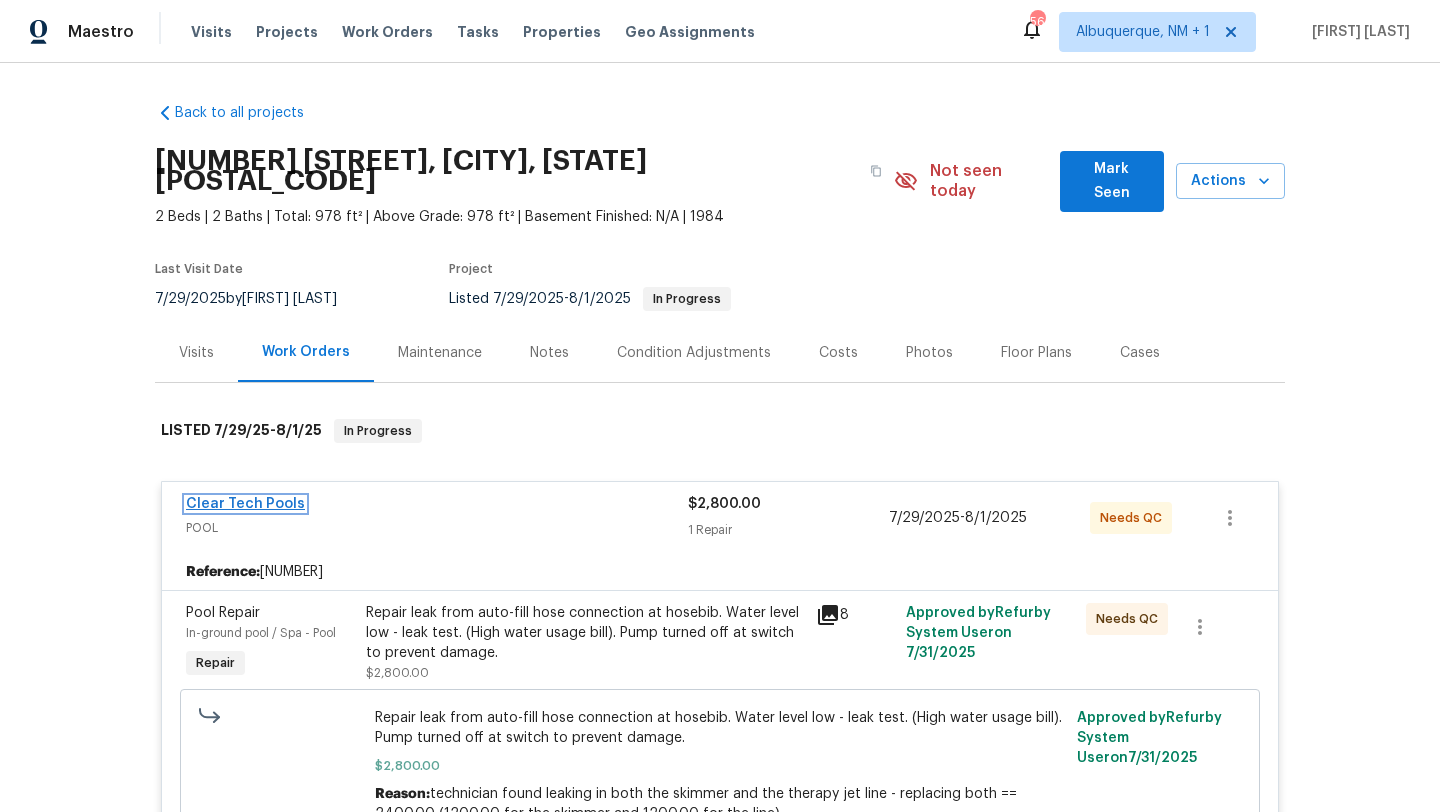 click on "Clear Tech Pools" at bounding box center [245, 504] 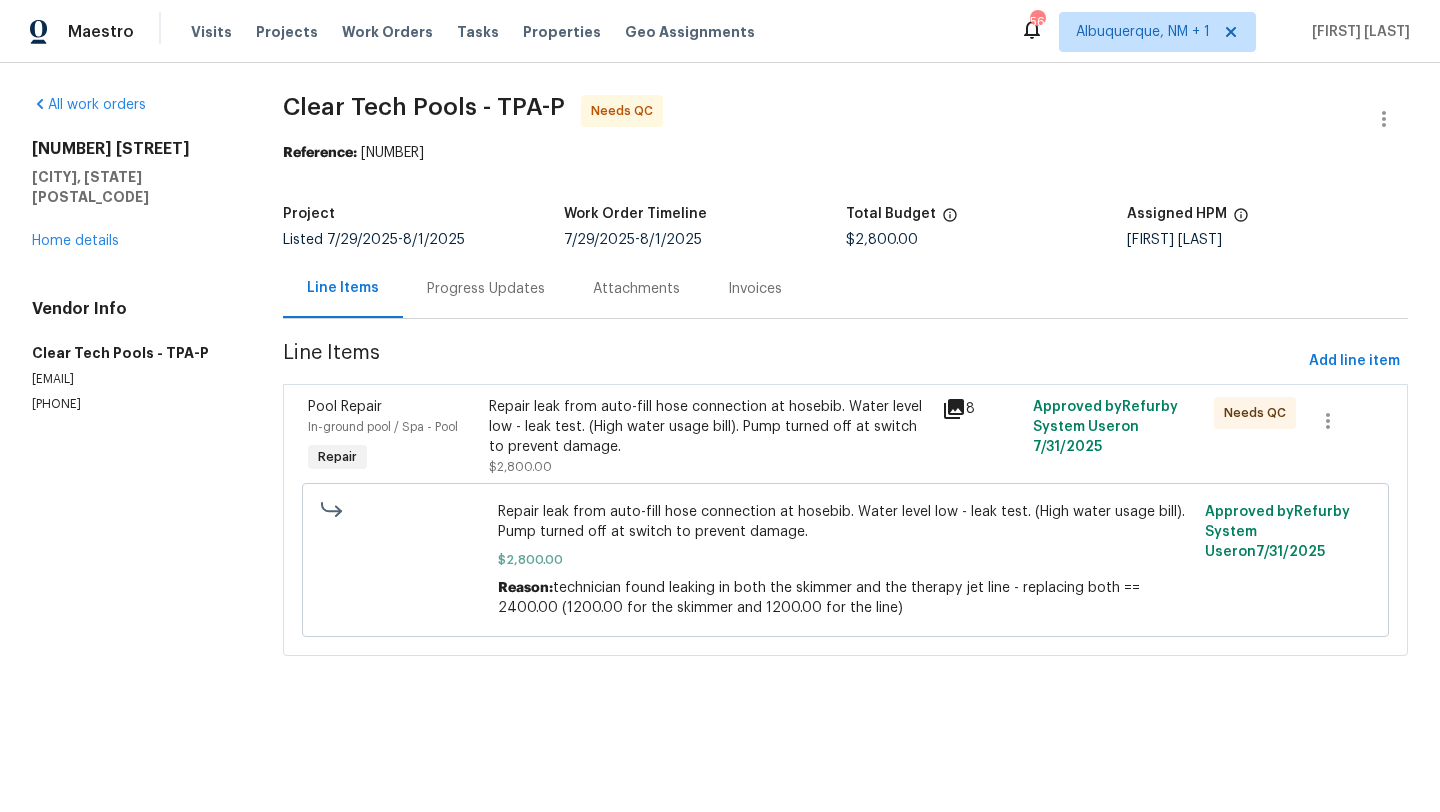 click on "Progress Updates" at bounding box center (486, 289) 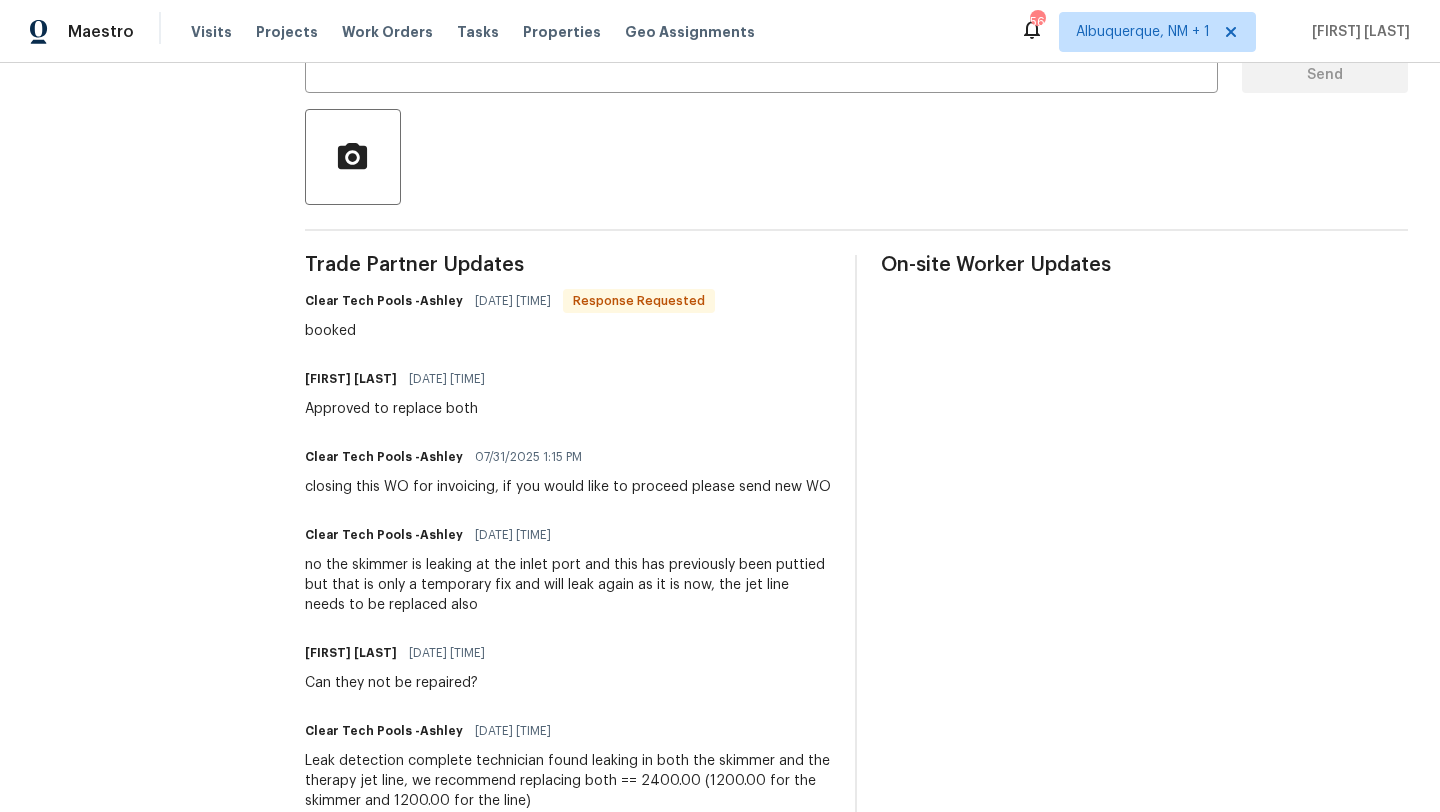 scroll, scrollTop: 0, scrollLeft: 0, axis: both 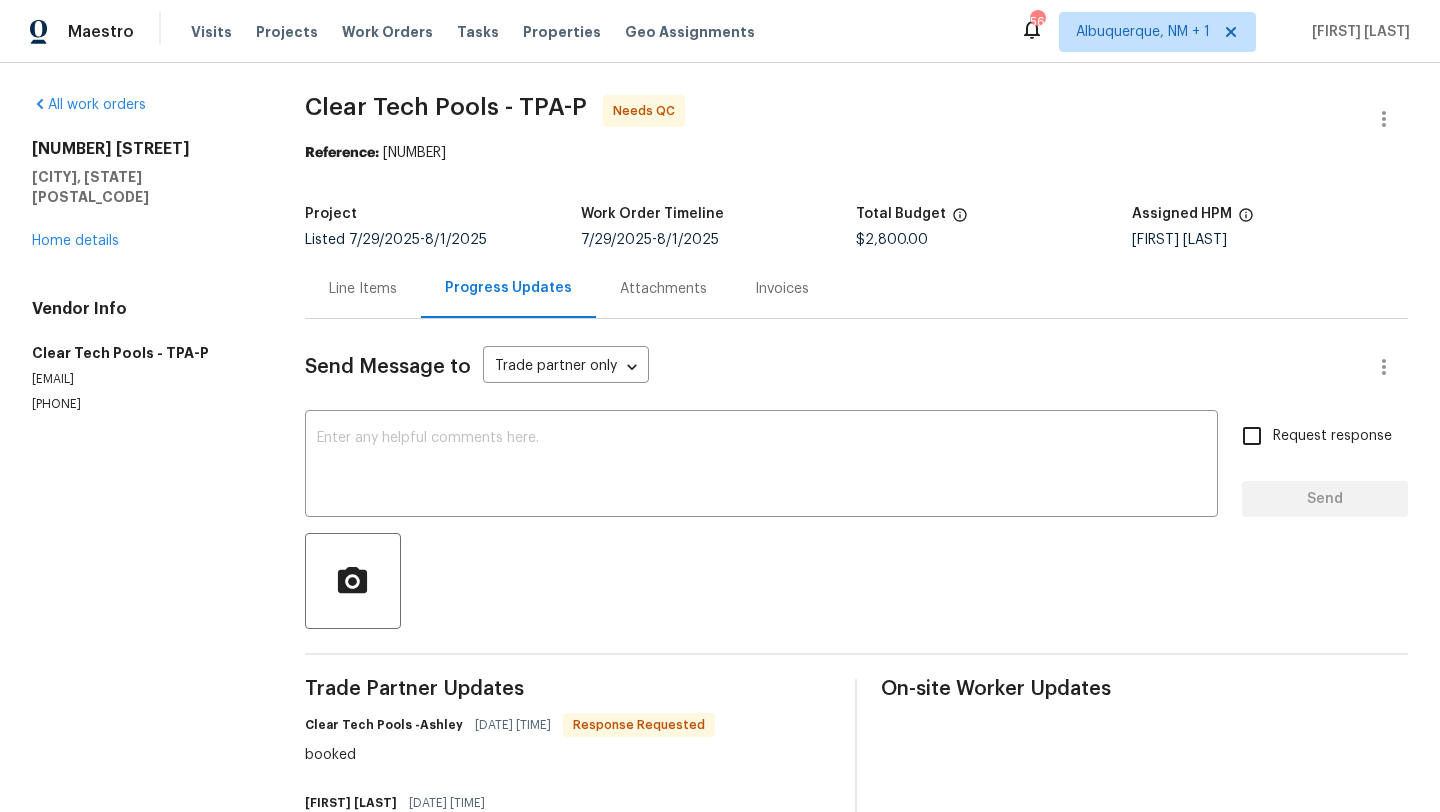 click on "7087 Spinnaker Blvd Englewood, FL 34224 Home details" at bounding box center [144, 195] 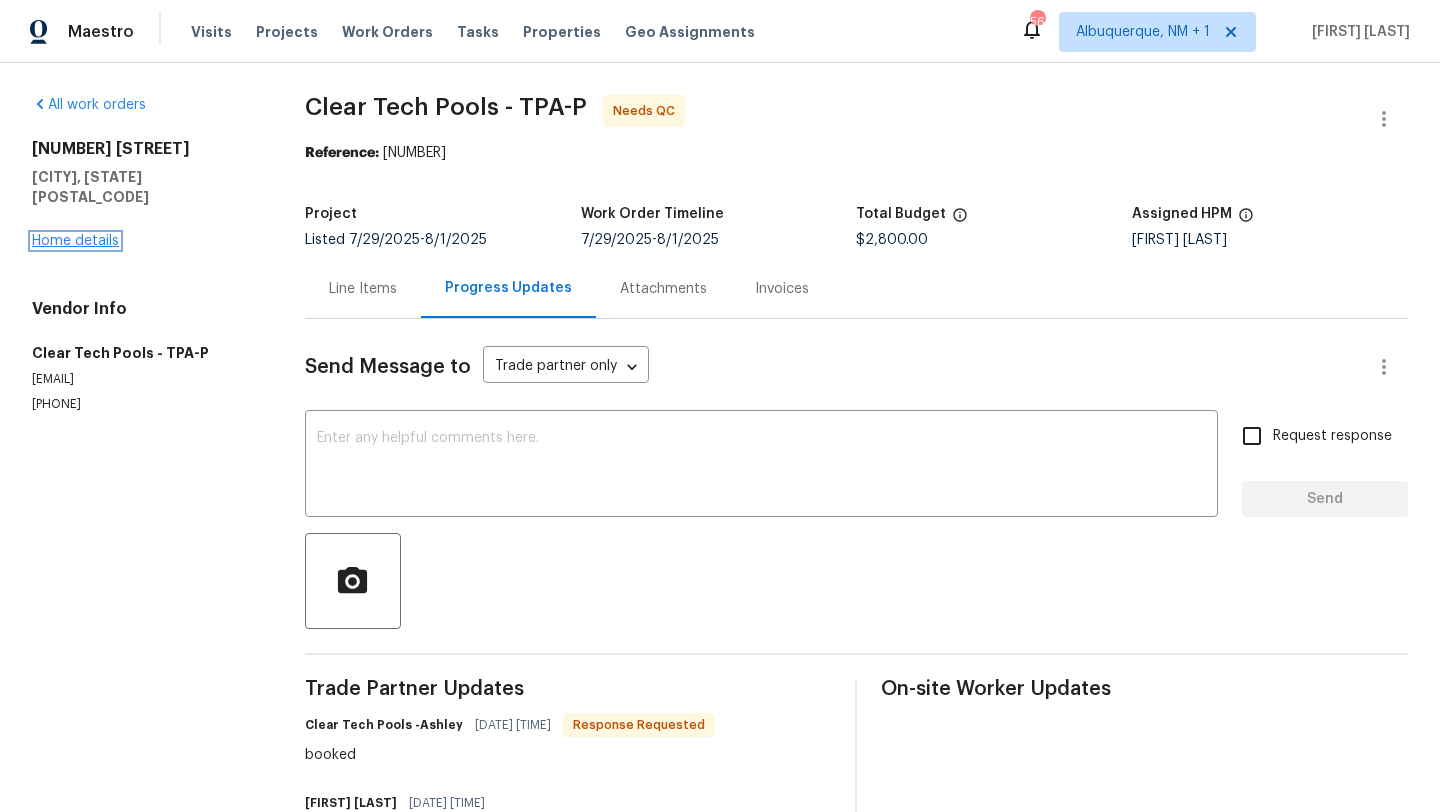 click on "Home details" at bounding box center [75, 241] 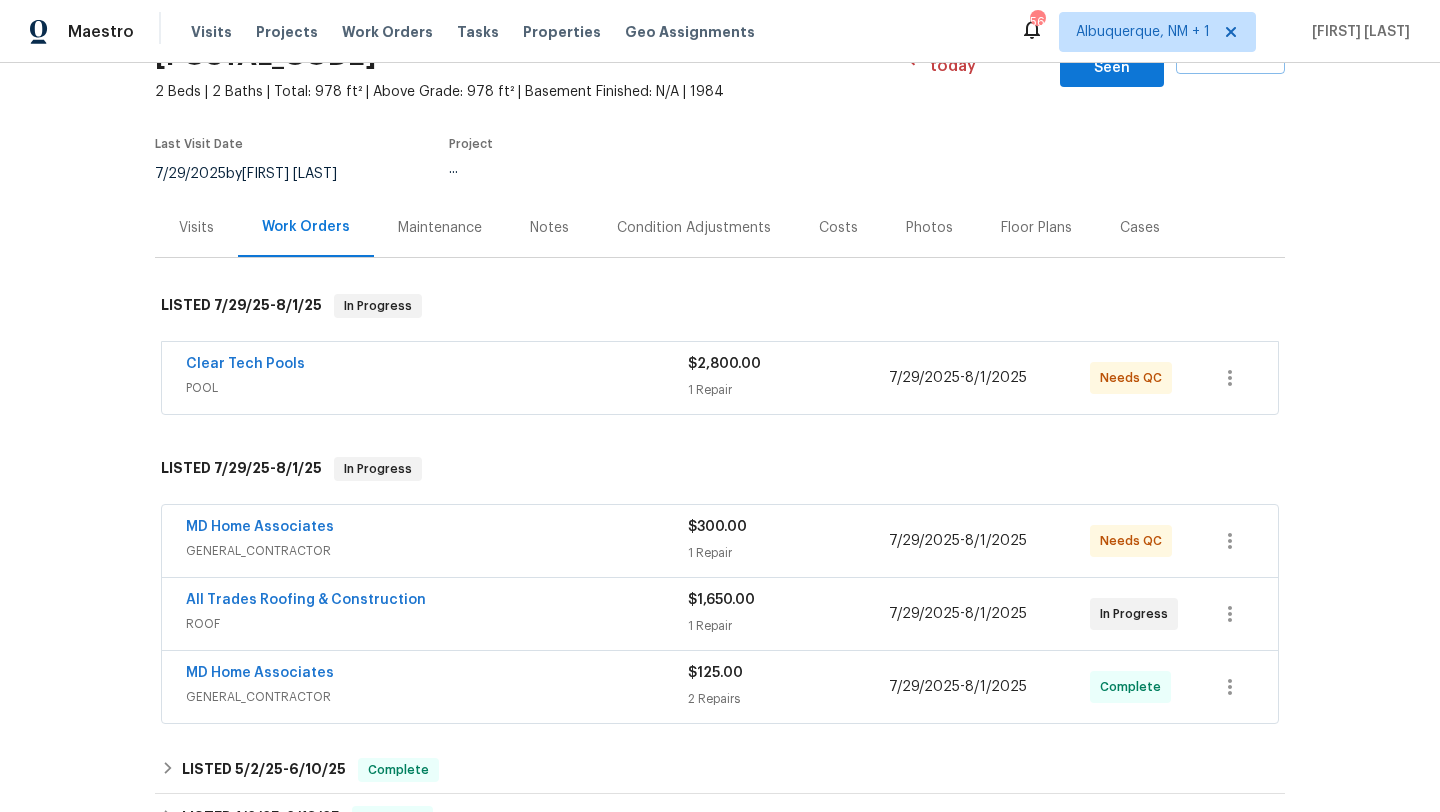 scroll, scrollTop: 182, scrollLeft: 0, axis: vertical 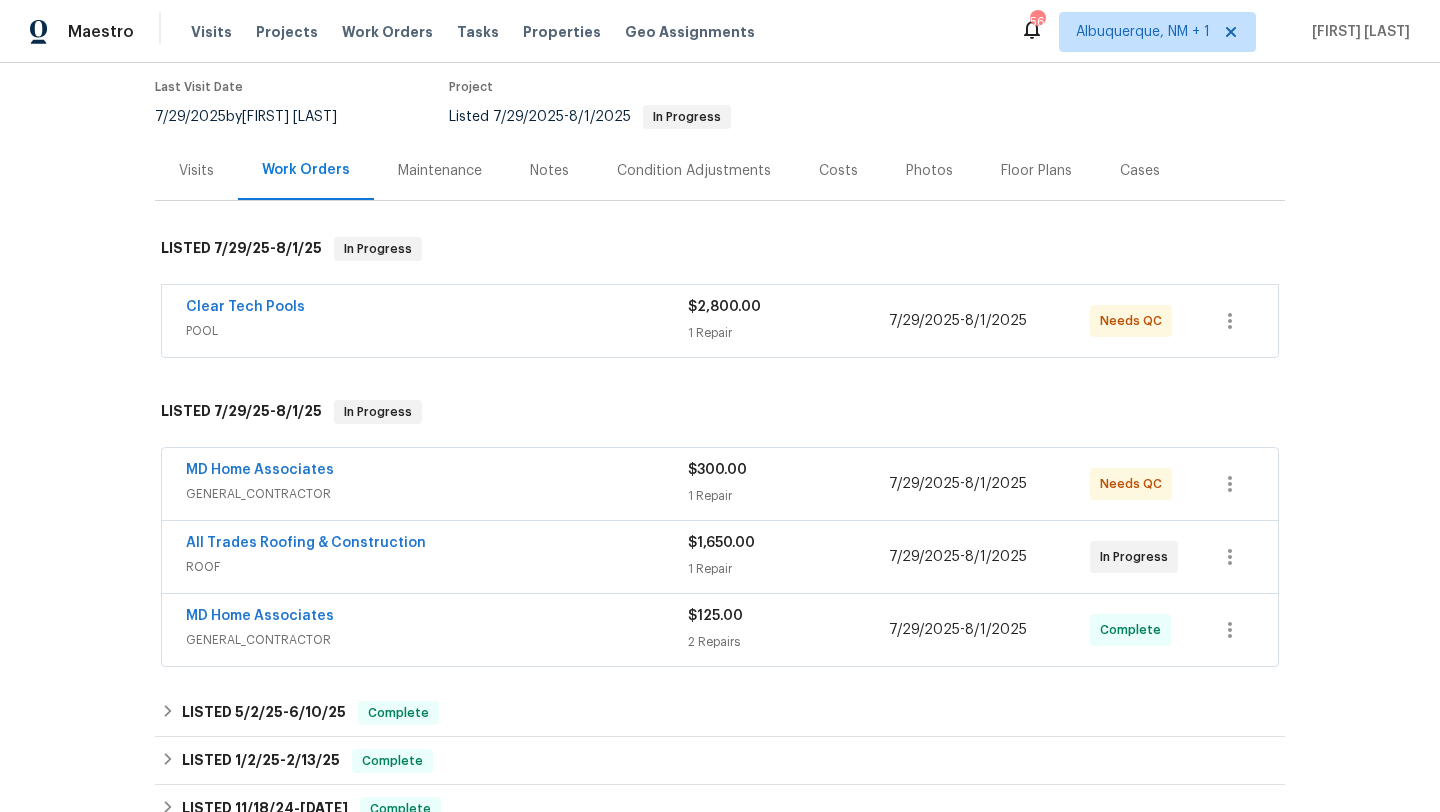 click on "GENERAL_CONTRACTOR" at bounding box center (437, 494) 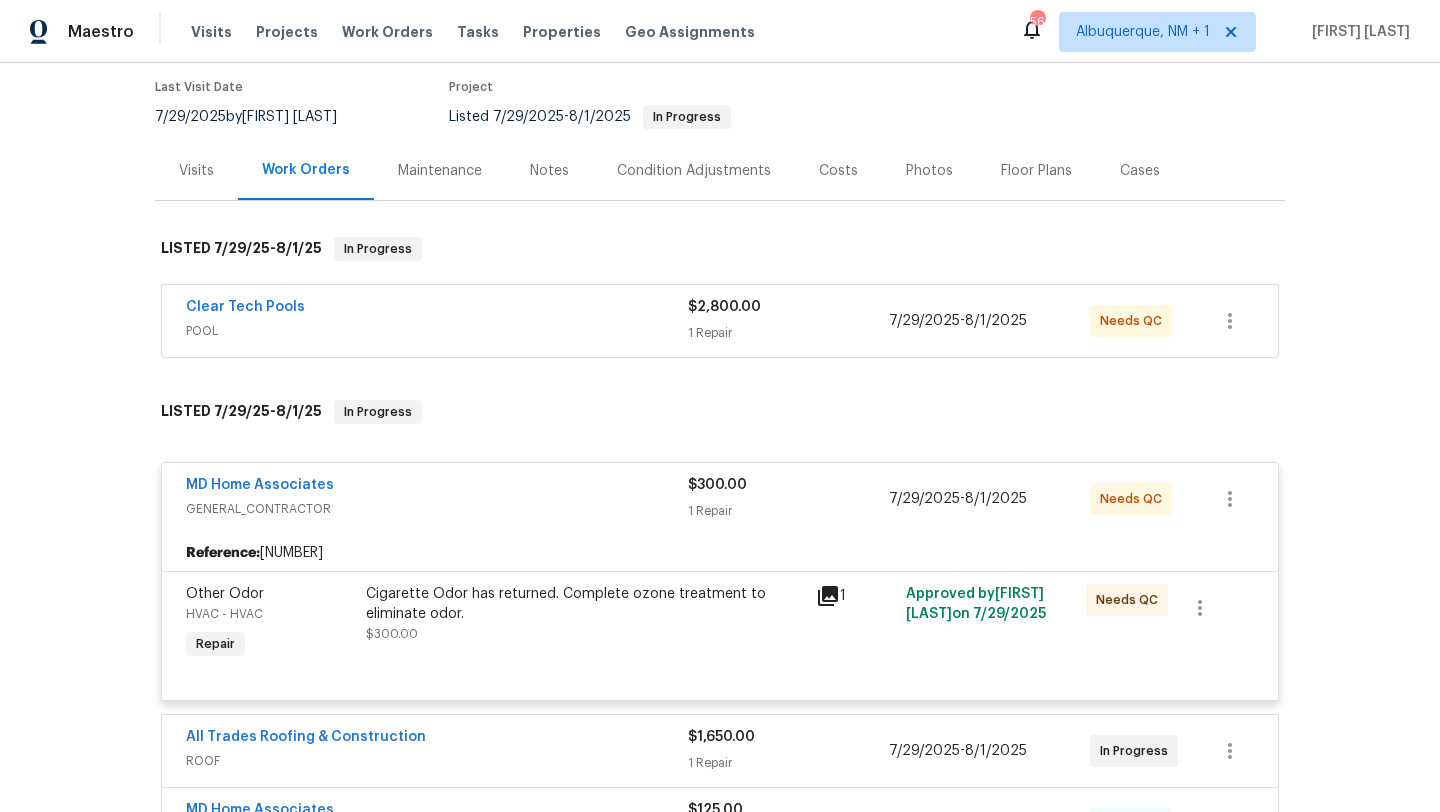 click on "Clear Tech Pools" at bounding box center (437, 309) 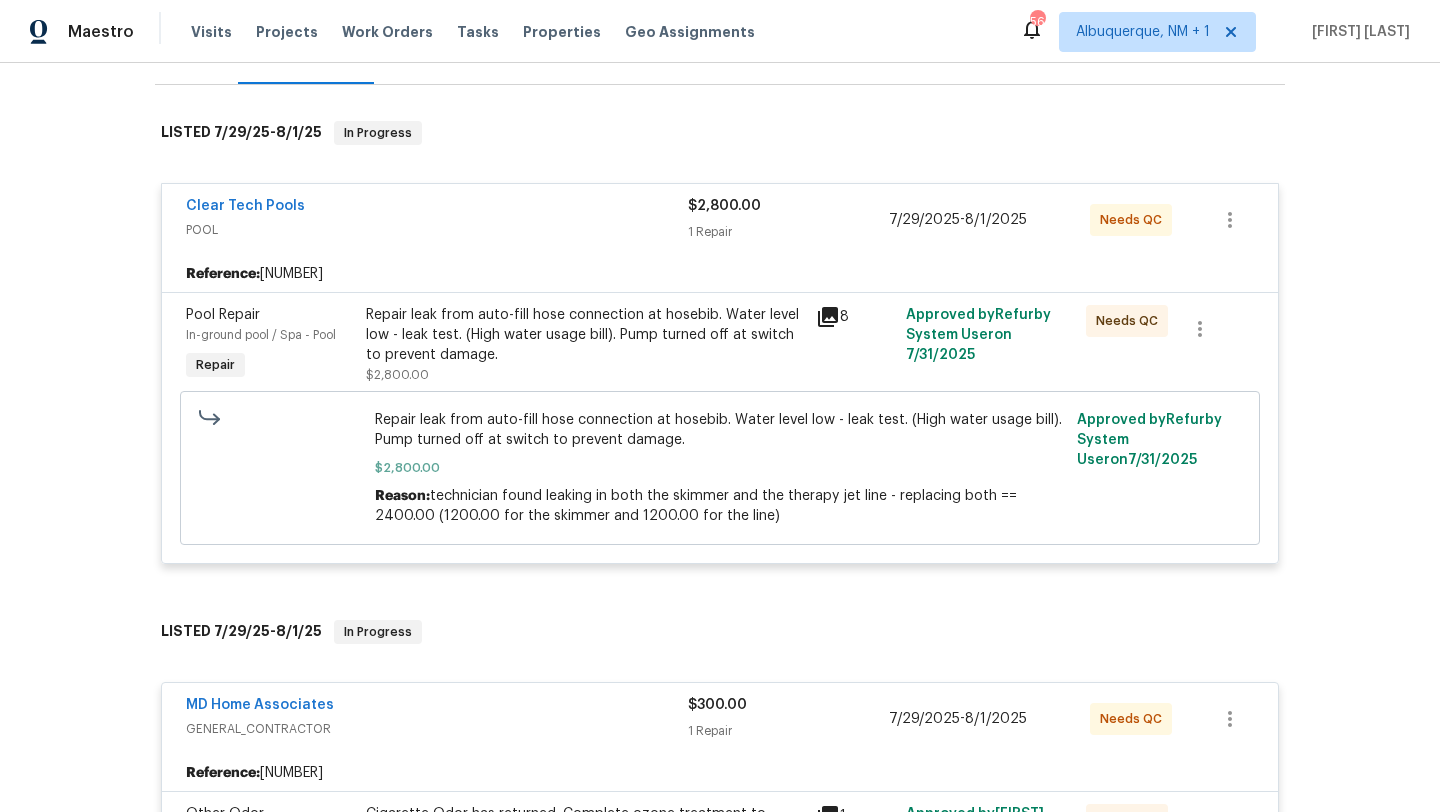 scroll, scrollTop: 466, scrollLeft: 0, axis: vertical 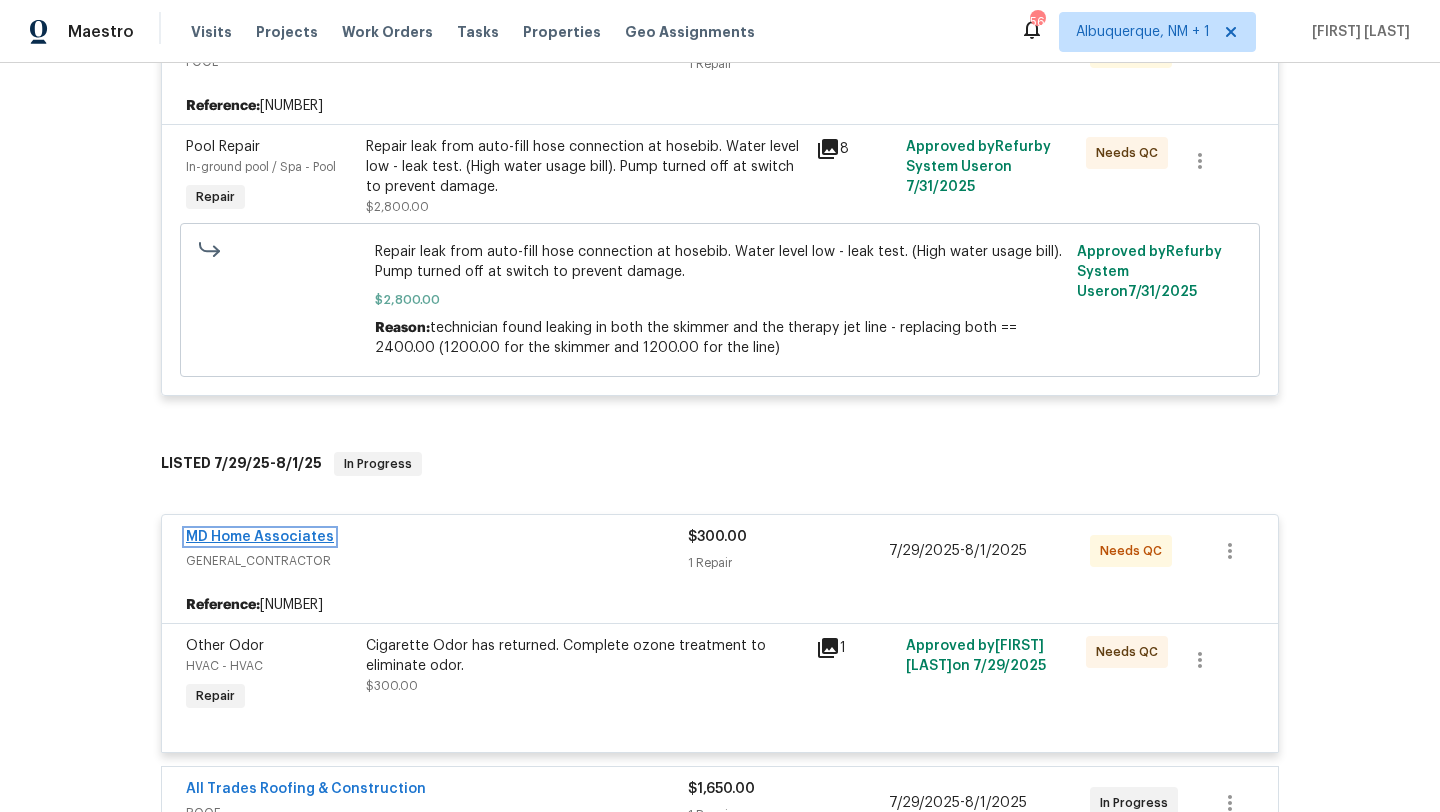 click on "MD Home Associates" at bounding box center [260, 537] 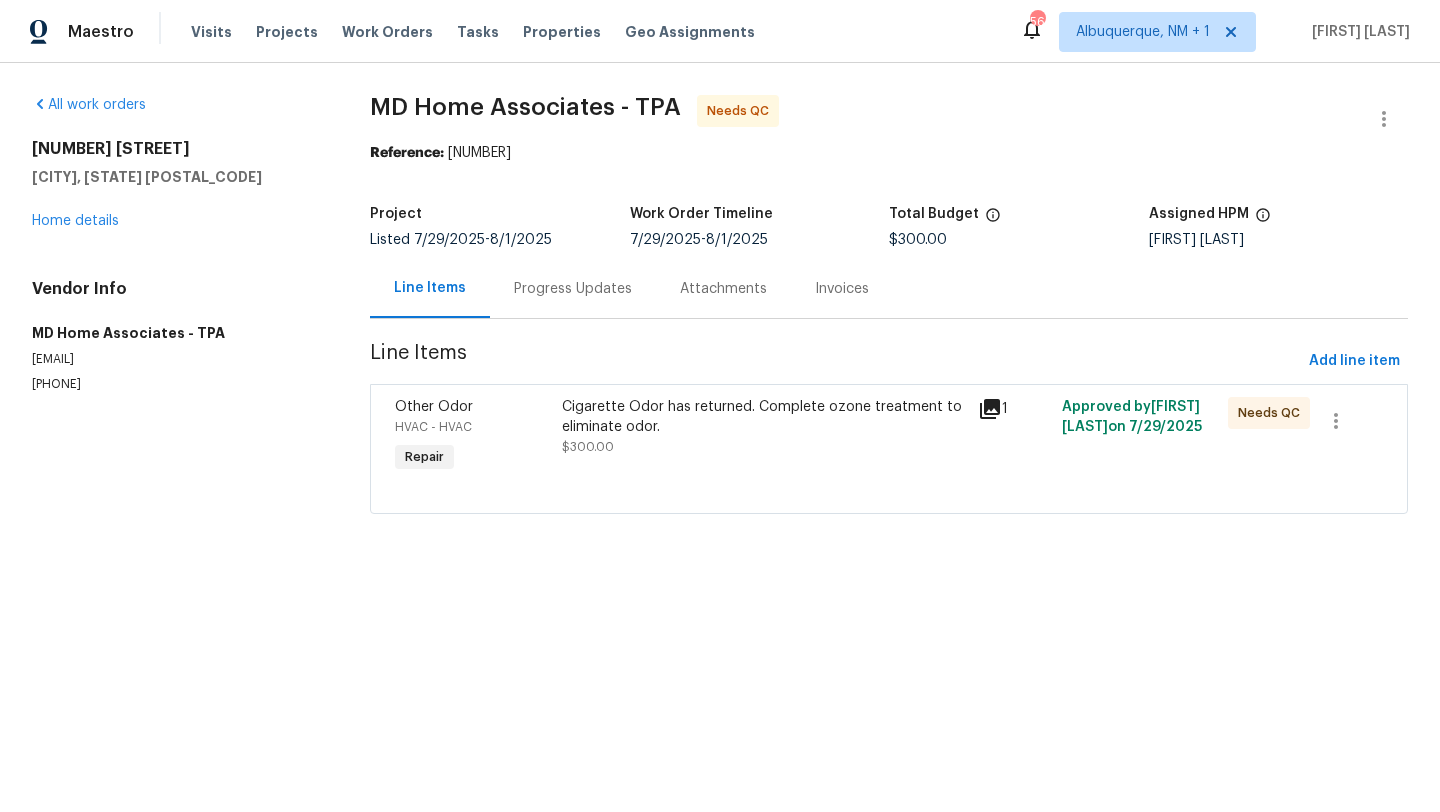 click on "Progress Updates" at bounding box center (573, 288) 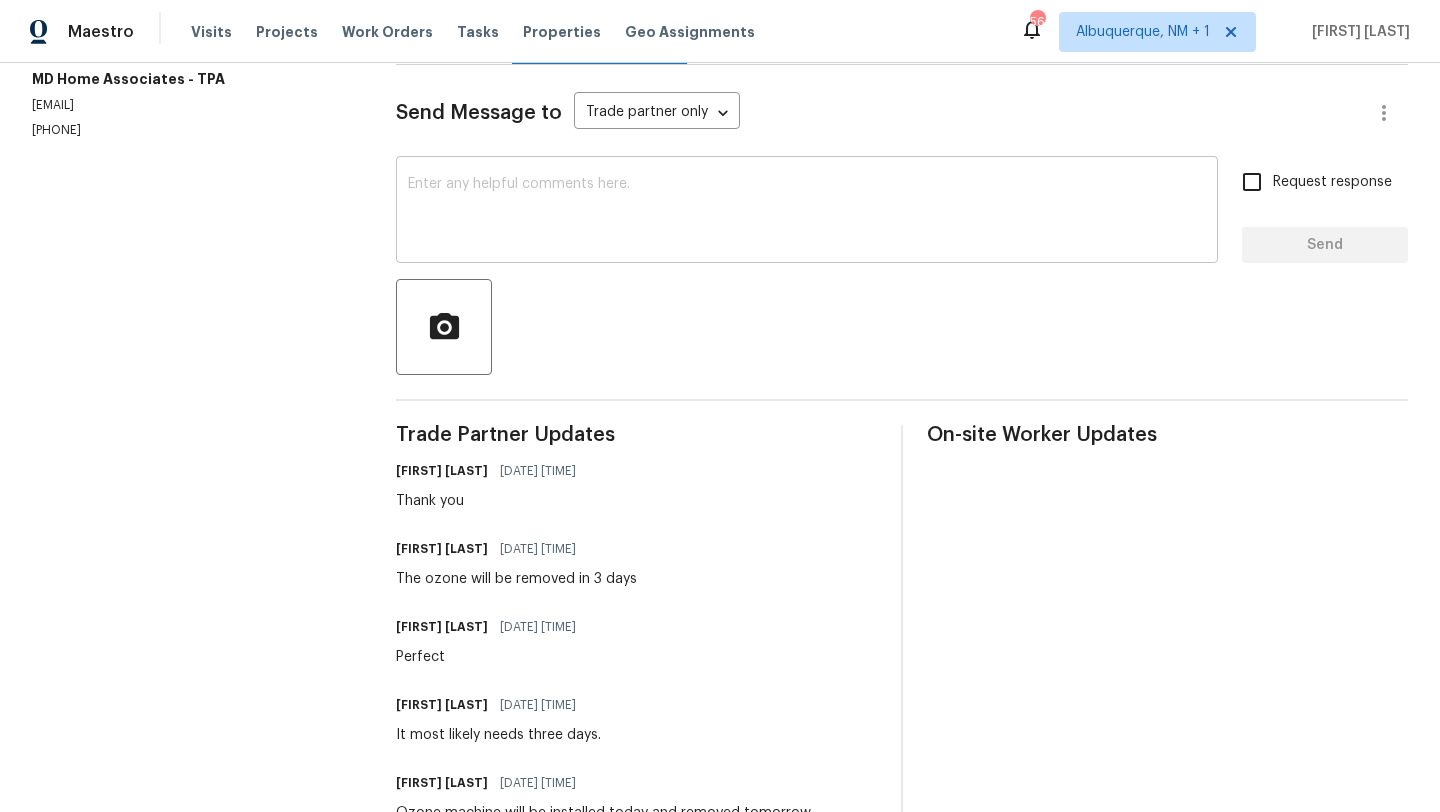 scroll, scrollTop: 374, scrollLeft: 0, axis: vertical 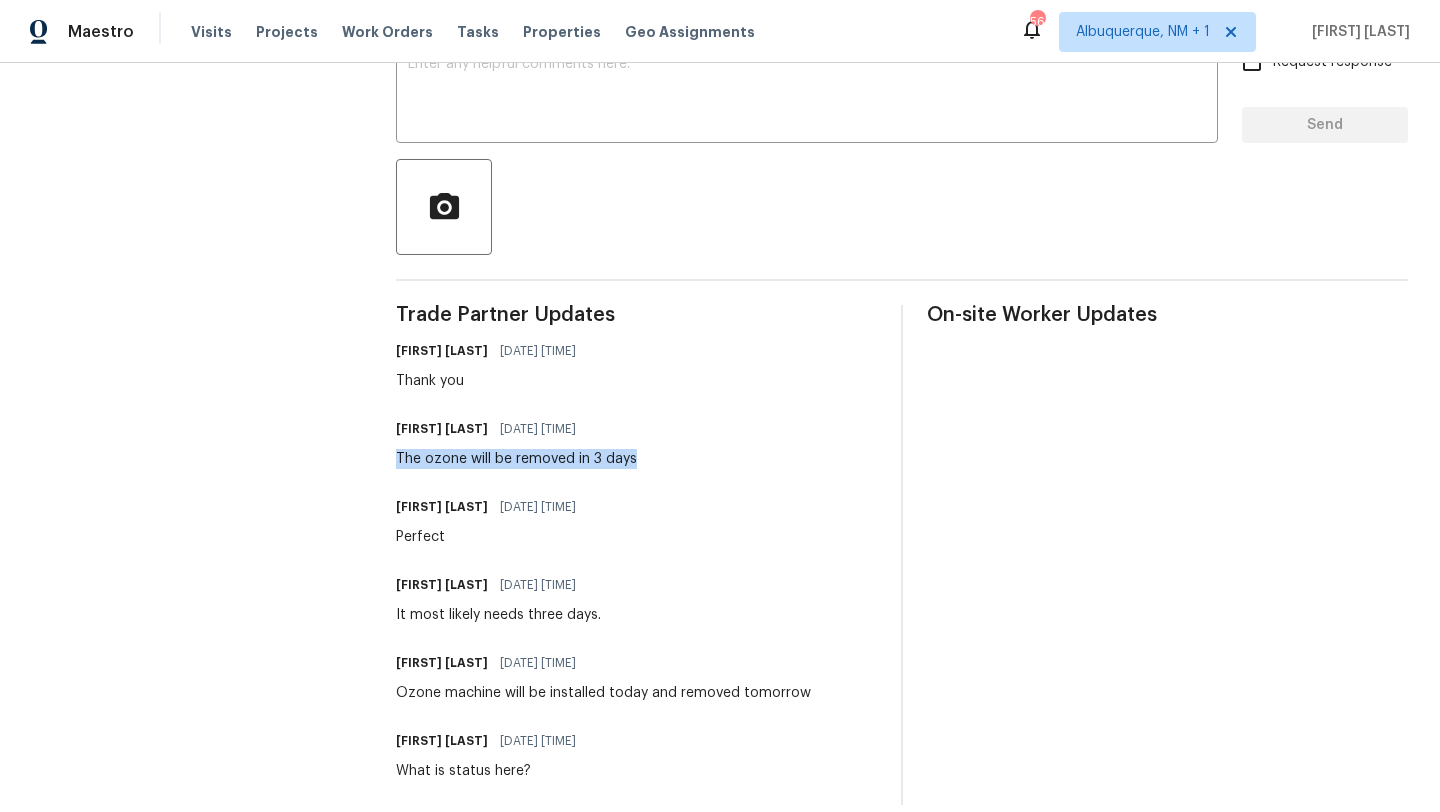 drag, startPoint x: 645, startPoint y: 461, endPoint x: 389, endPoint y: 464, distance: 256.01758 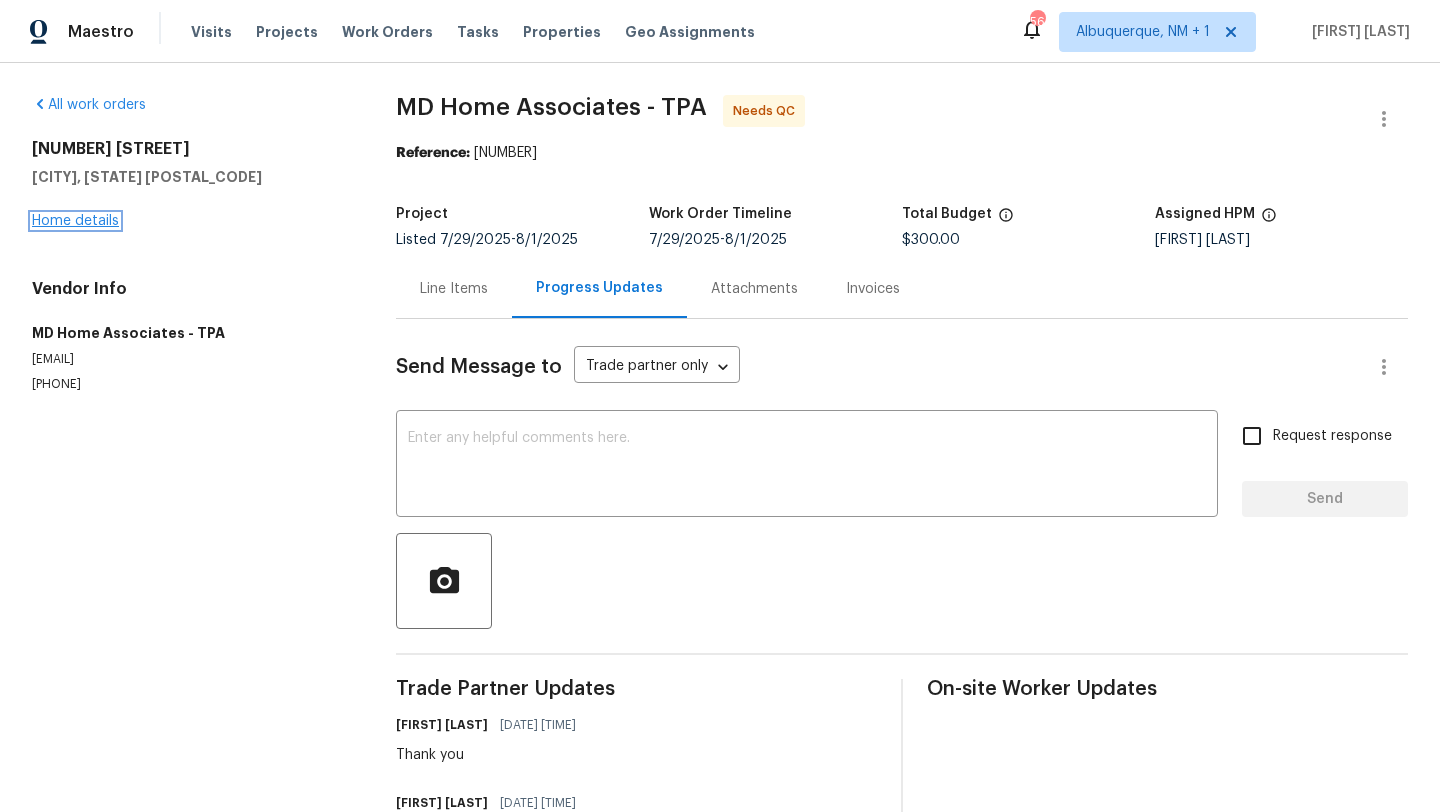 click on "Home details" at bounding box center (75, 221) 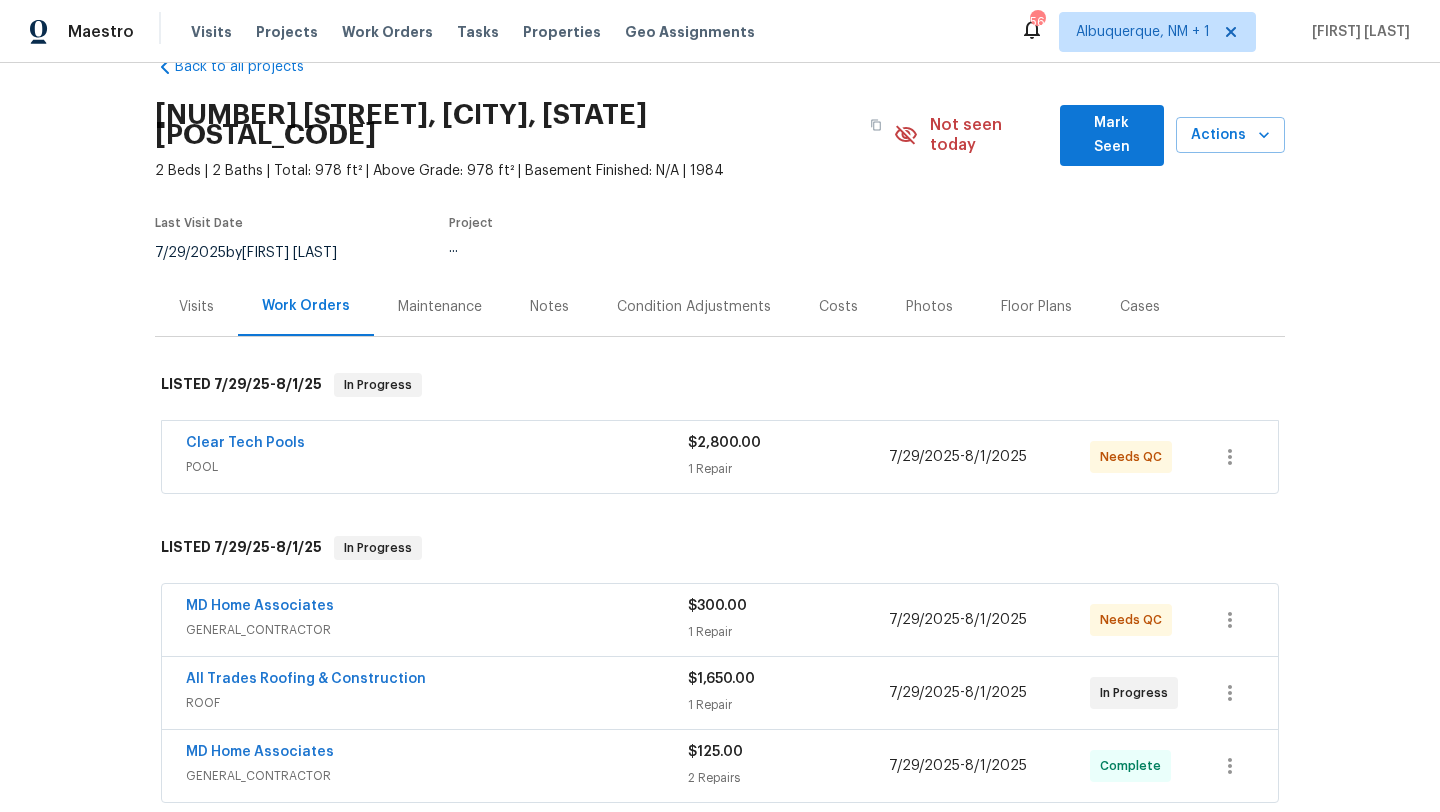 scroll, scrollTop: 95, scrollLeft: 0, axis: vertical 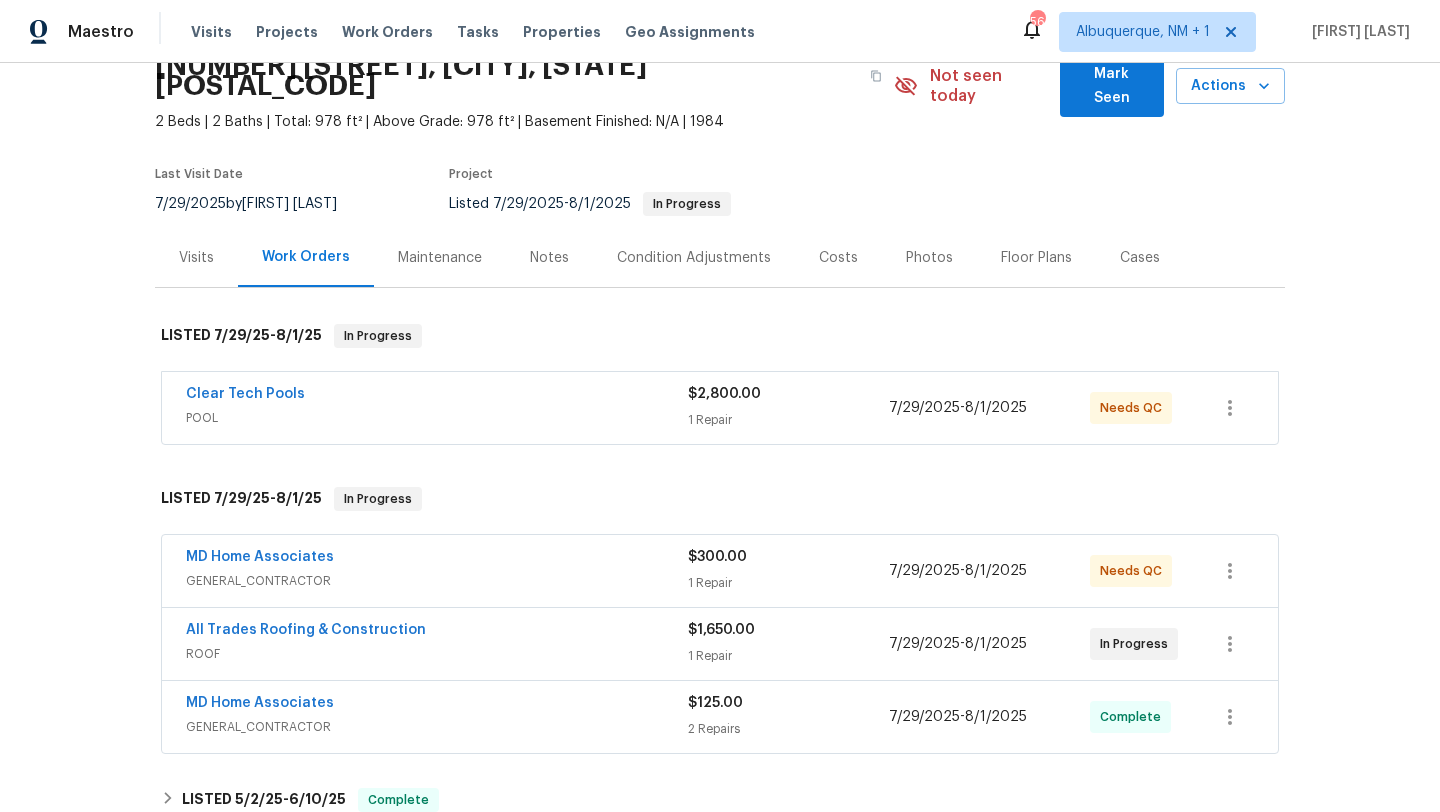 click on "GENERAL_CONTRACTOR" at bounding box center (437, 581) 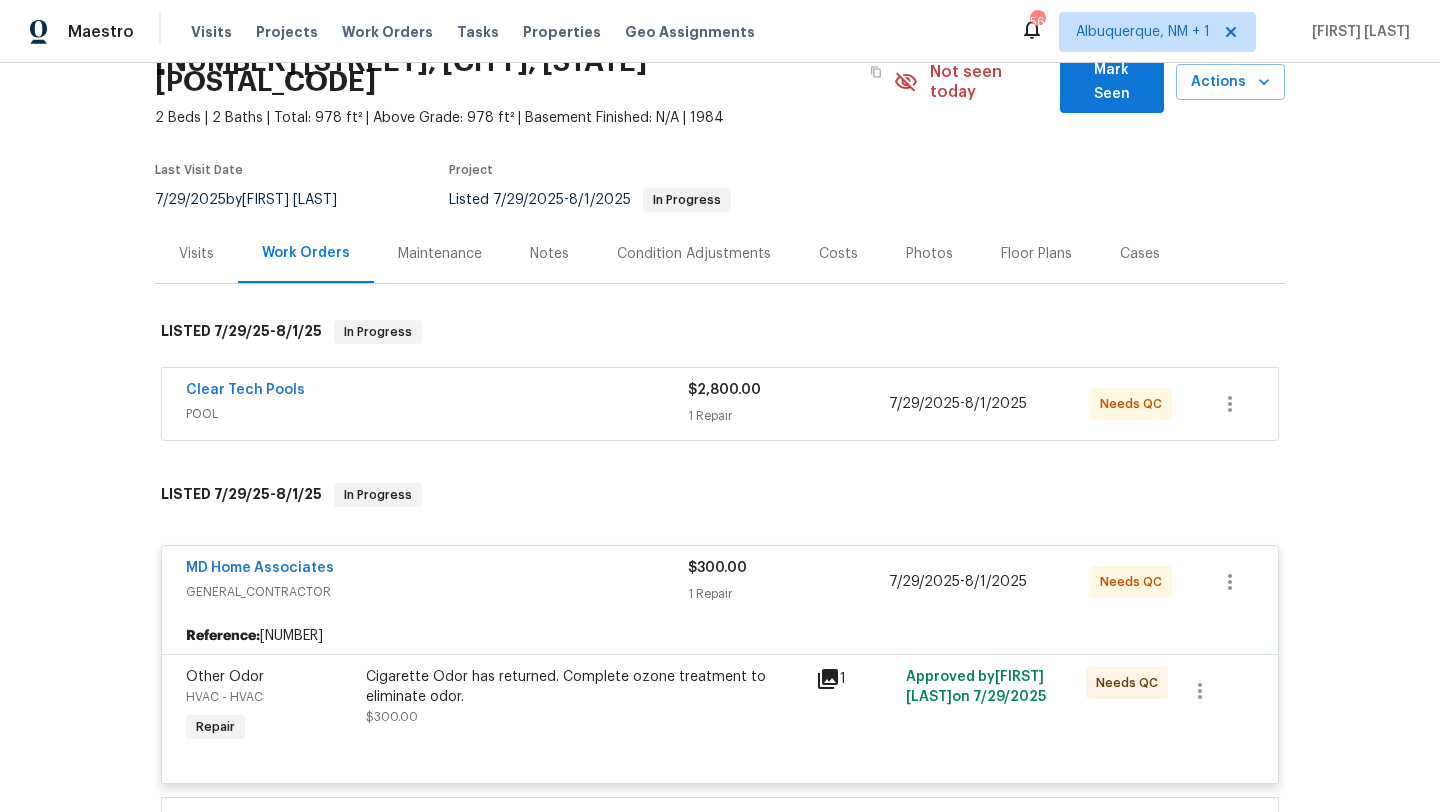 scroll, scrollTop: 109, scrollLeft: 0, axis: vertical 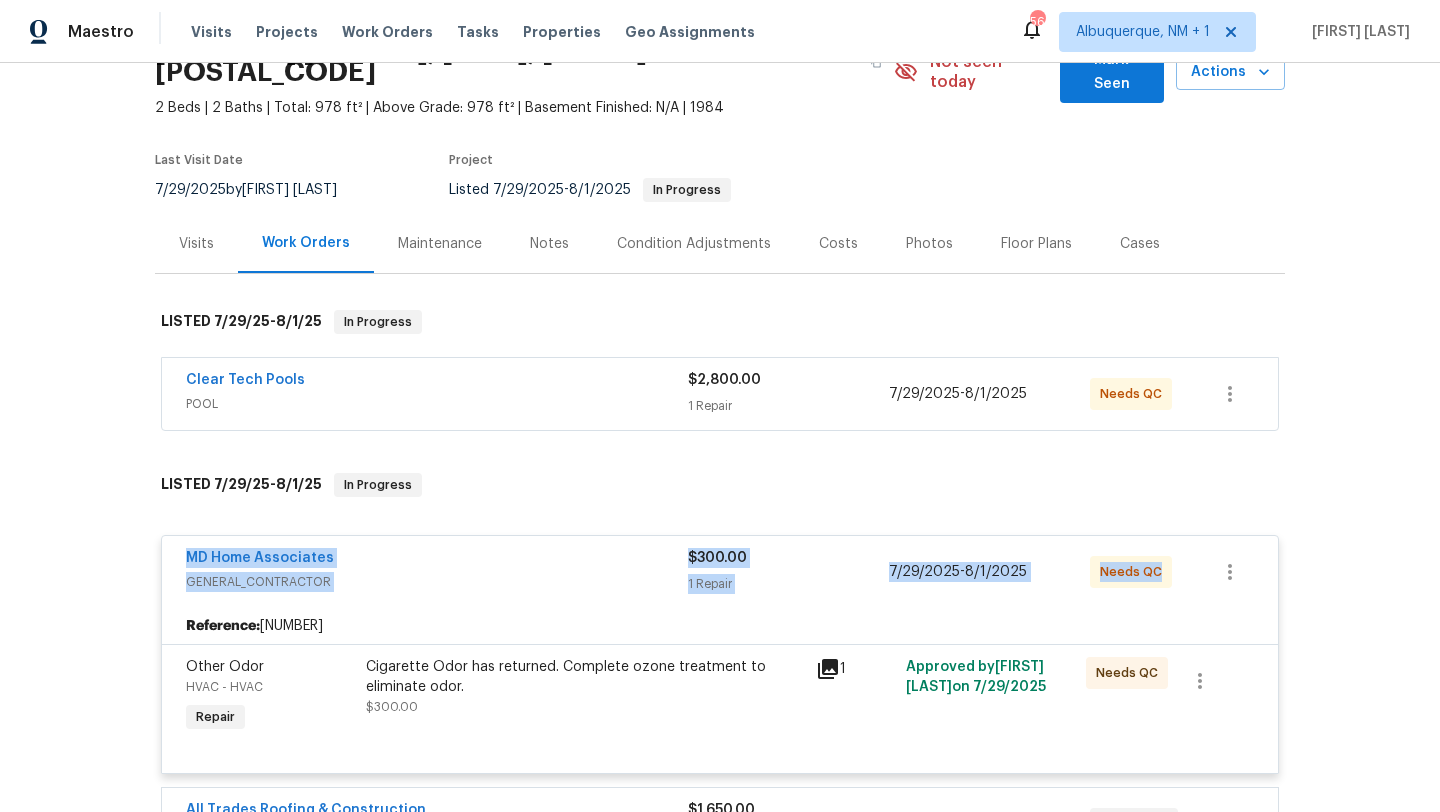 drag, startPoint x: 1156, startPoint y: 556, endPoint x: 165, endPoint y: 521, distance: 991.61786 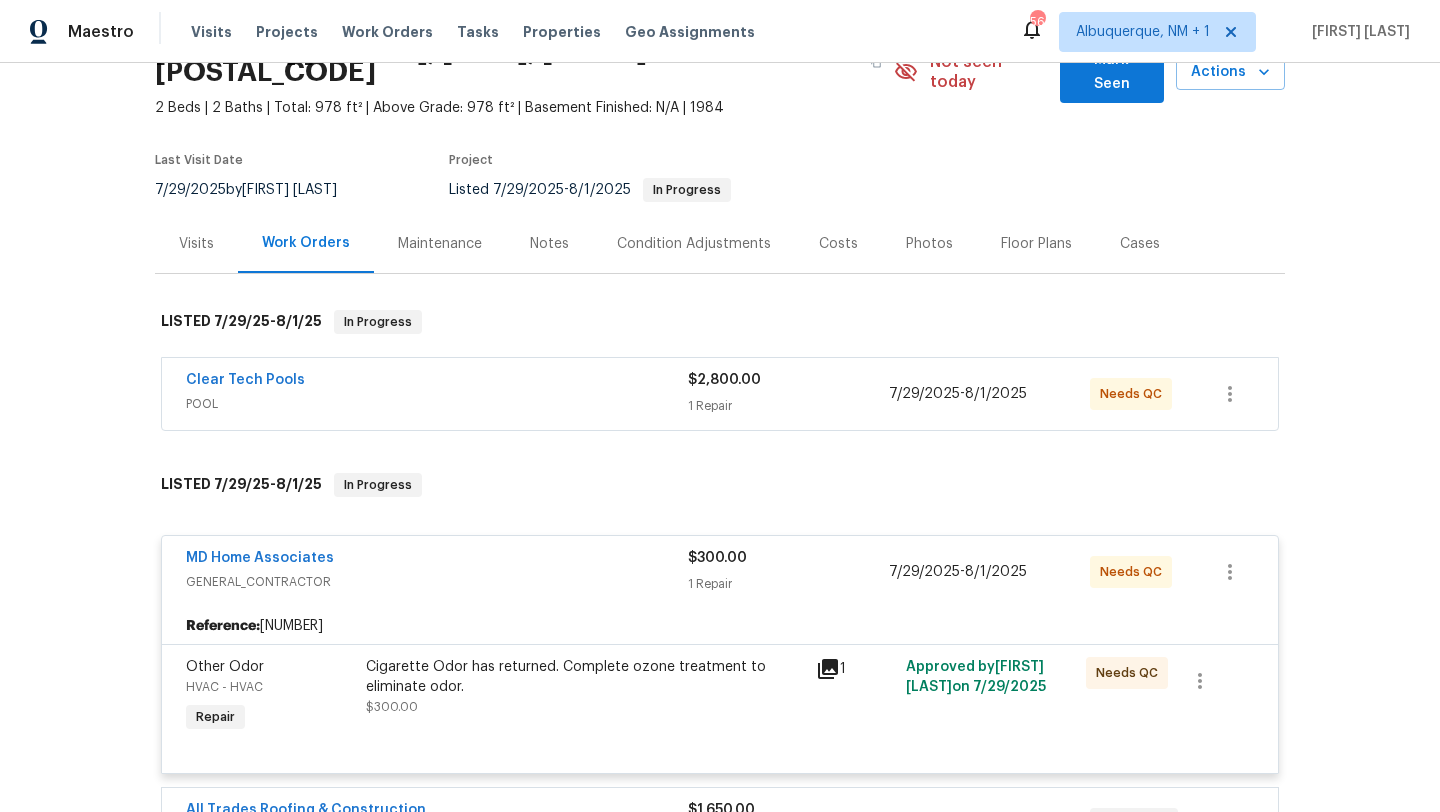 click on "POOL" at bounding box center (437, 404) 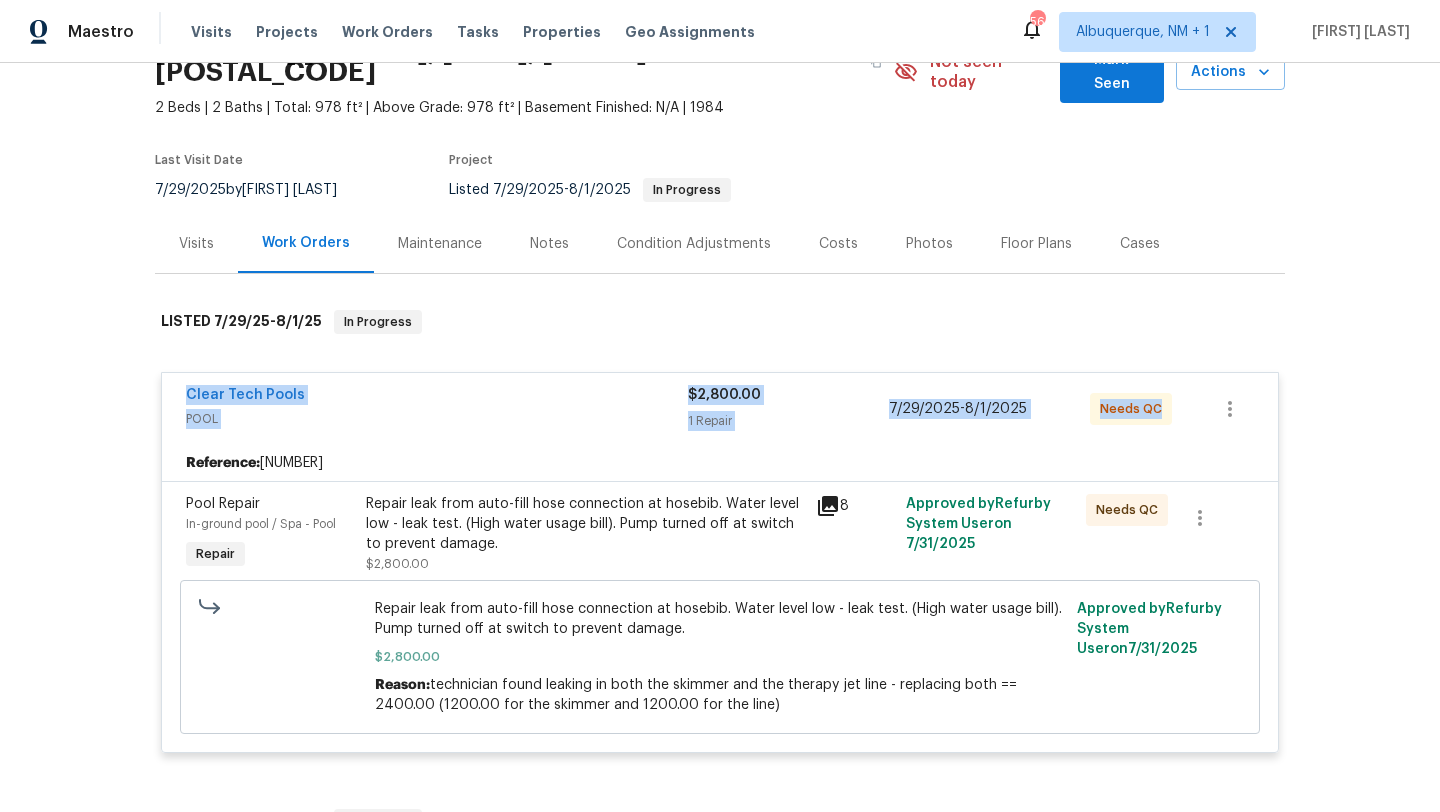 drag, startPoint x: 1158, startPoint y: 393, endPoint x: 54, endPoint y: 371, distance: 1104.2192 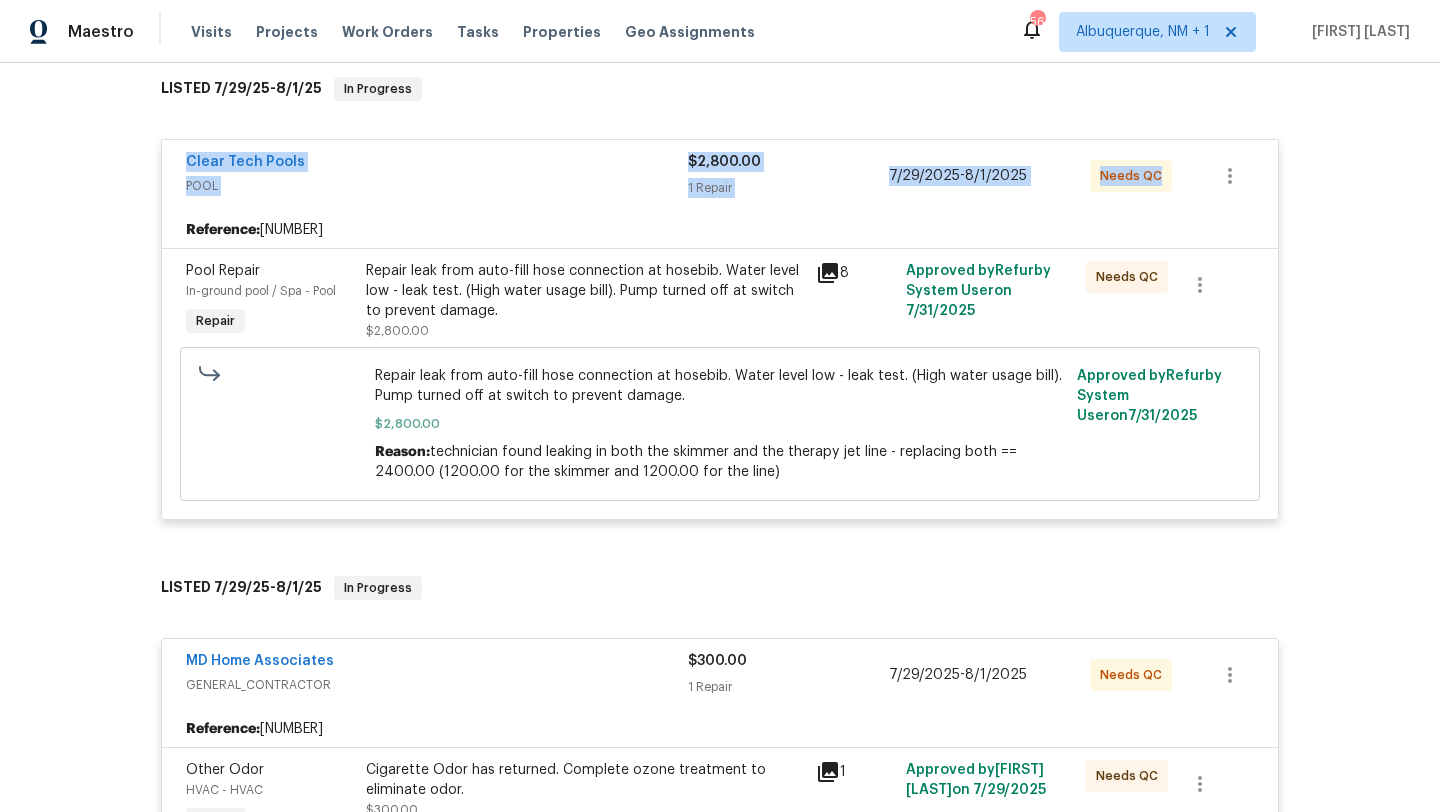 scroll, scrollTop: 408, scrollLeft: 0, axis: vertical 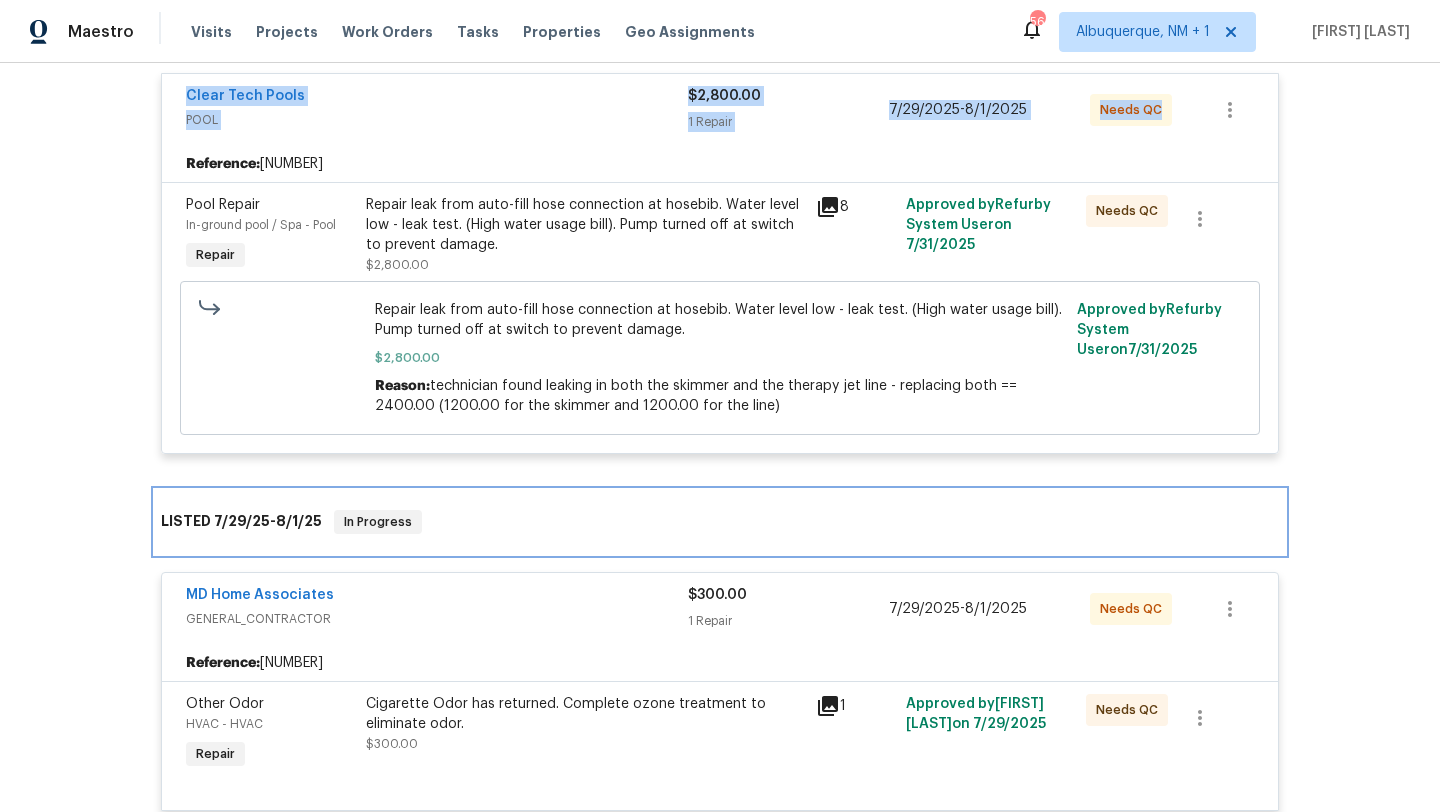 click on "LISTED   7/29/25  -  8/1/25 In Progress" at bounding box center (720, 522) 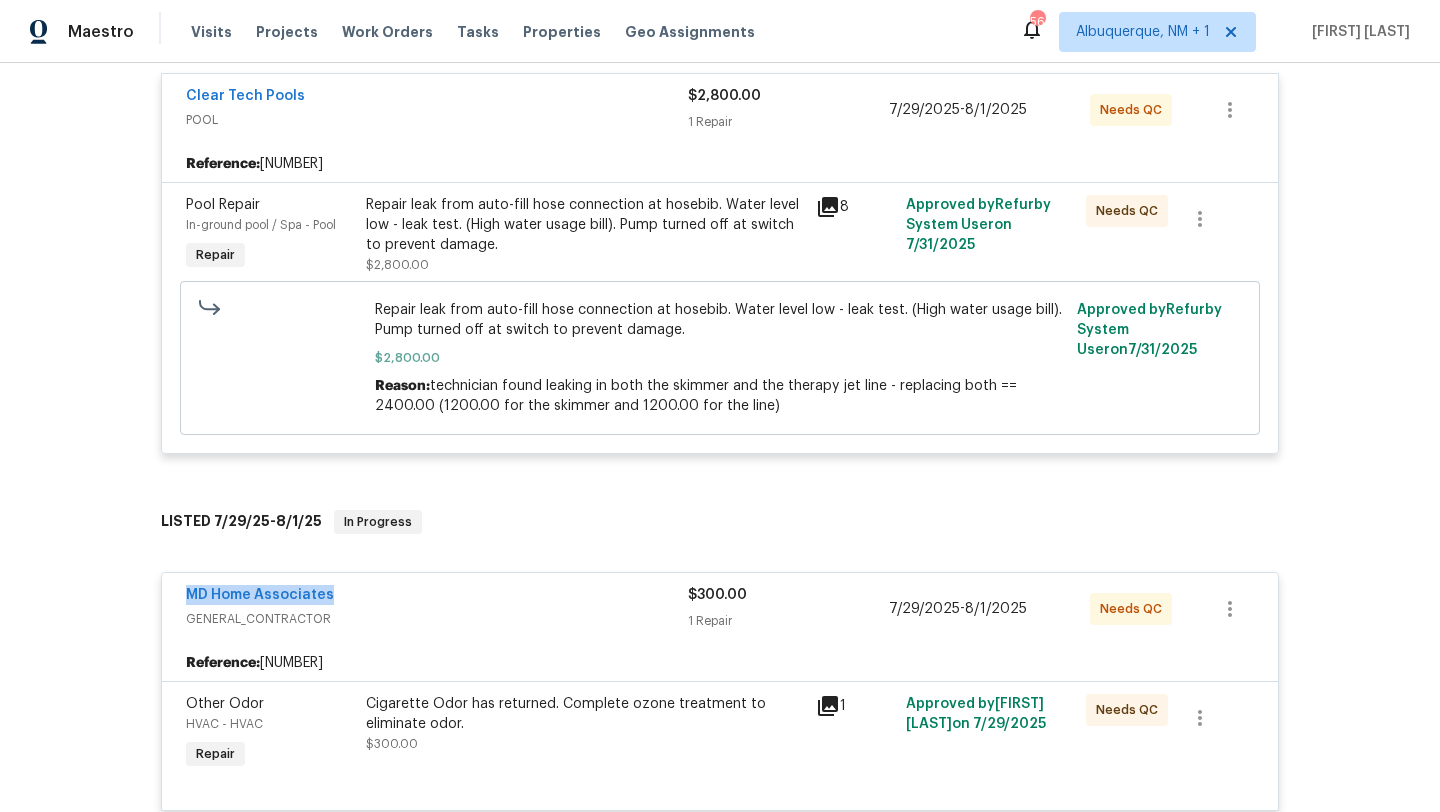 drag, startPoint x: 343, startPoint y: 577, endPoint x: 174, endPoint y: 576, distance: 169.00296 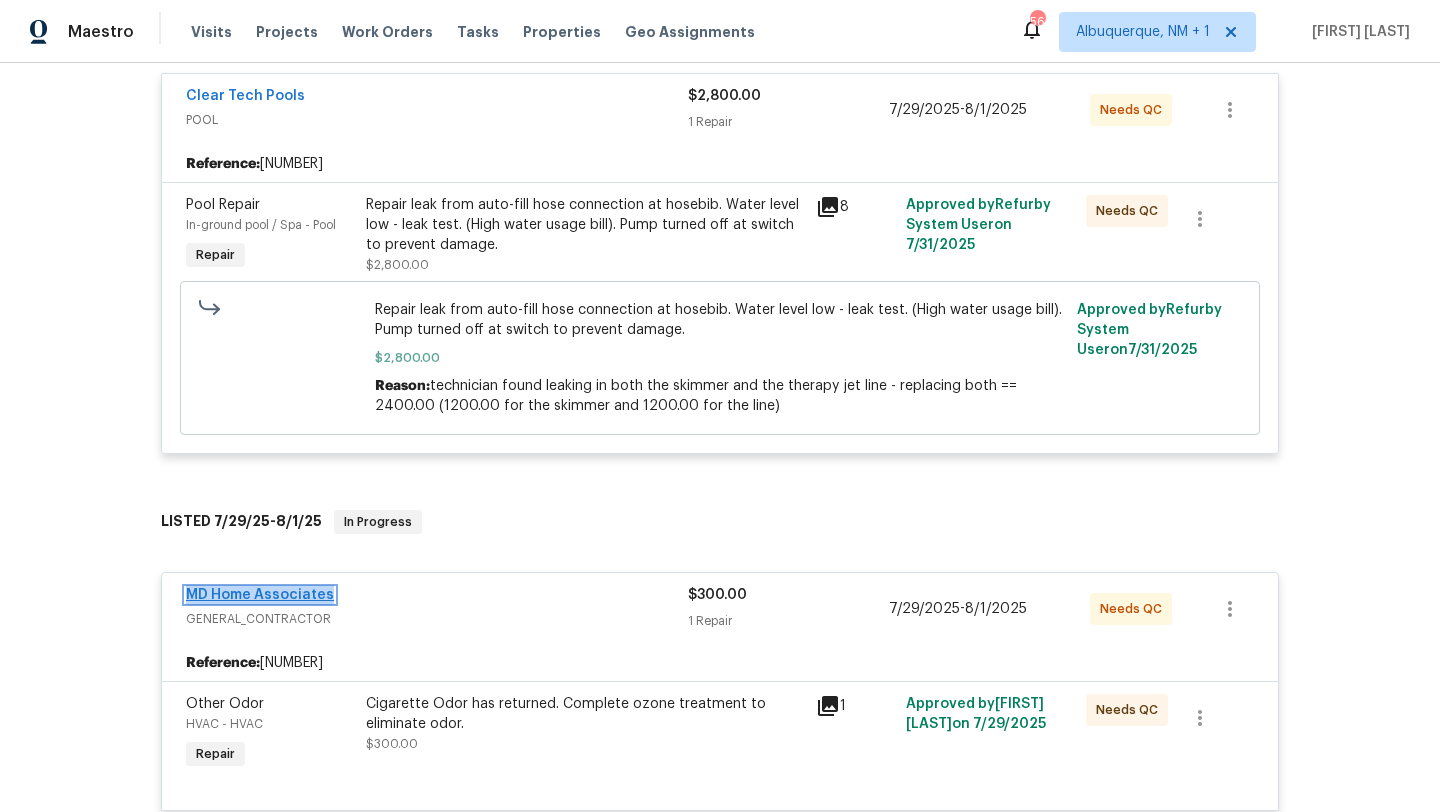 click on "MD Home Associates" at bounding box center (260, 595) 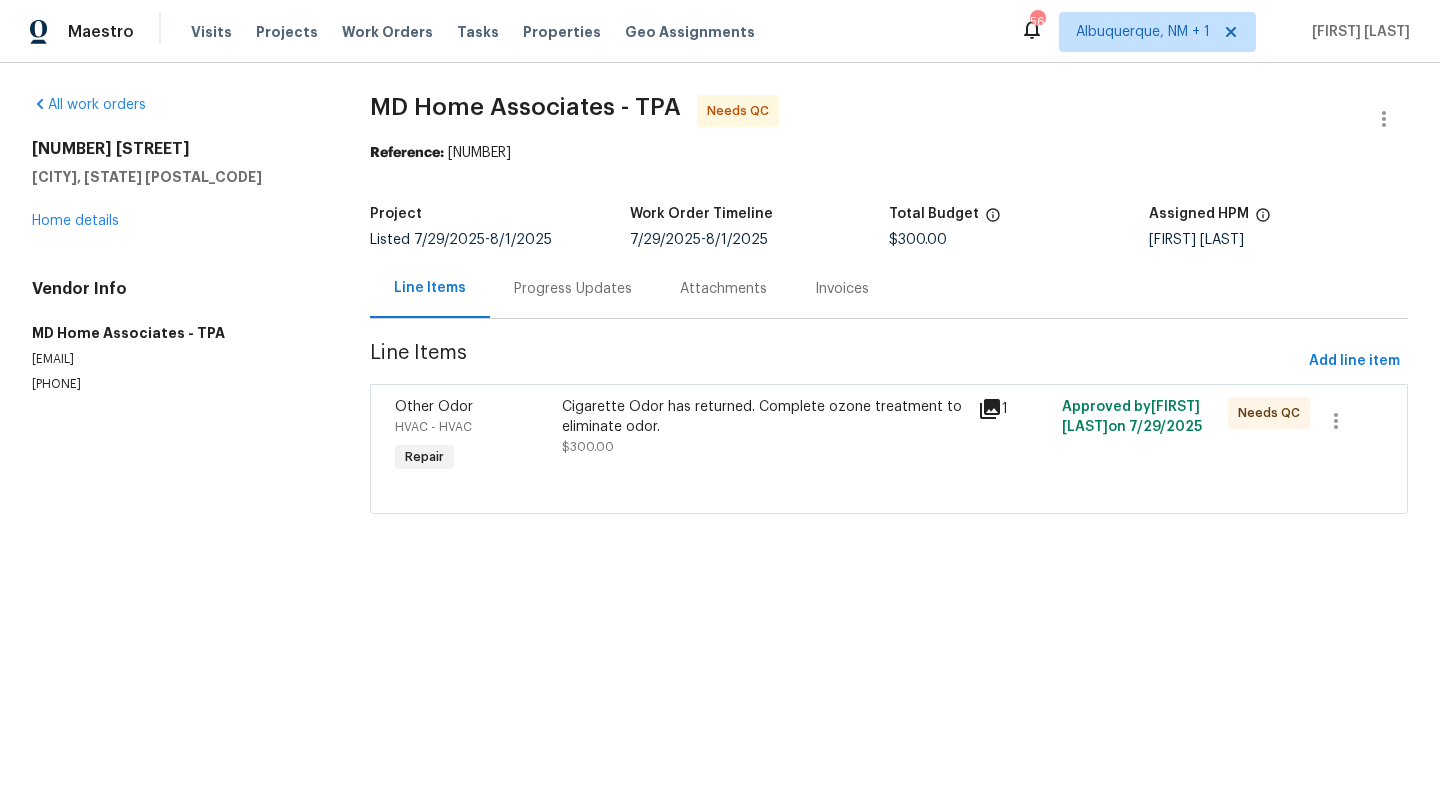 click on "Progress Updates" at bounding box center [573, 288] 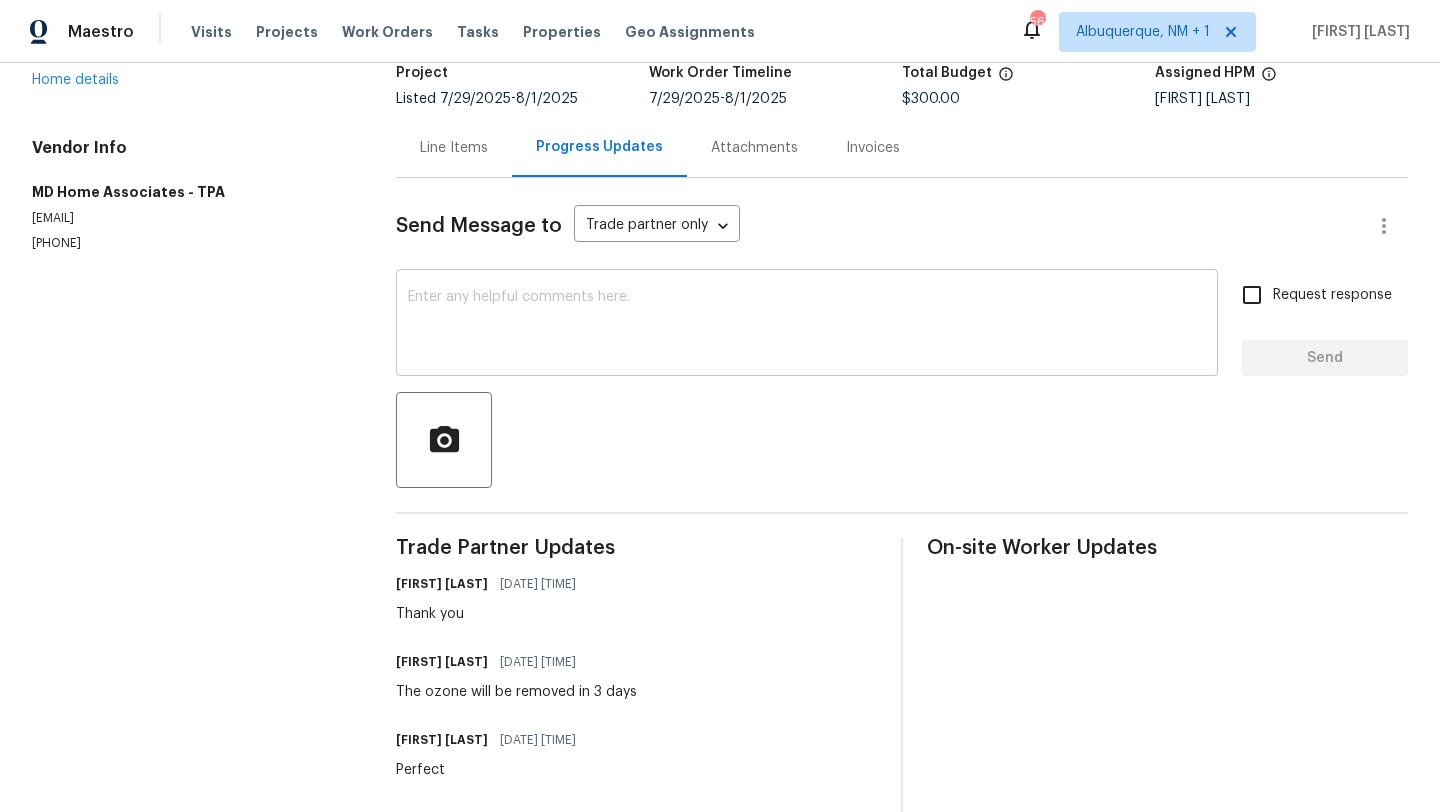 scroll, scrollTop: 159, scrollLeft: 0, axis: vertical 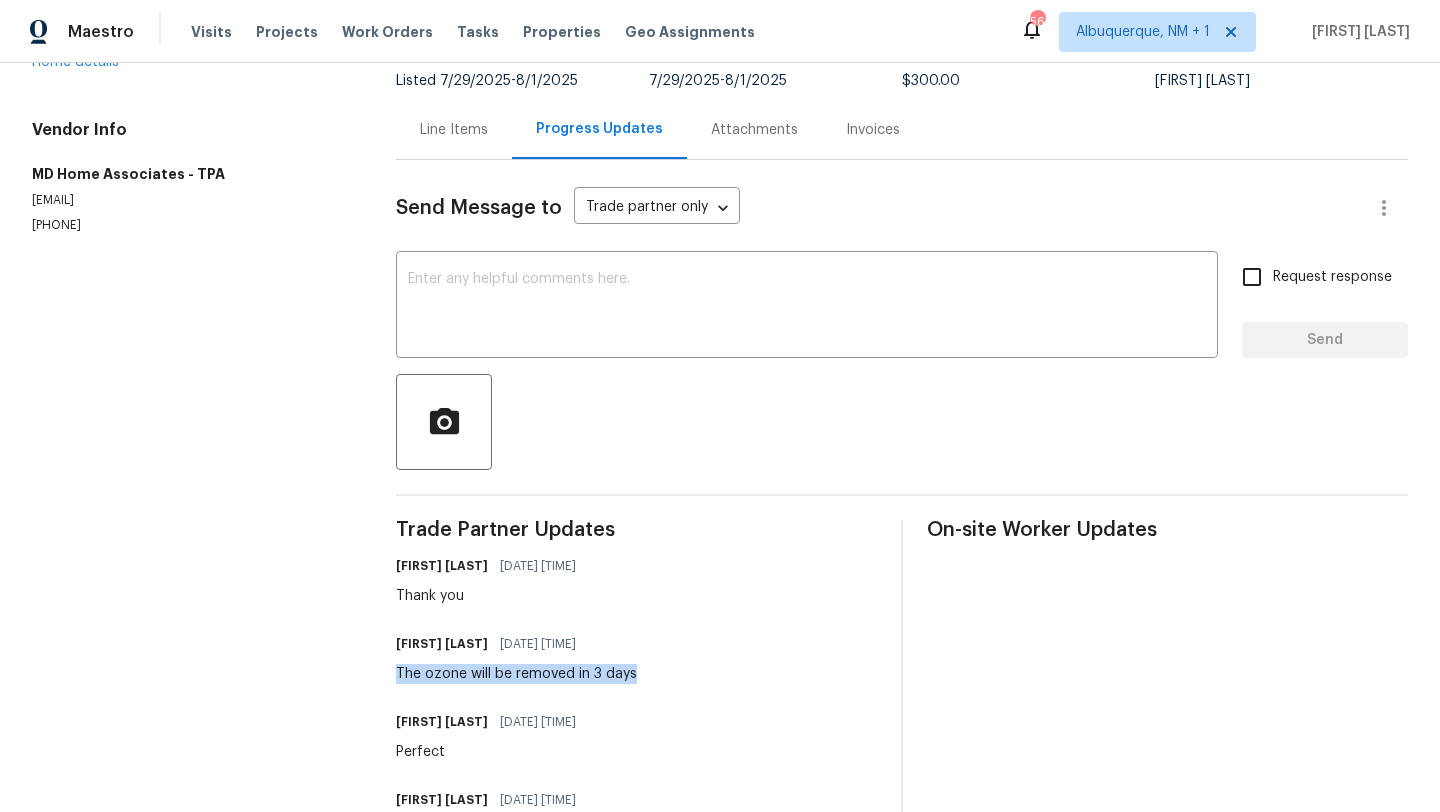 drag, startPoint x: 651, startPoint y: 675, endPoint x: 389, endPoint y: 674, distance: 262.00192 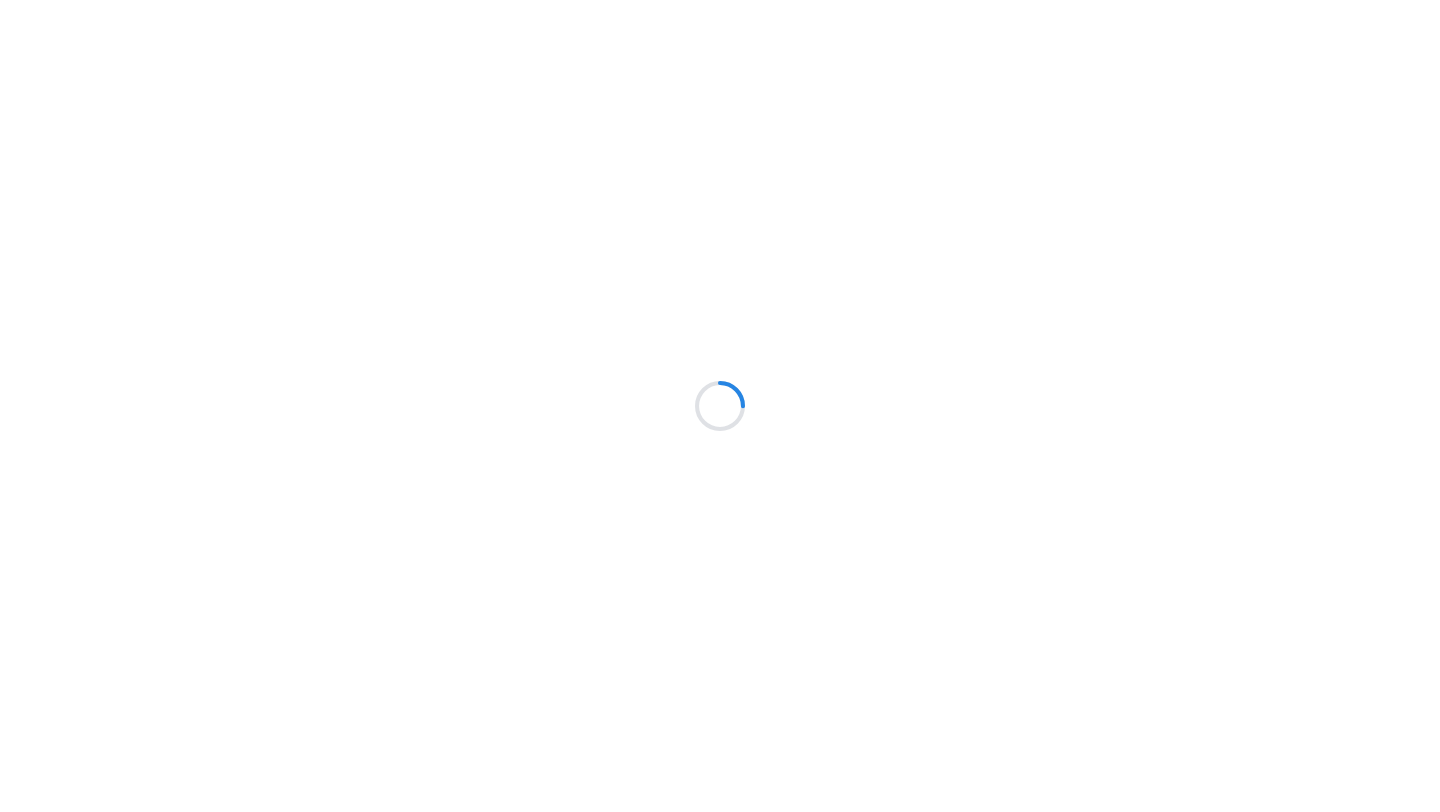 scroll, scrollTop: 0, scrollLeft: 0, axis: both 